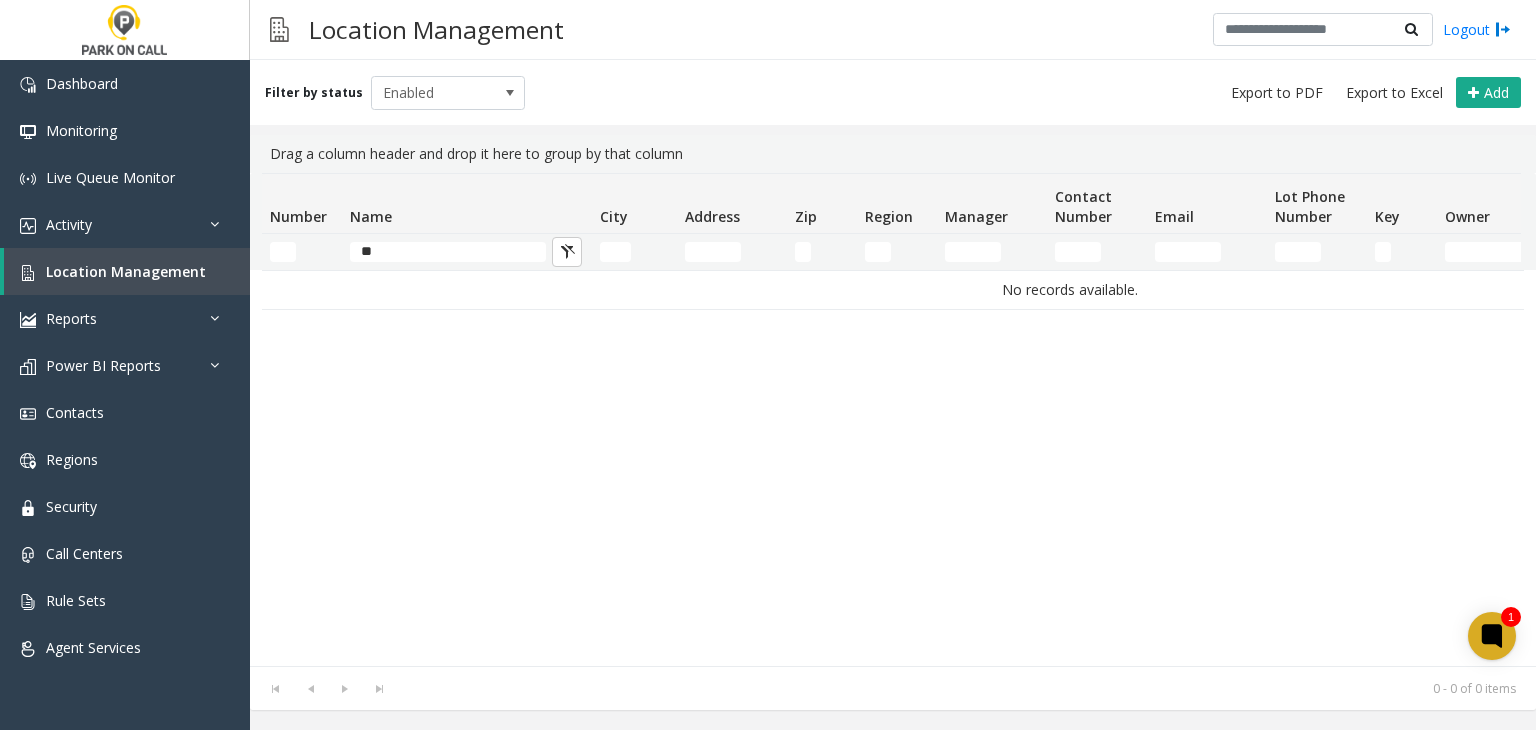 scroll, scrollTop: 0, scrollLeft: 0, axis: both 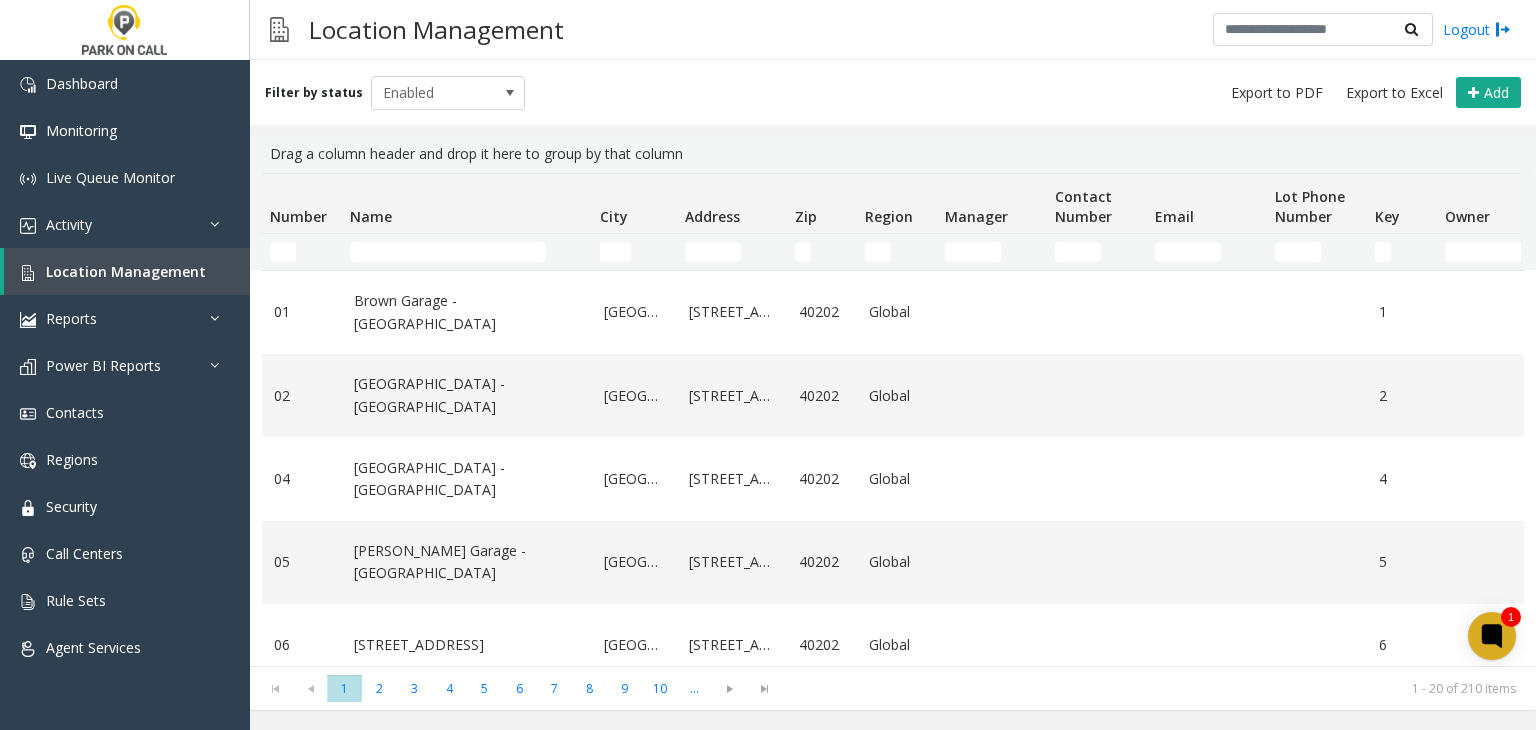 click 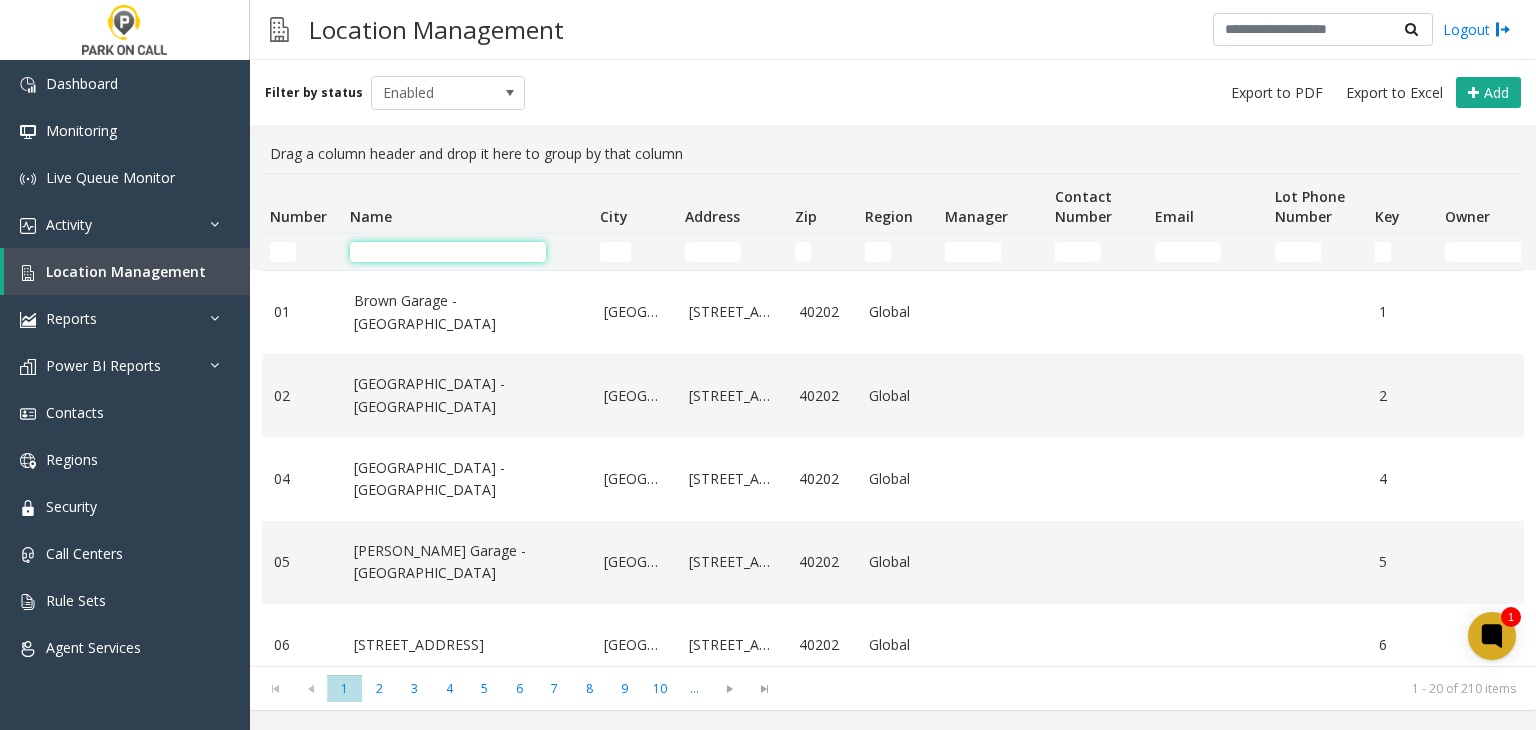 click 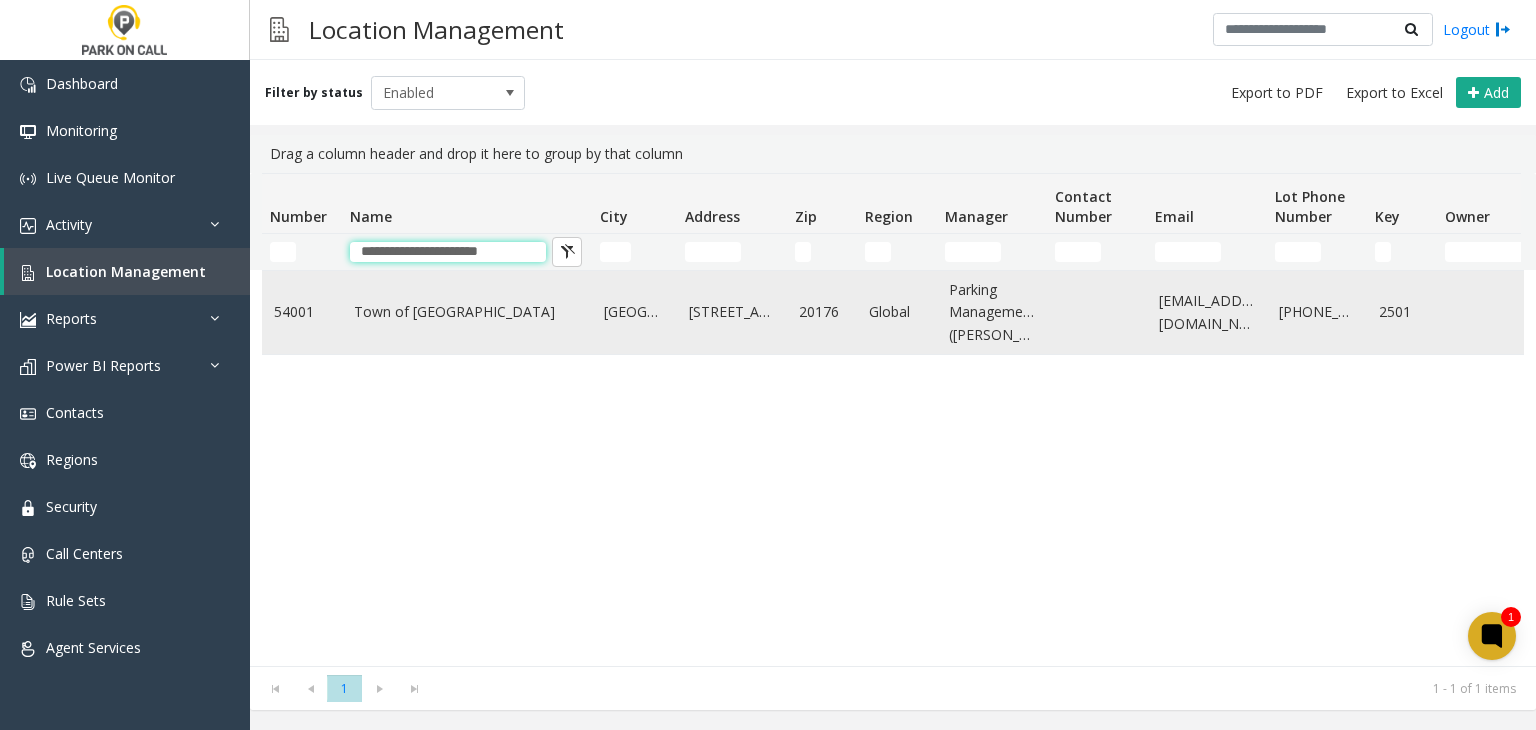type on "**********" 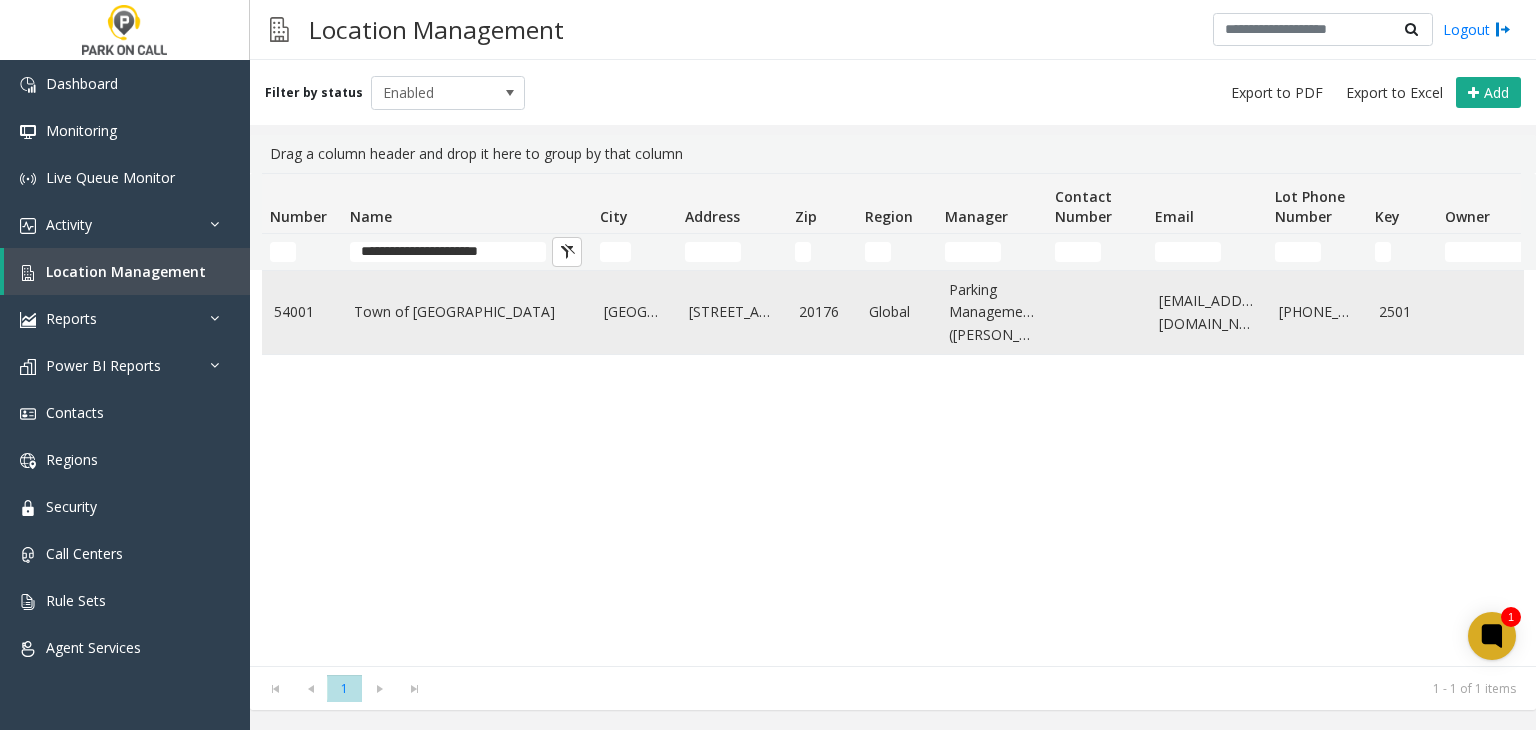 click on "Town of Leesburg Garage" 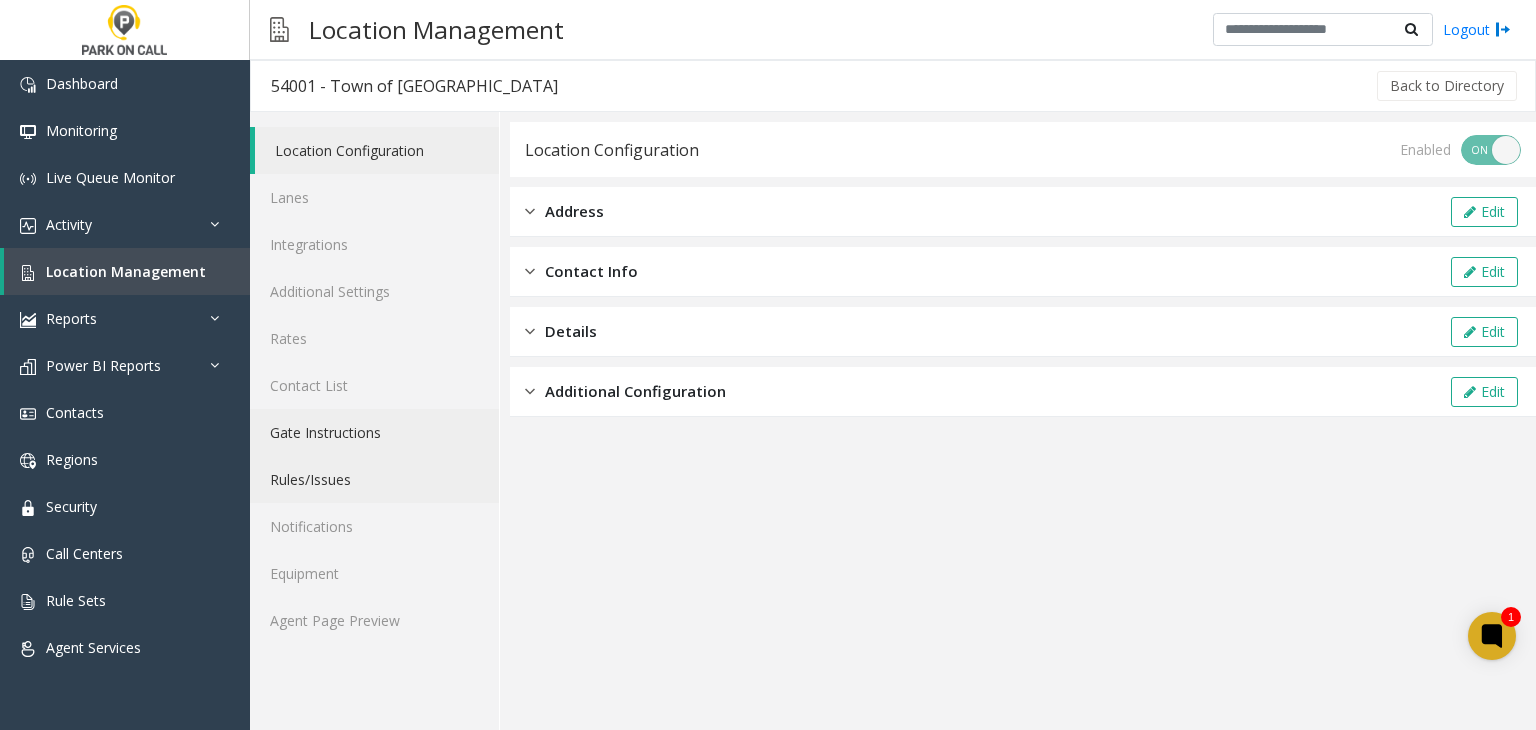 drag, startPoint x: 409, startPoint y: 472, endPoint x: 448, endPoint y: 440, distance: 50.447994 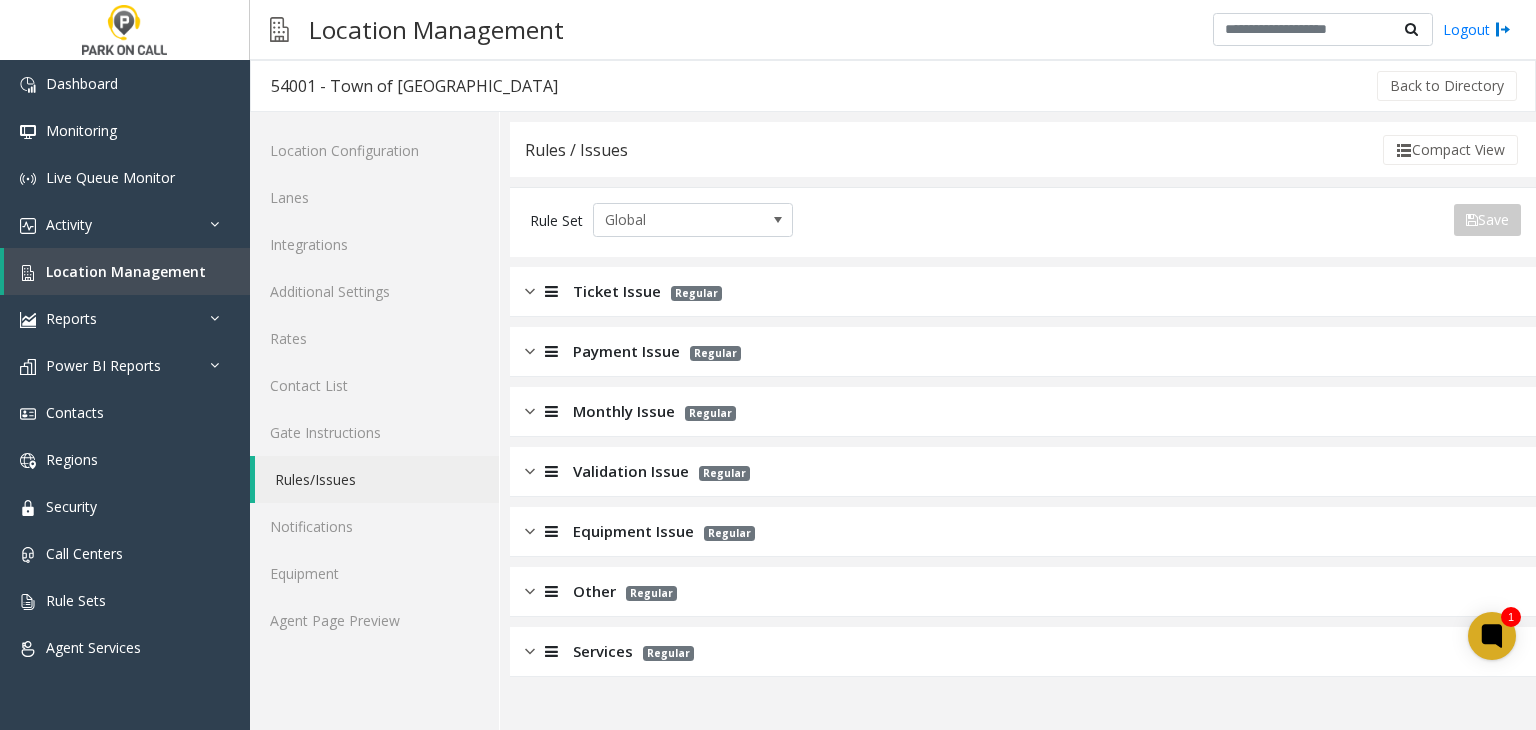 click on "Ticket Issue Regular" at bounding box center (1023, 292) 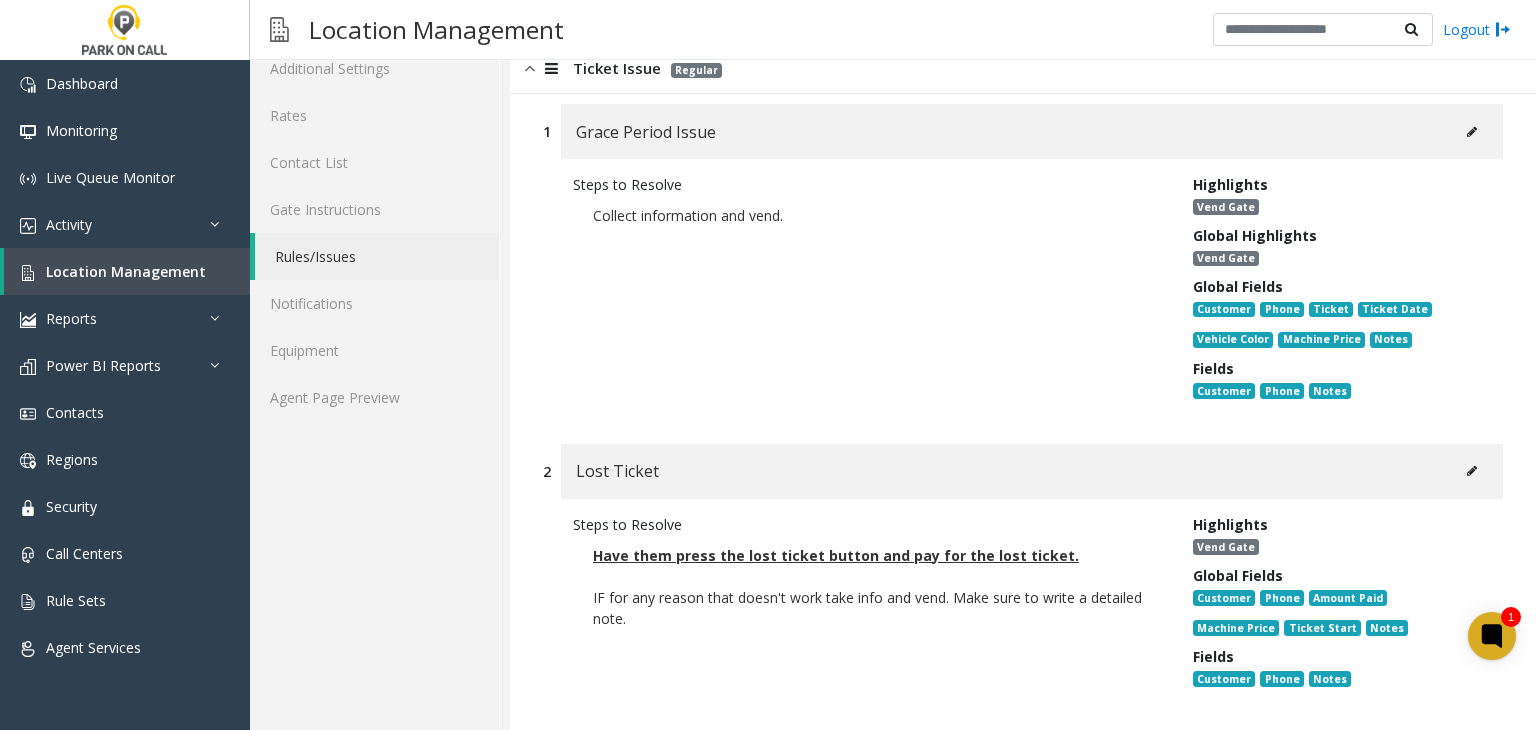 scroll, scrollTop: 500, scrollLeft: 0, axis: vertical 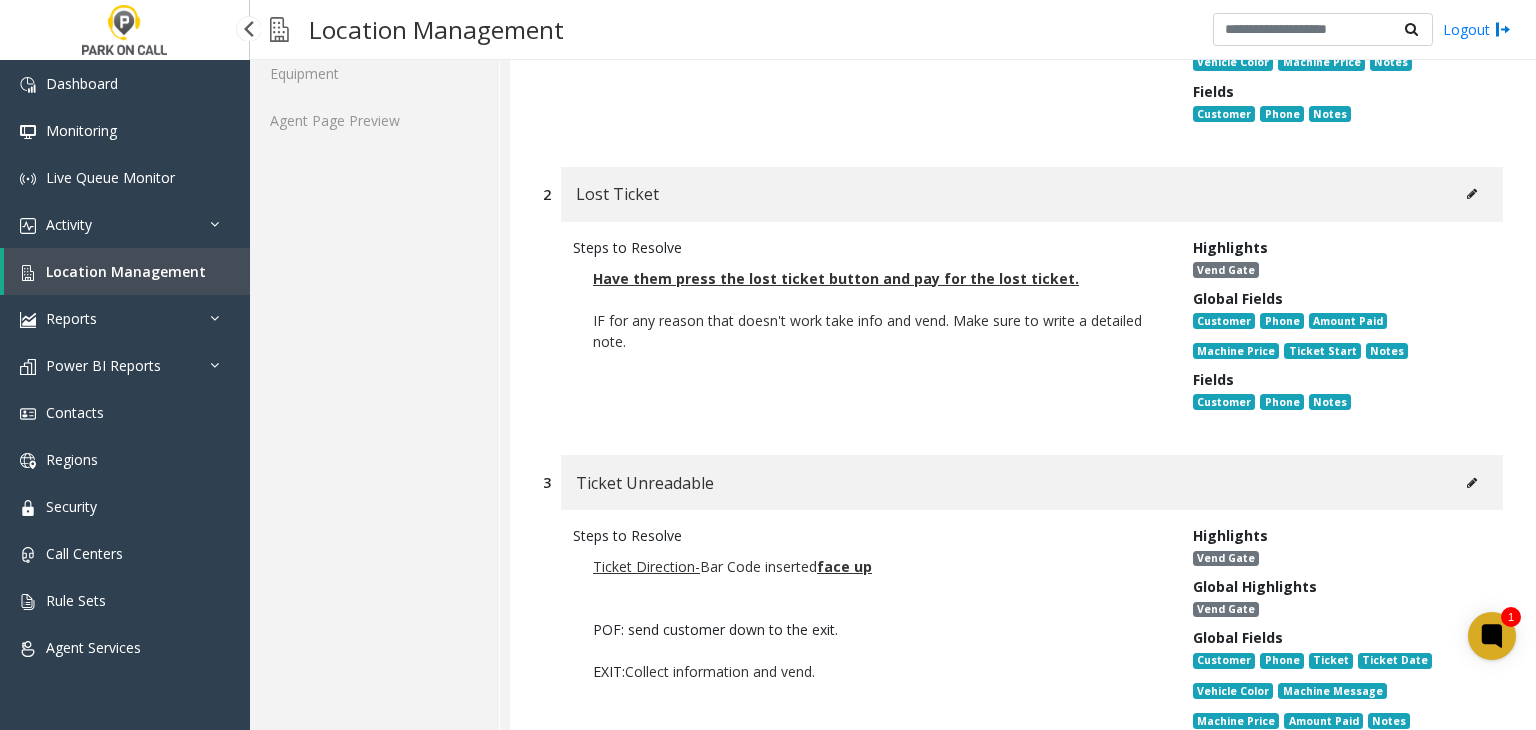 click on "Location Management" at bounding box center (126, 271) 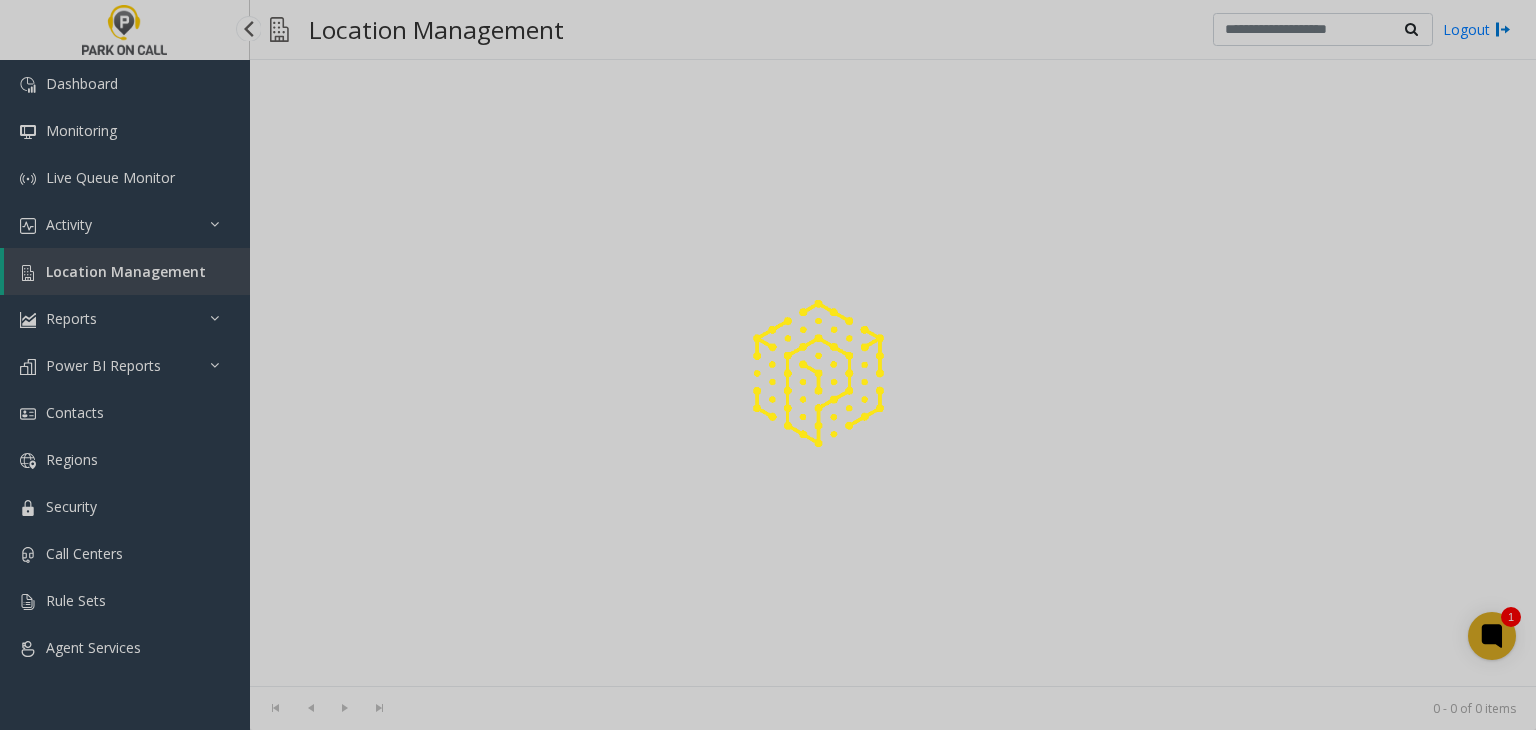 scroll, scrollTop: 0, scrollLeft: 0, axis: both 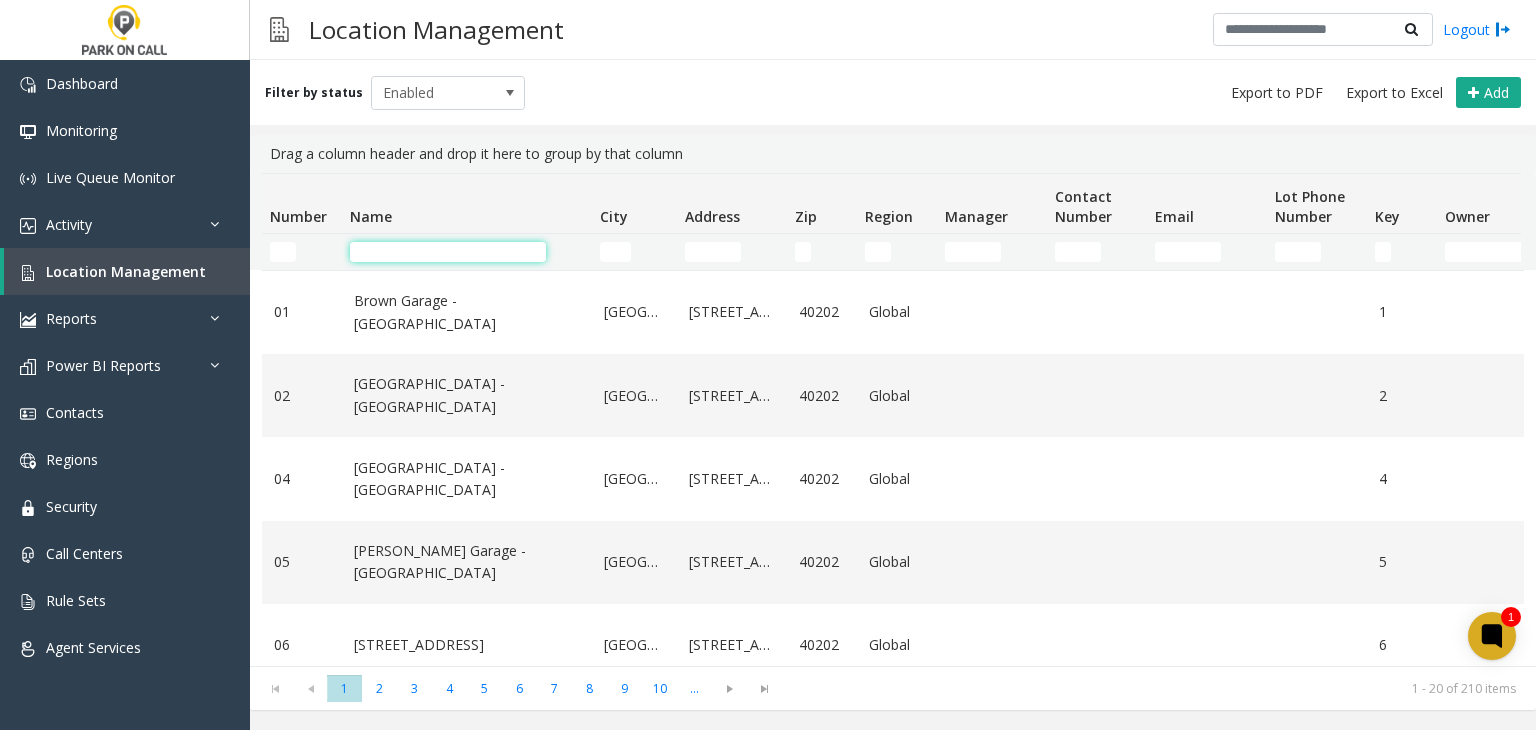 click 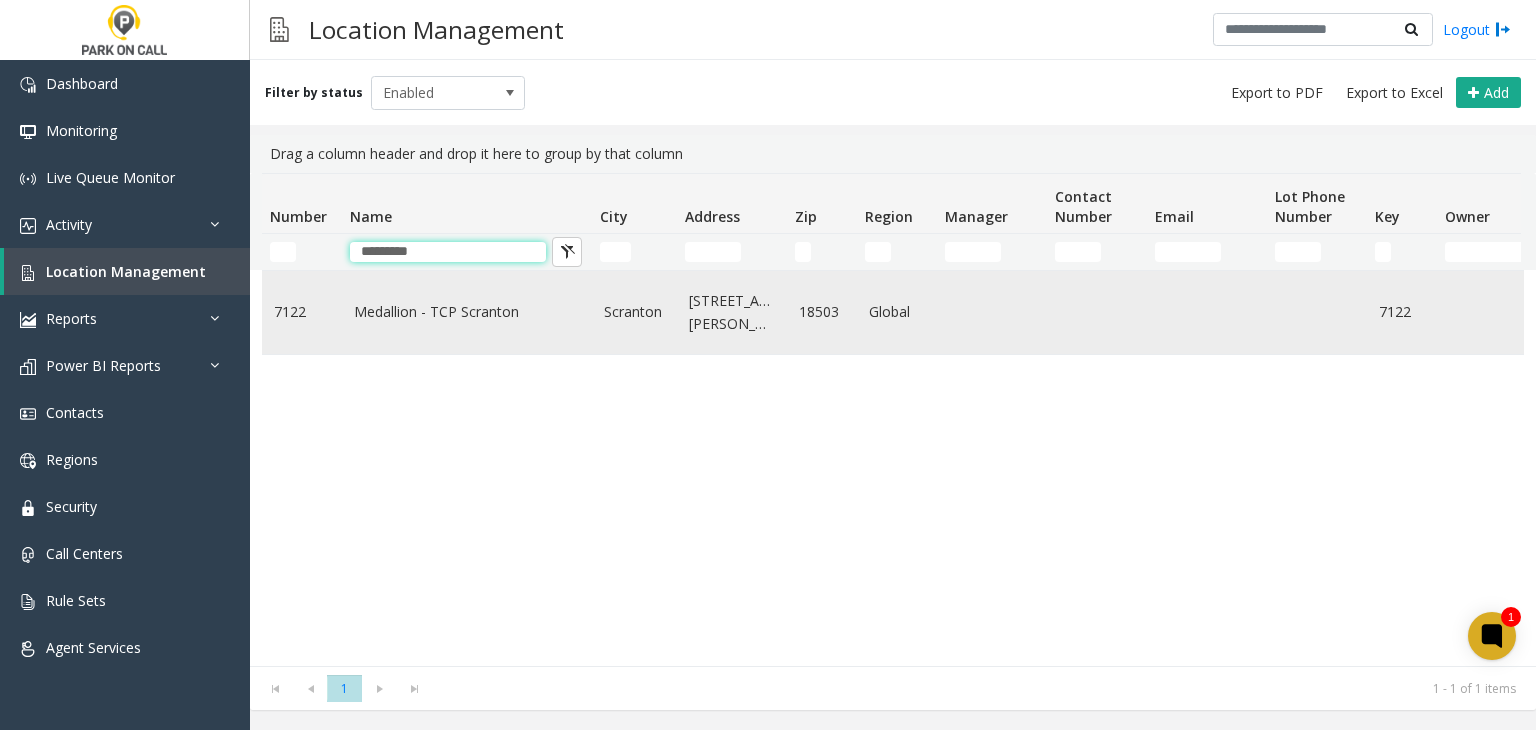type on "*********" 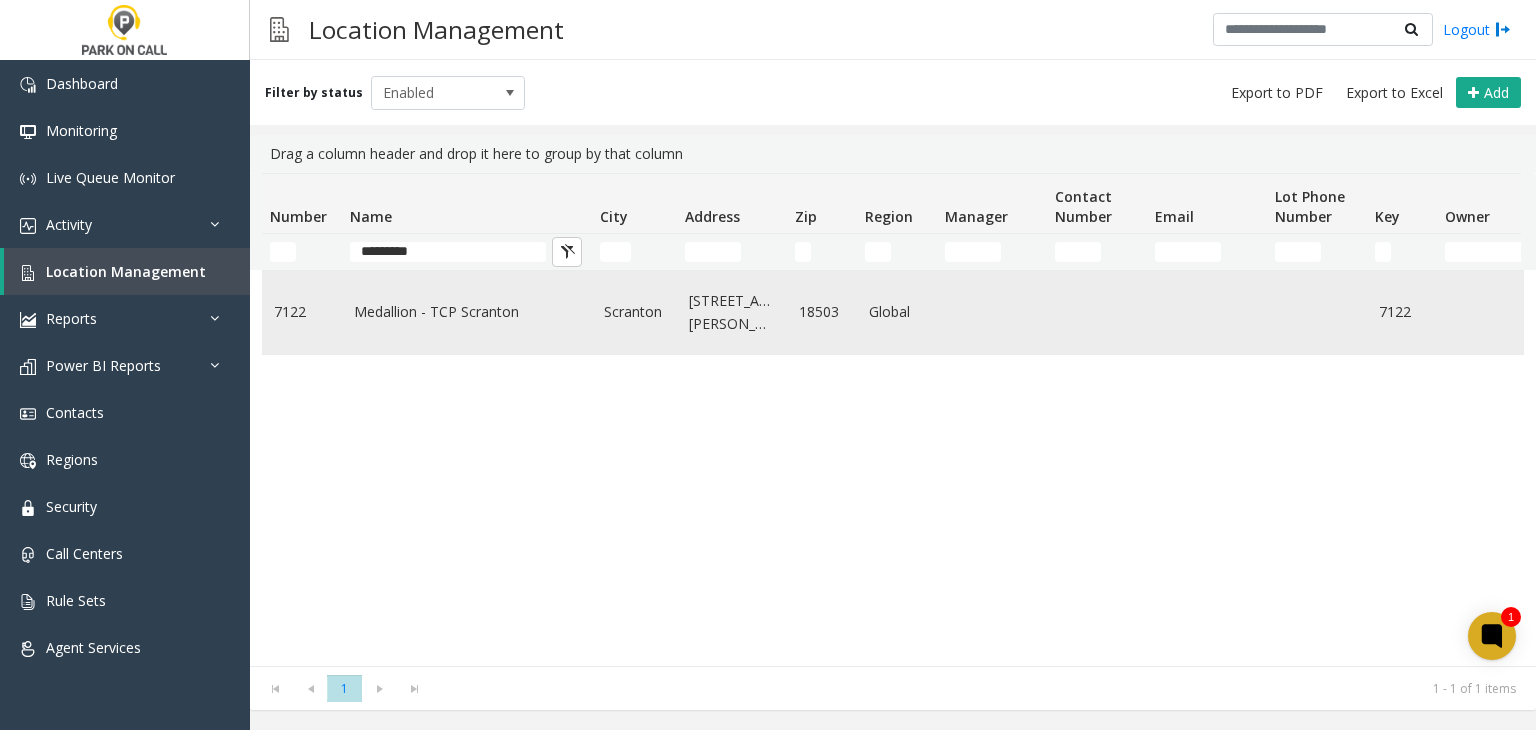 click on "Medallion - TCP Scranton" 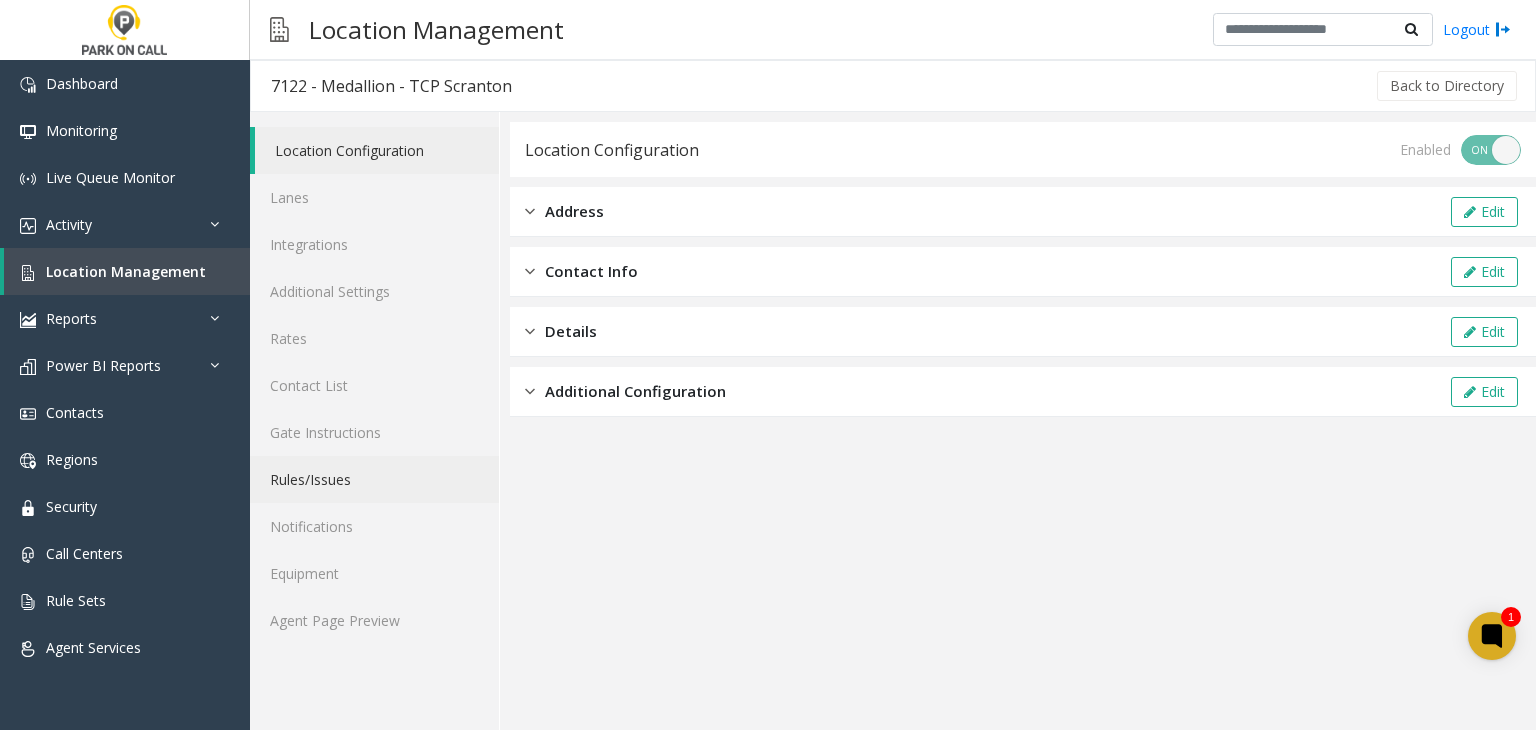 click on "Rules/Issues" 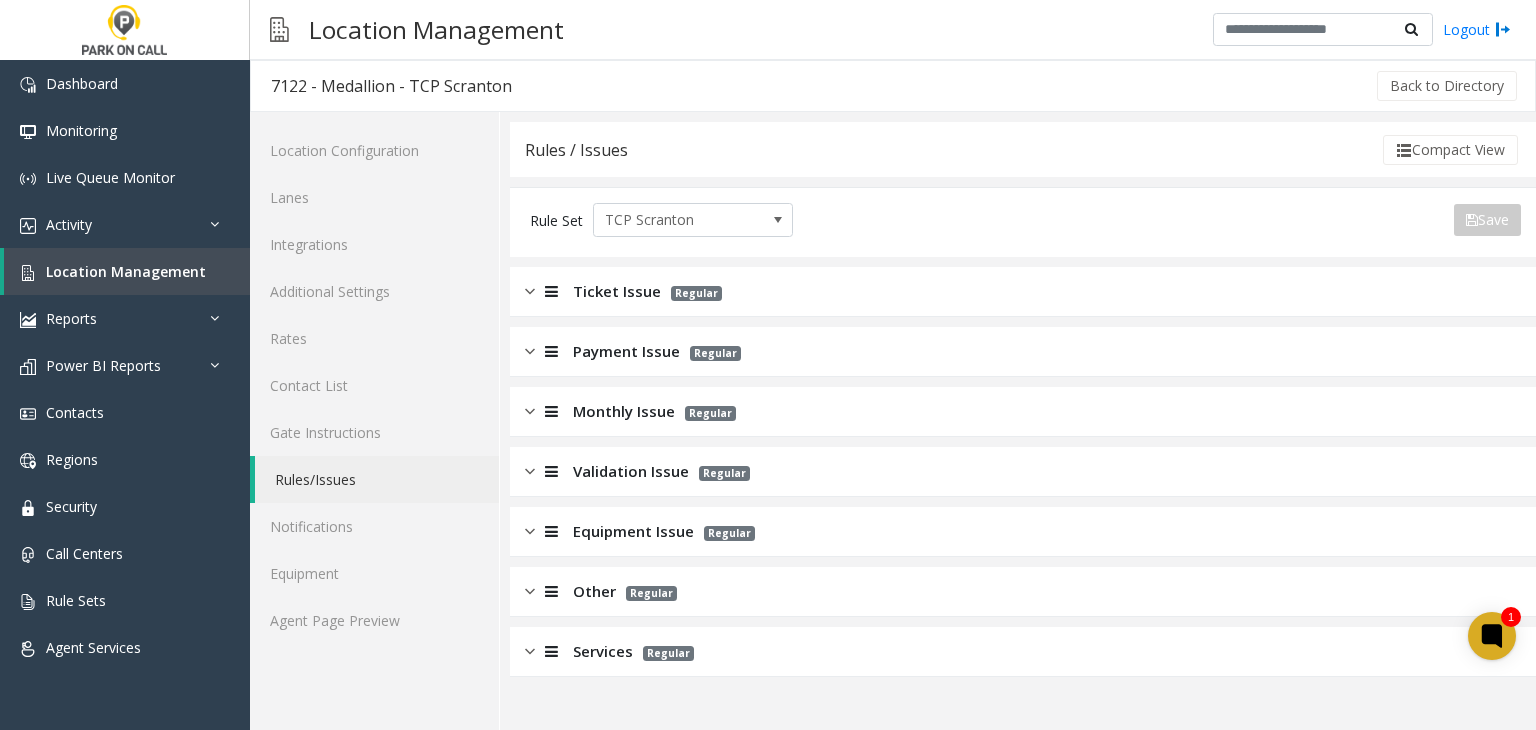 click at bounding box center [549, 651] 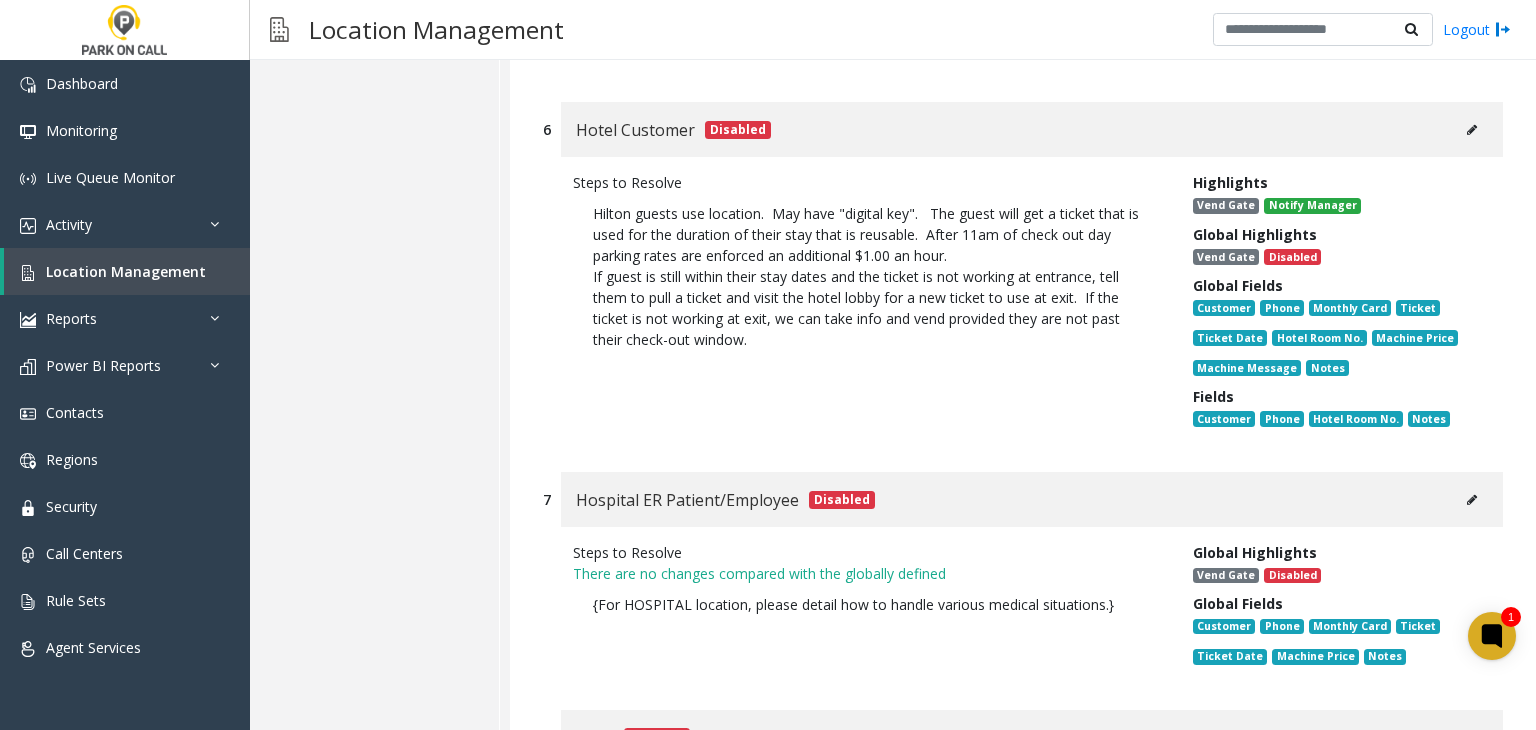 scroll, scrollTop: 1900, scrollLeft: 0, axis: vertical 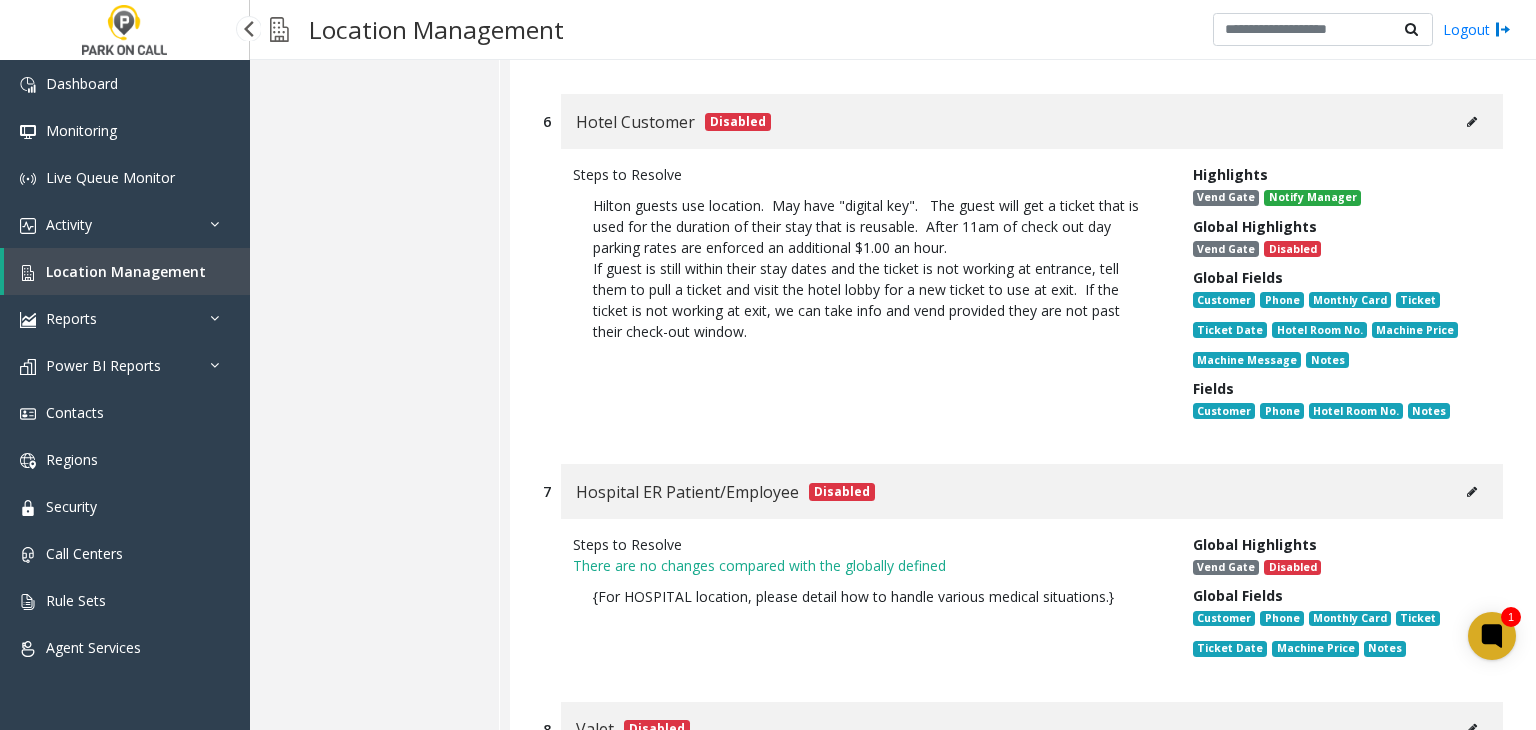 click on "Location Management" at bounding box center (126, 271) 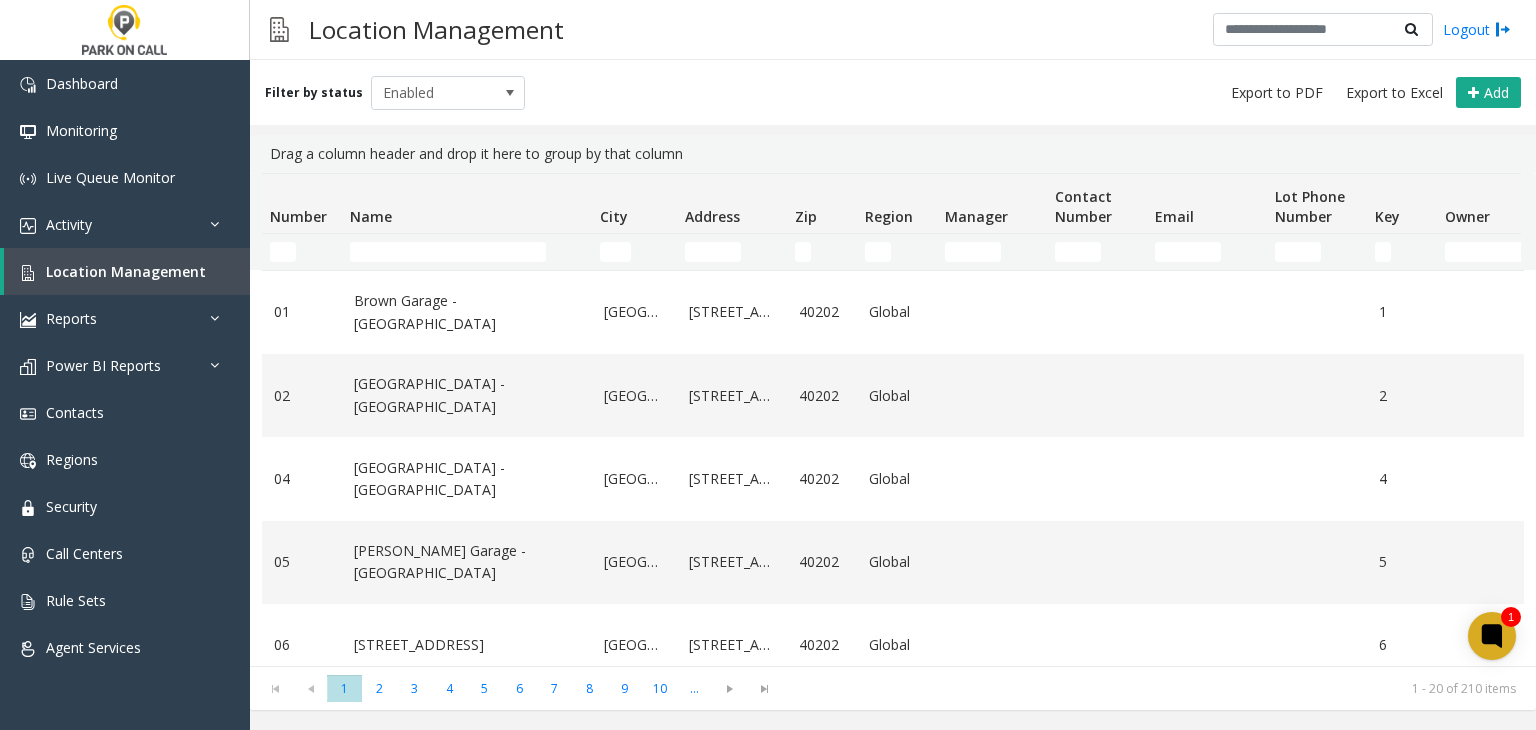 scroll, scrollTop: 0, scrollLeft: 0, axis: both 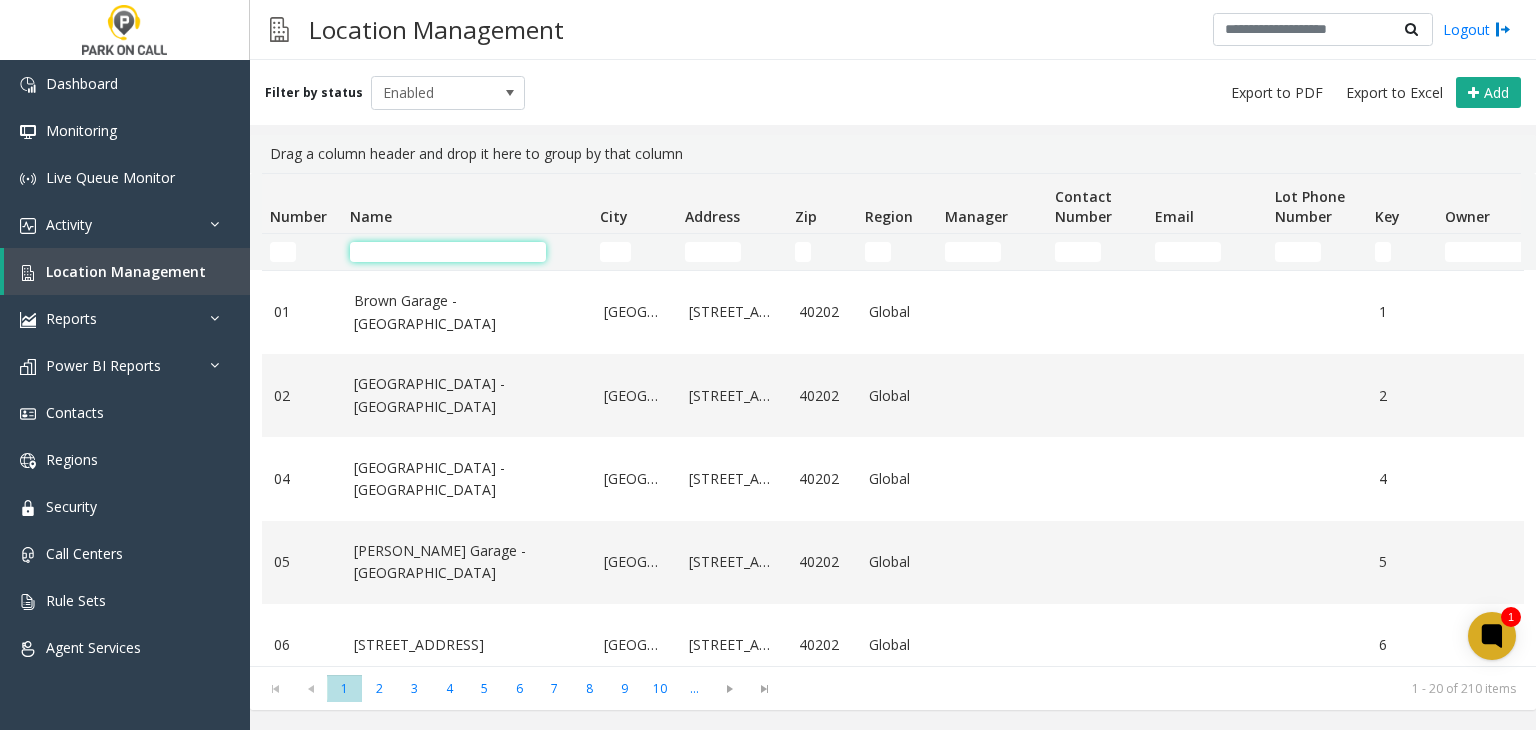 click 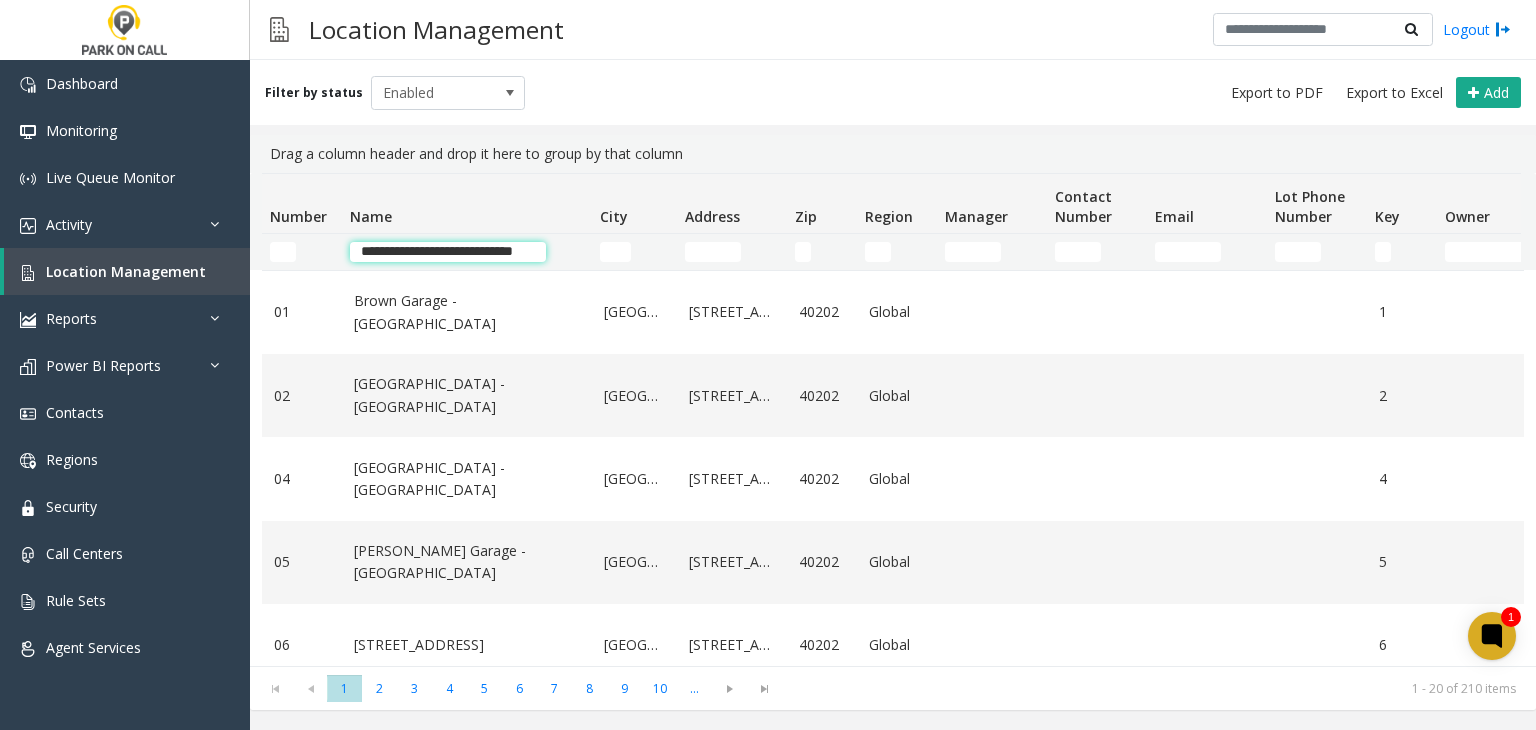 scroll, scrollTop: 0, scrollLeft: 10, axis: horizontal 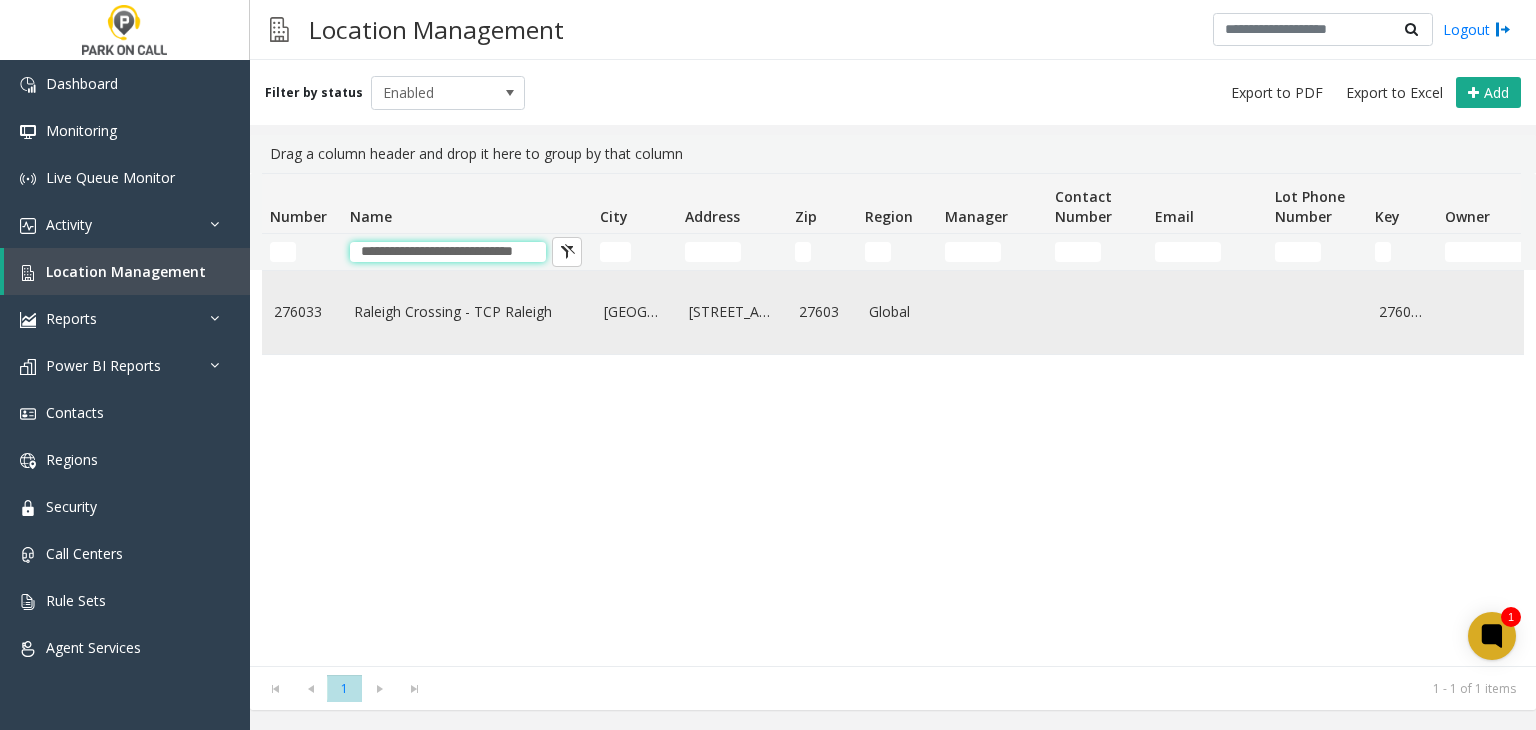 type on "**********" 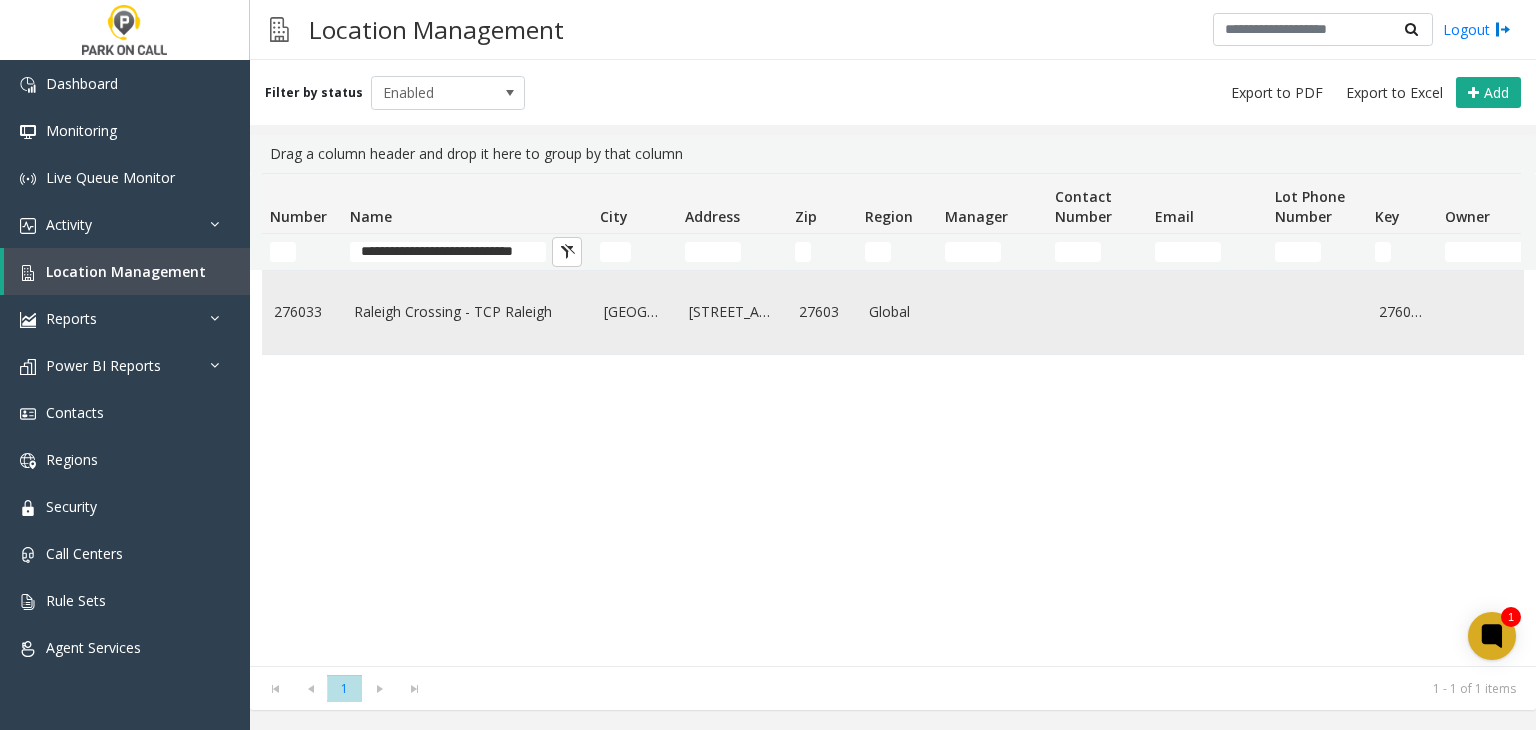 scroll, scrollTop: 0, scrollLeft: 0, axis: both 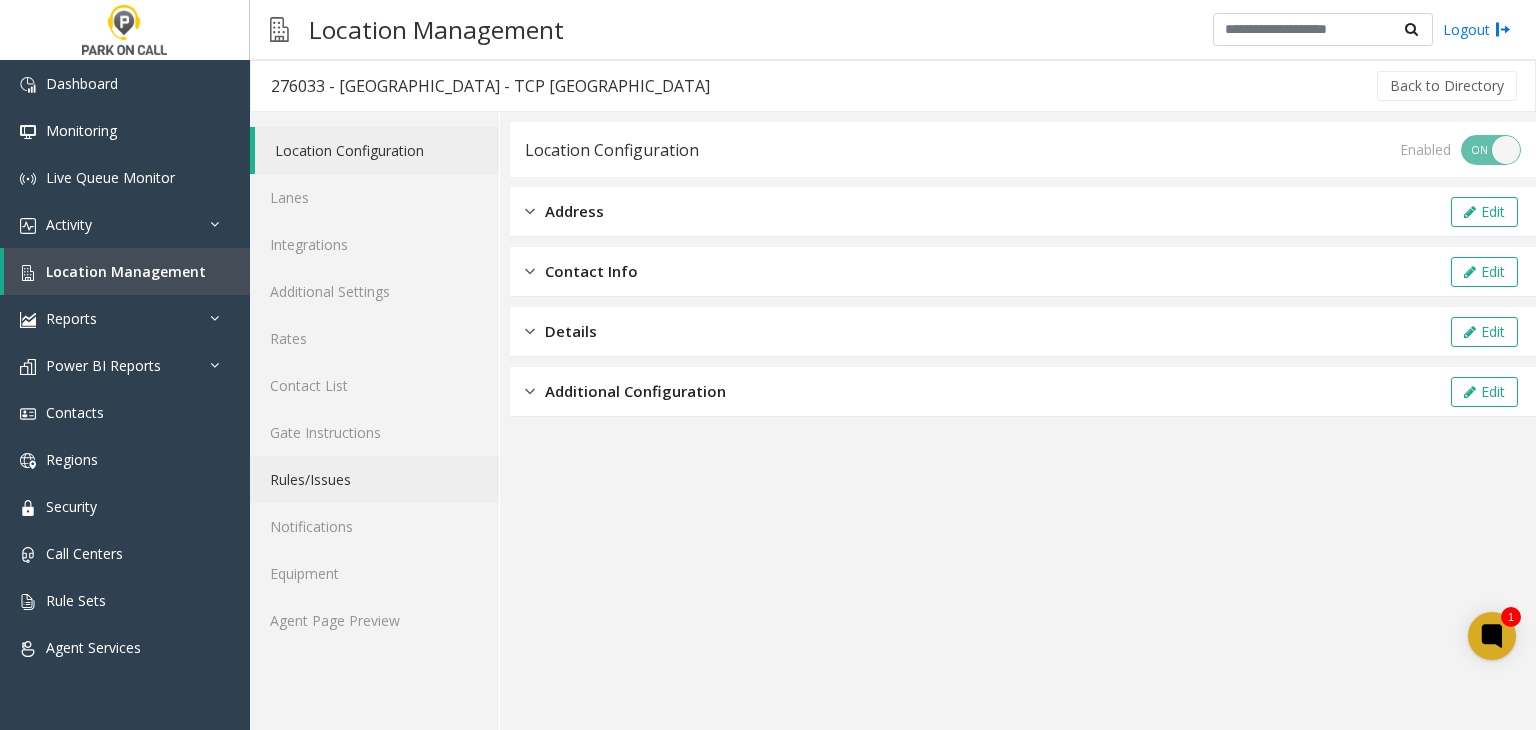 click on "Rules/Issues" 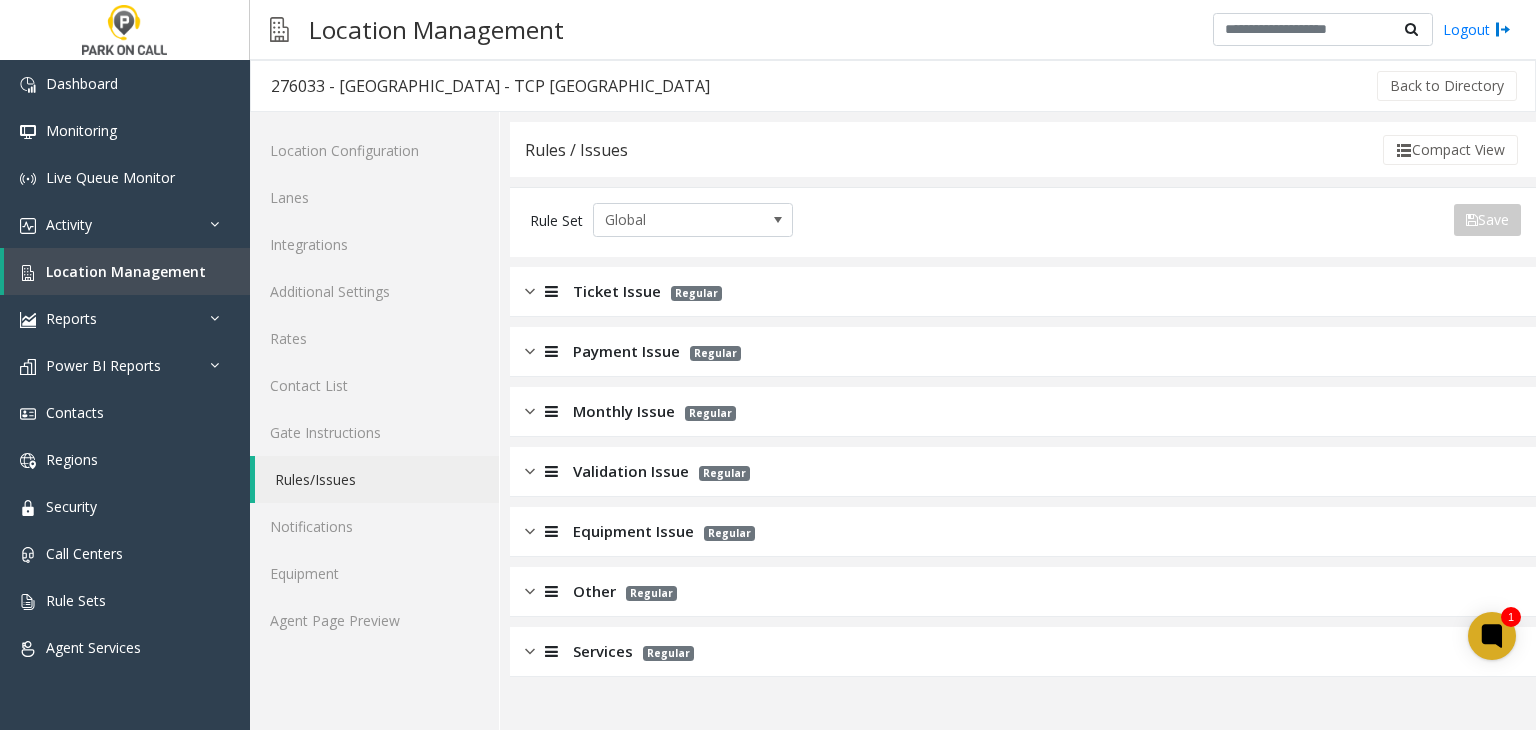 click on "Monthly Issue" at bounding box center [624, 411] 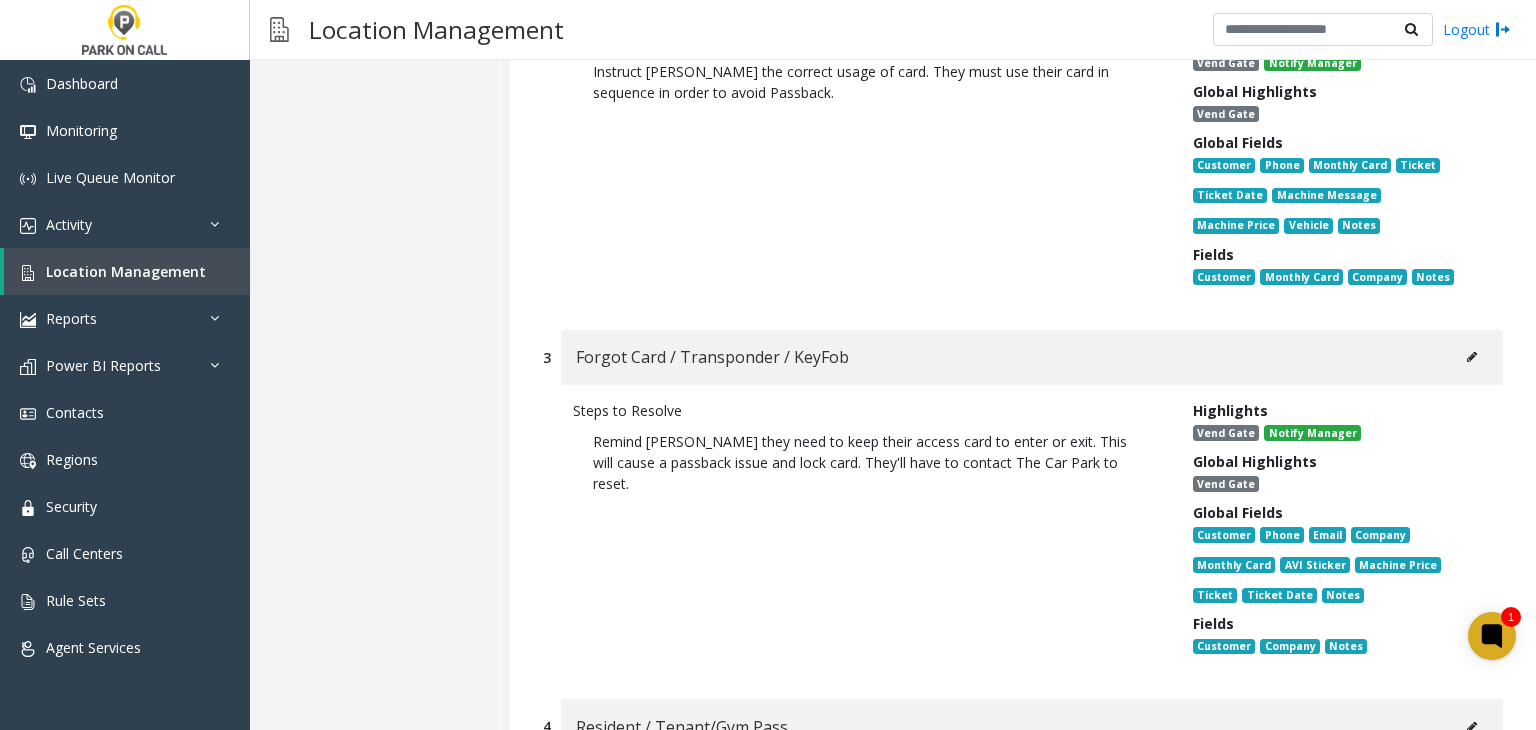 scroll, scrollTop: 1100, scrollLeft: 0, axis: vertical 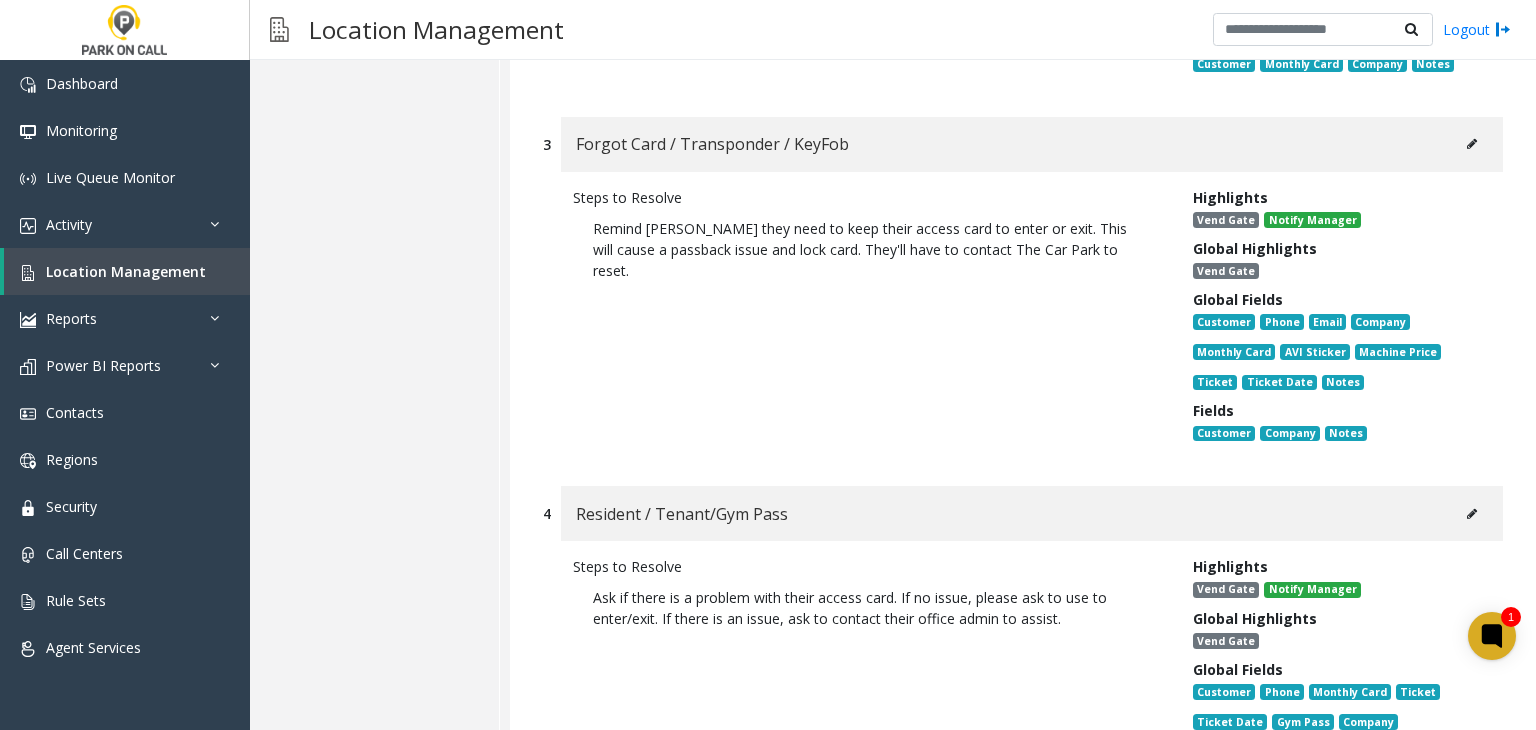 click at bounding box center [1472, 144] 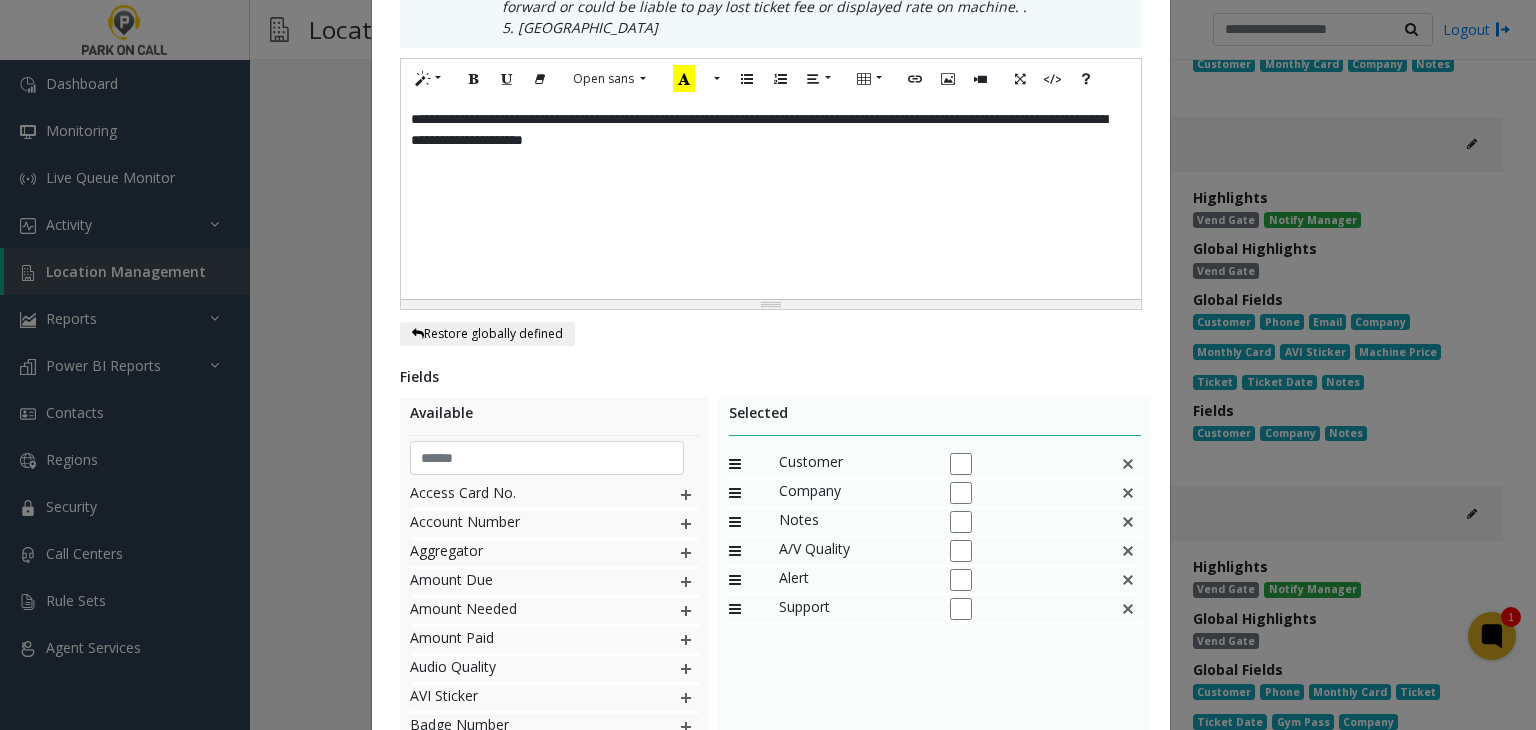 scroll, scrollTop: 688, scrollLeft: 0, axis: vertical 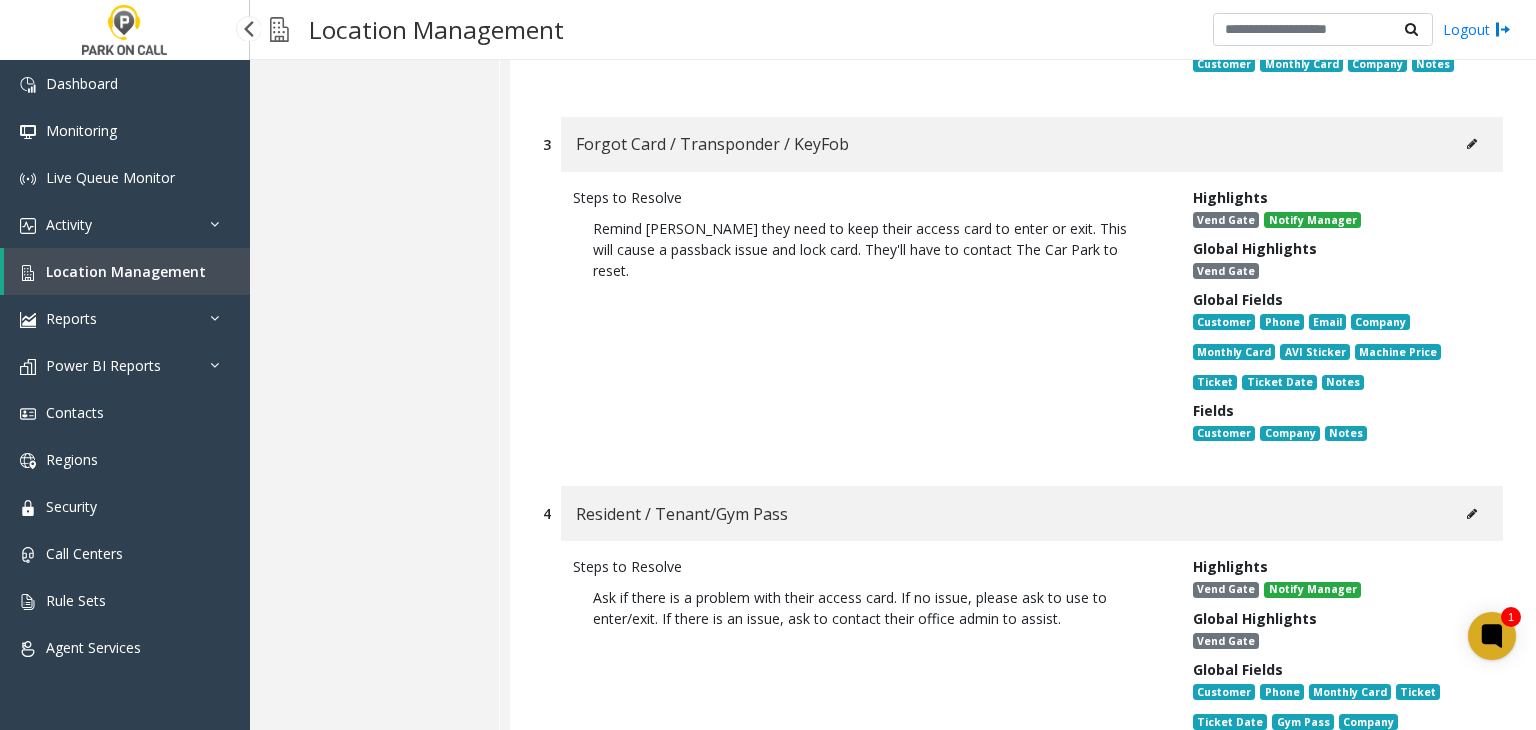 click on "Location Management" at bounding box center [127, 271] 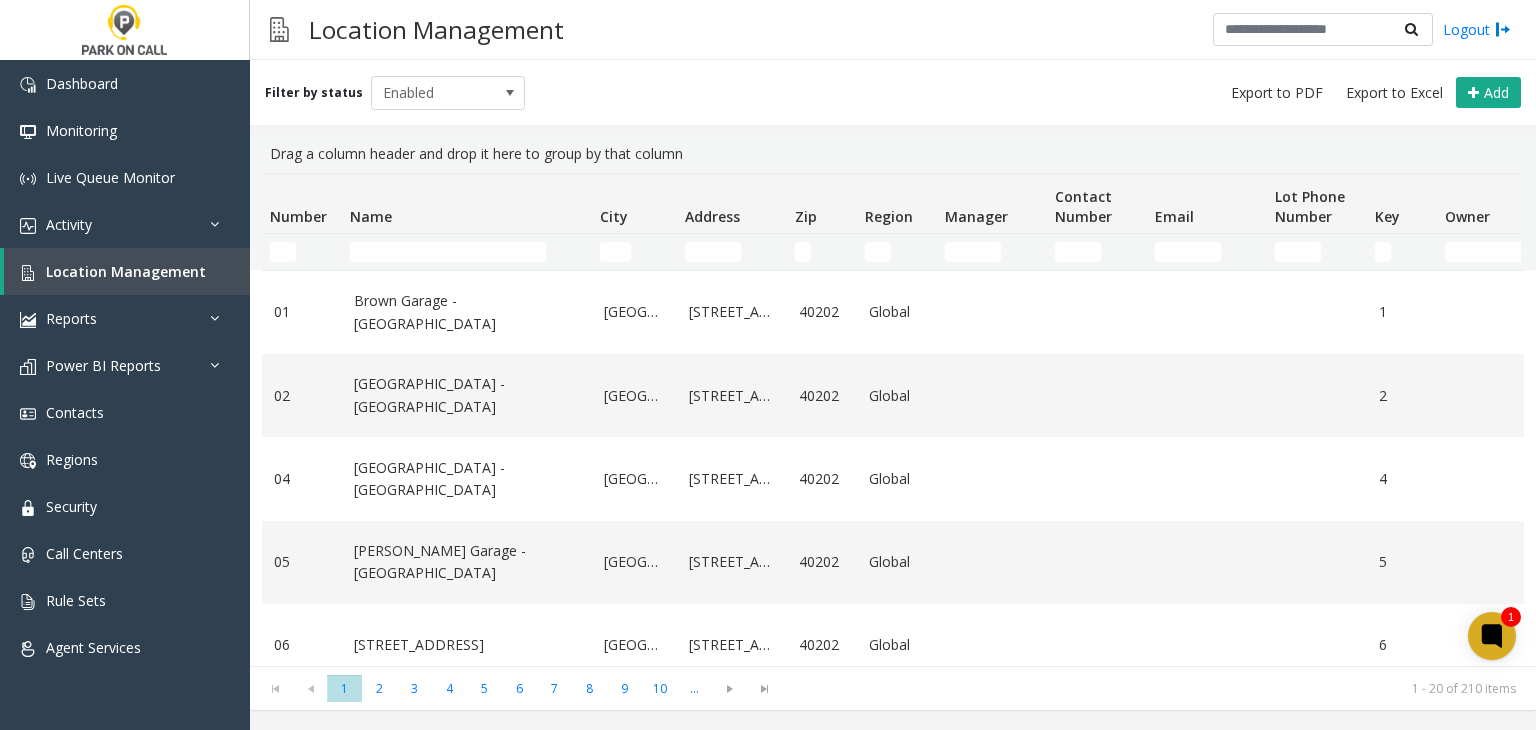 scroll, scrollTop: 0, scrollLeft: 0, axis: both 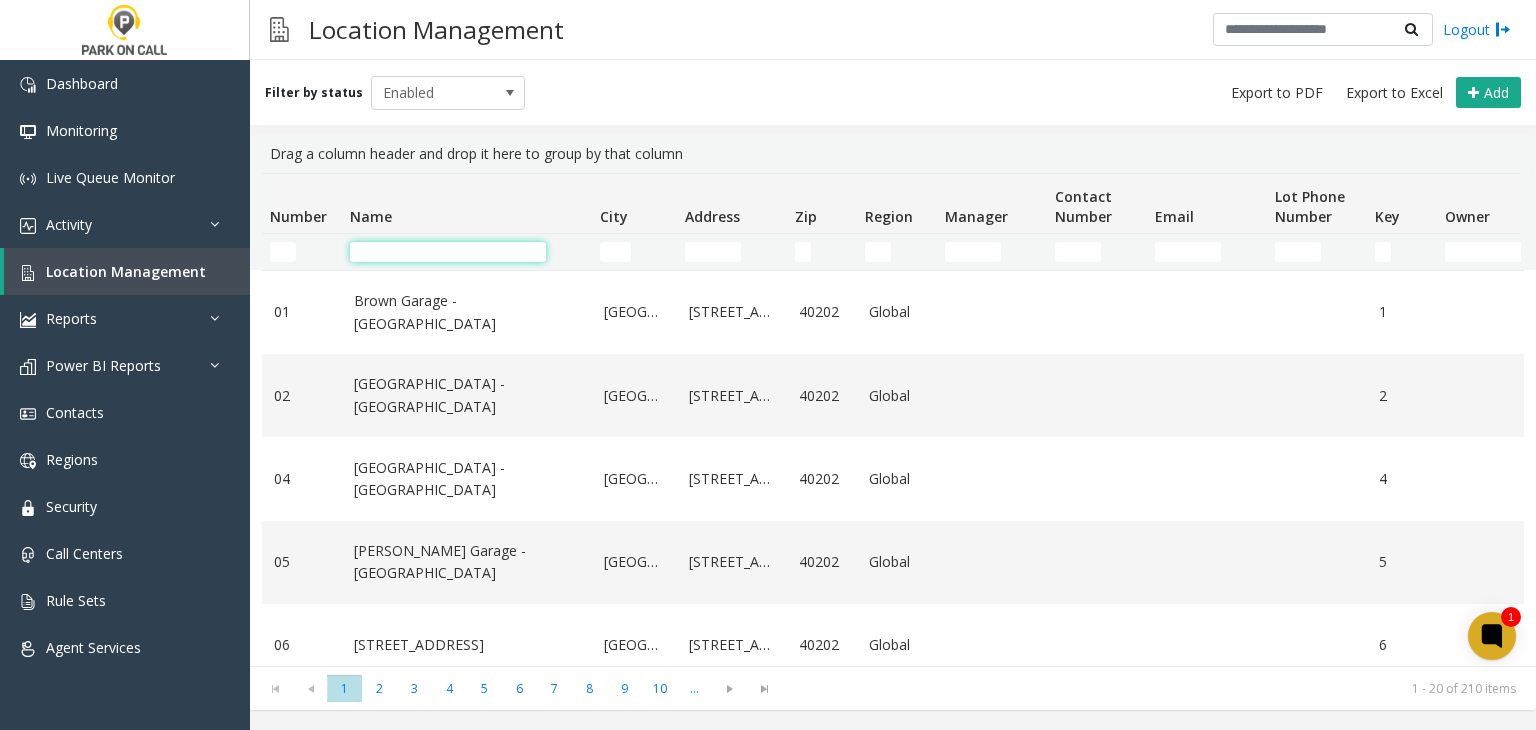 click 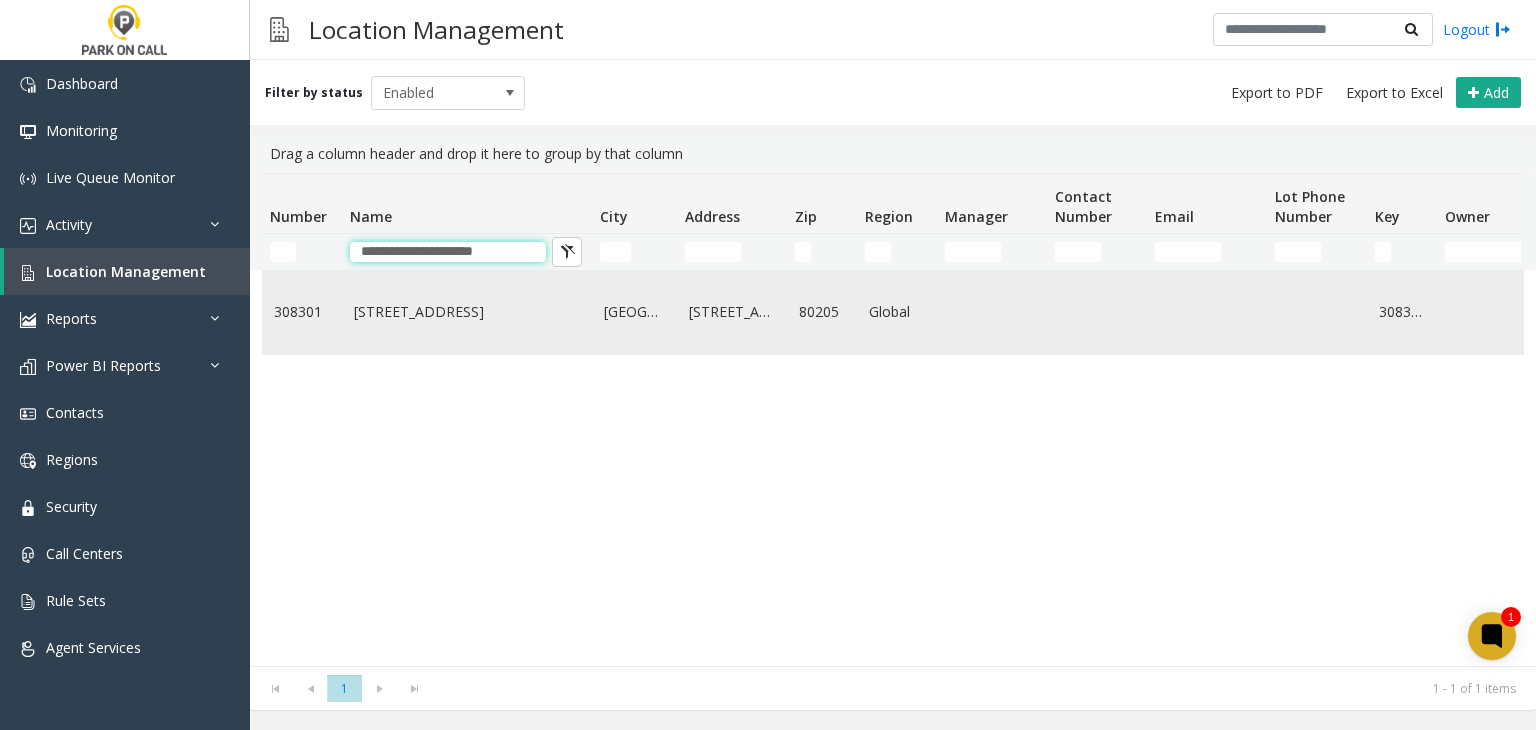 type on "**********" 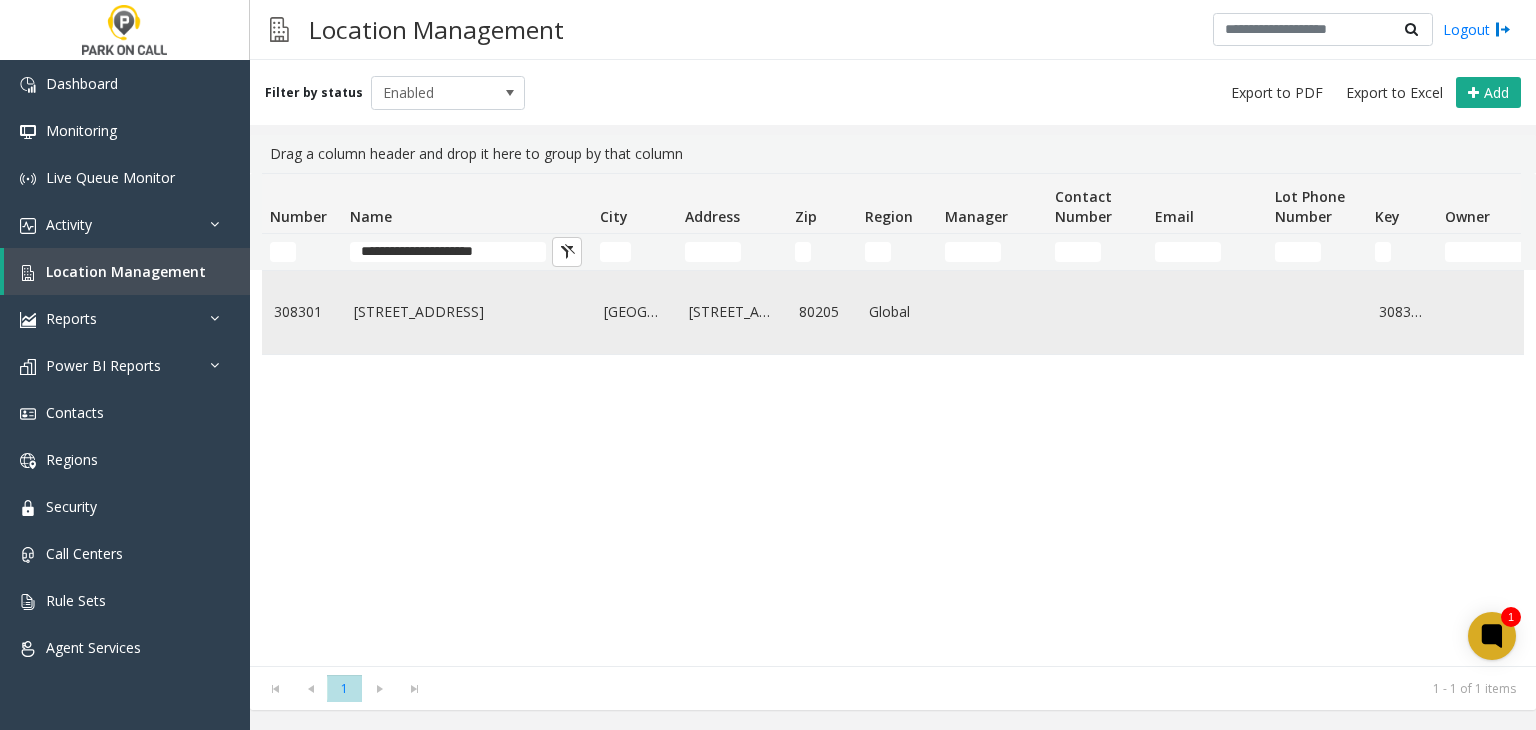 click on "3083 Walnut - Parkwell" 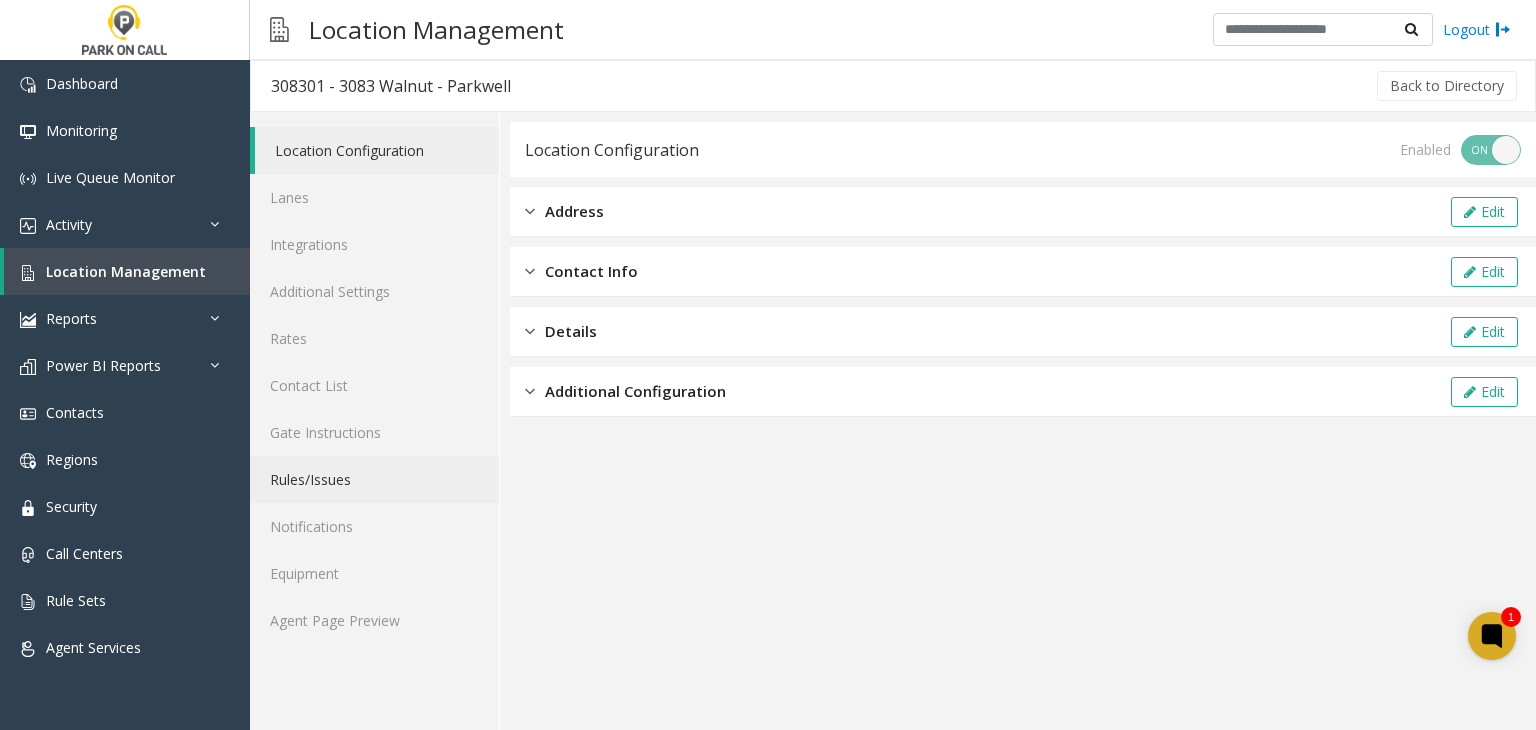 click on "Rules/Issues" 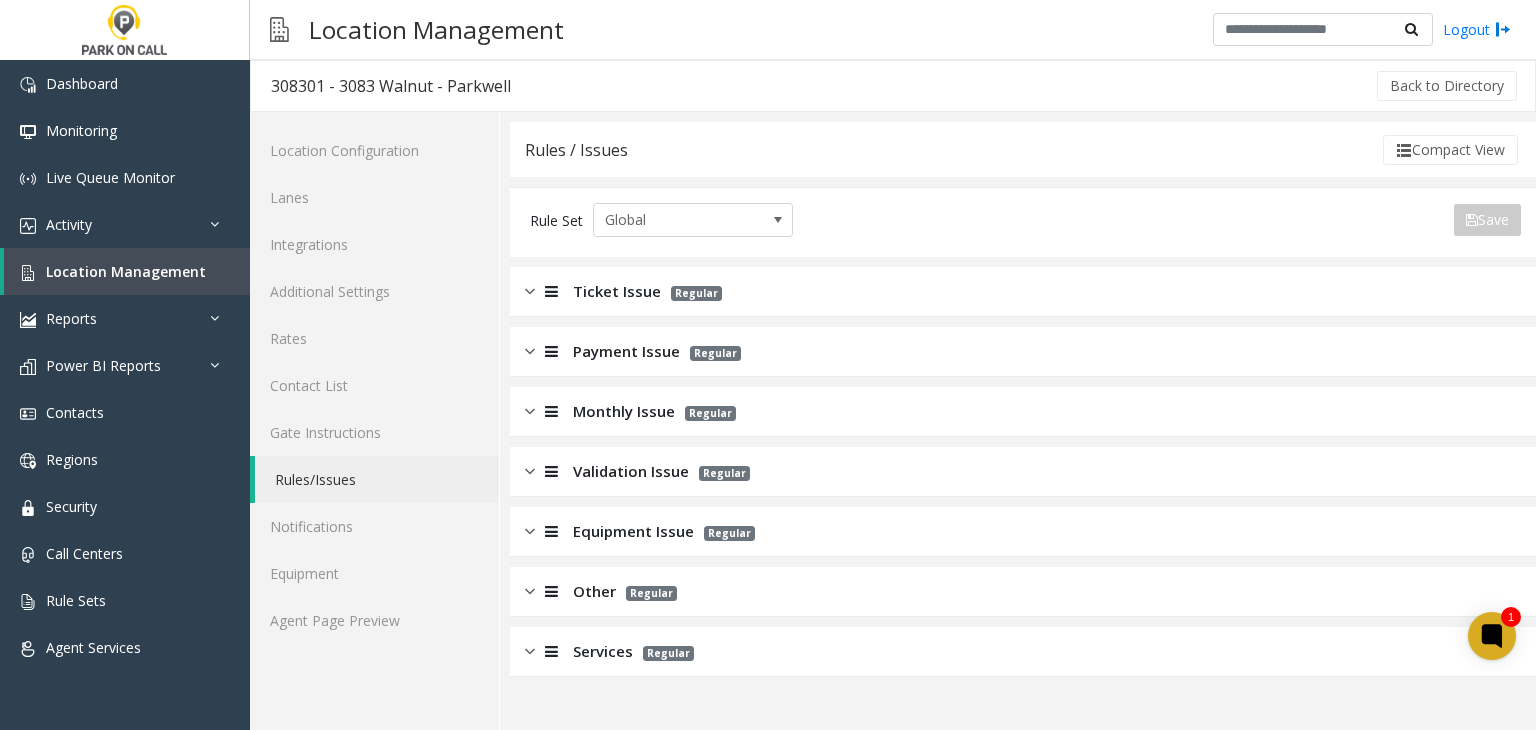 click on "Other" at bounding box center (594, 591) 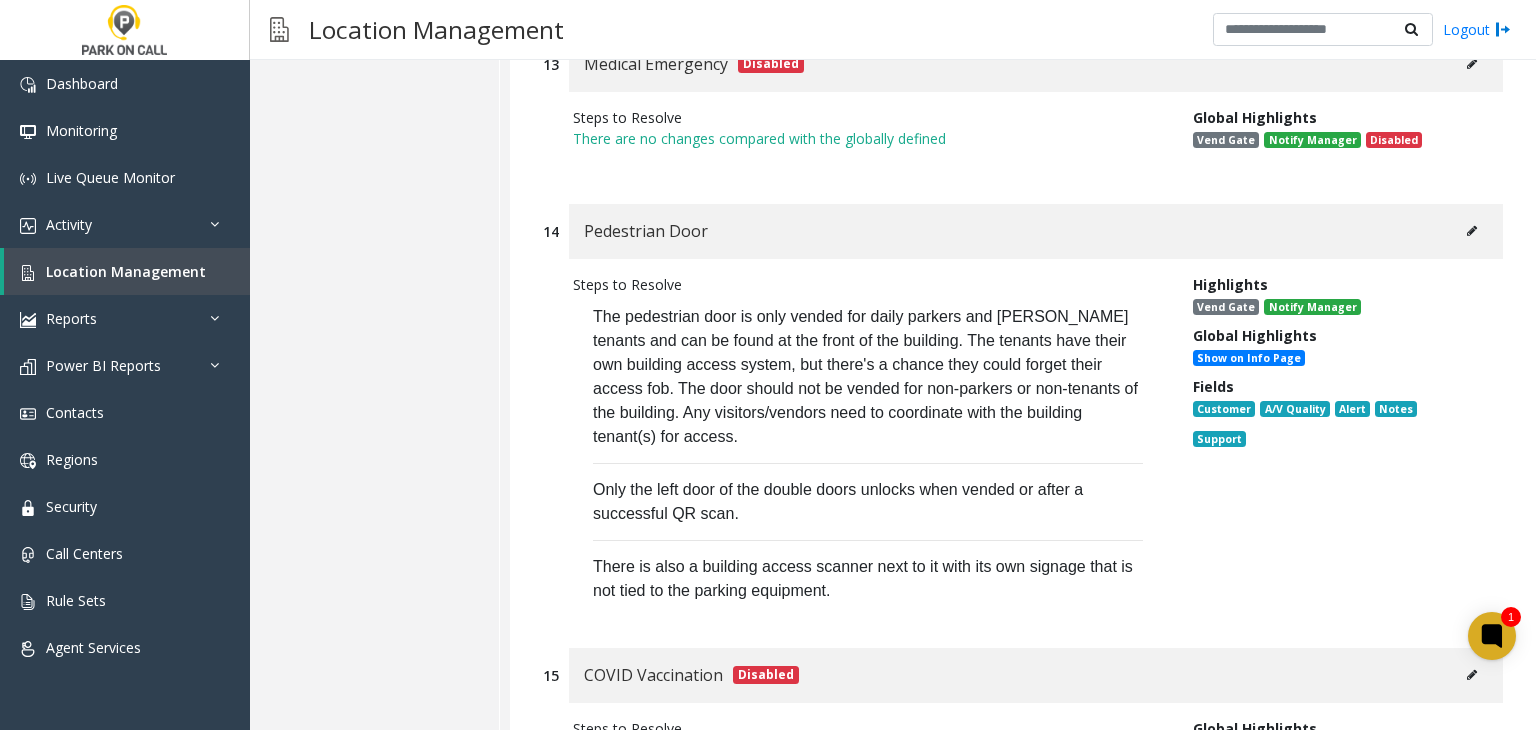 scroll, scrollTop: 3700, scrollLeft: 0, axis: vertical 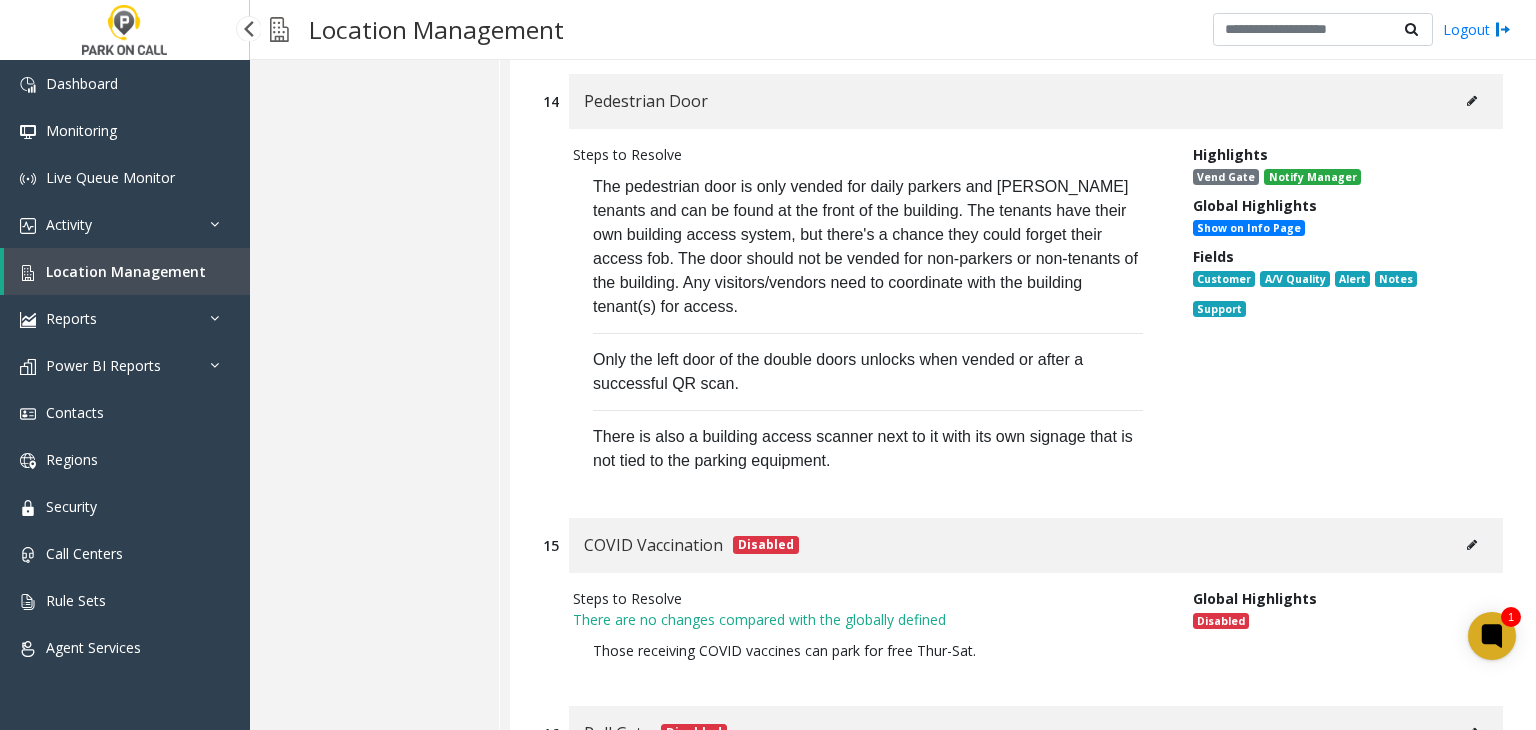 click on "Location Management" at bounding box center [126, 271] 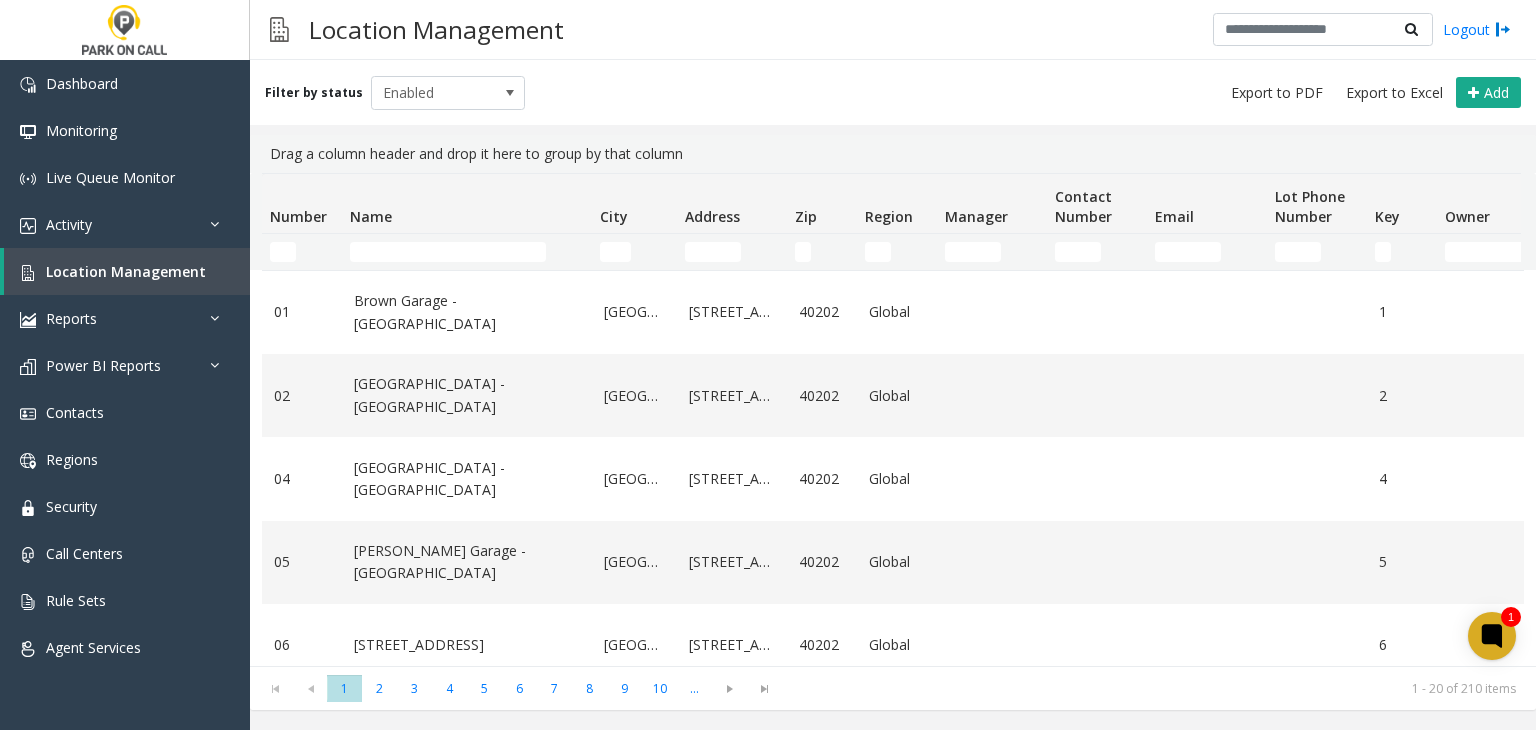 scroll, scrollTop: 0, scrollLeft: 0, axis: both 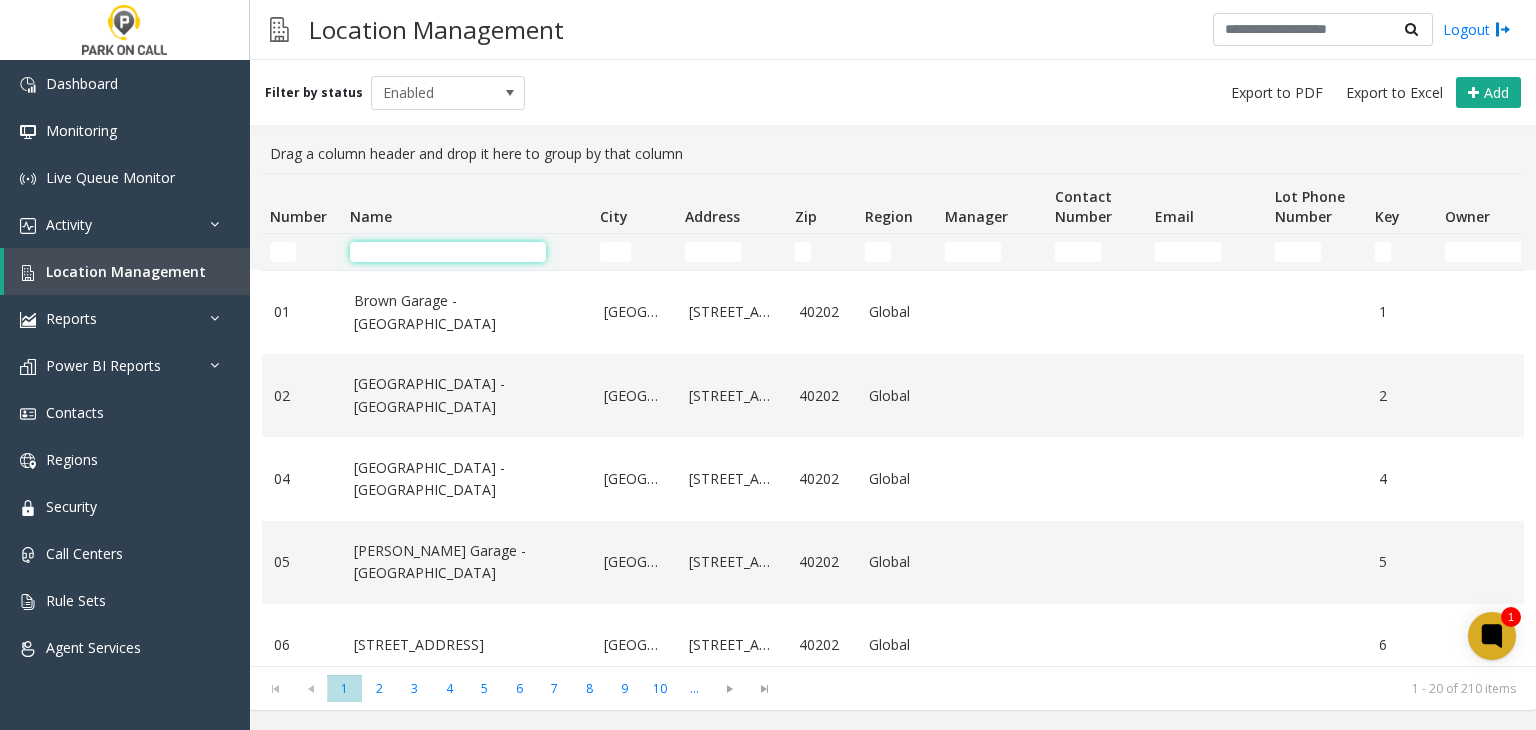 click 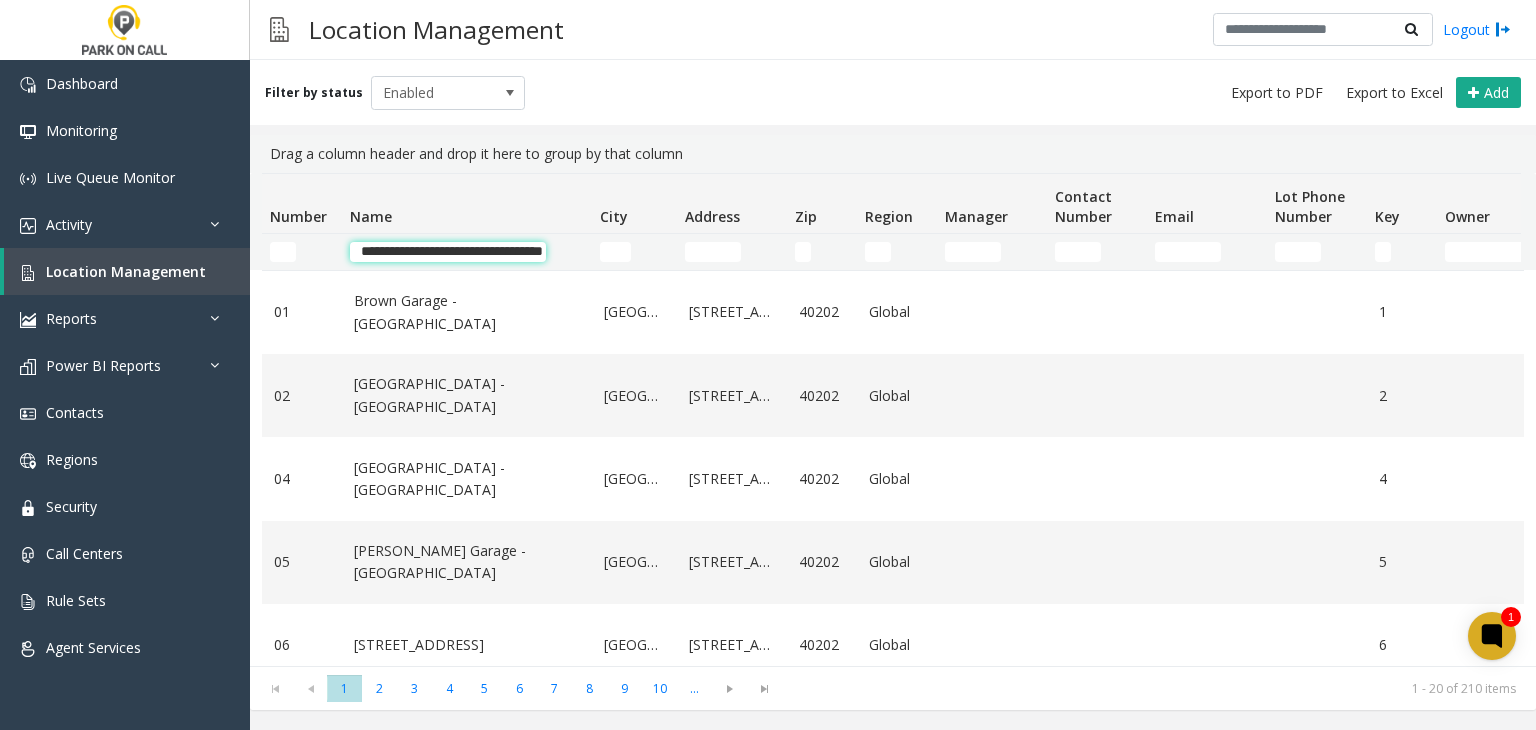 scroll, scrollTop: 0, scrollLeft: 53, axis: horizontal 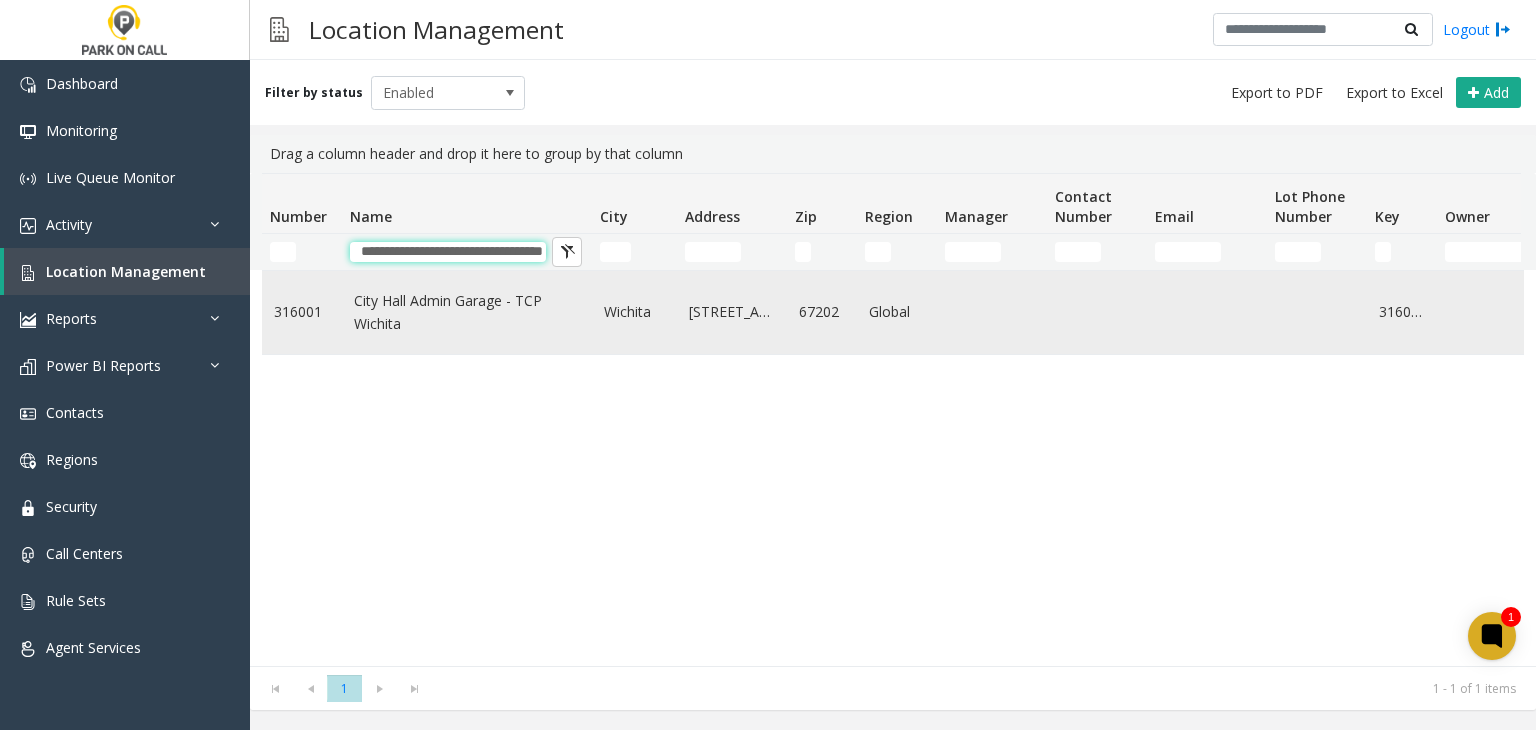 type on "**********" 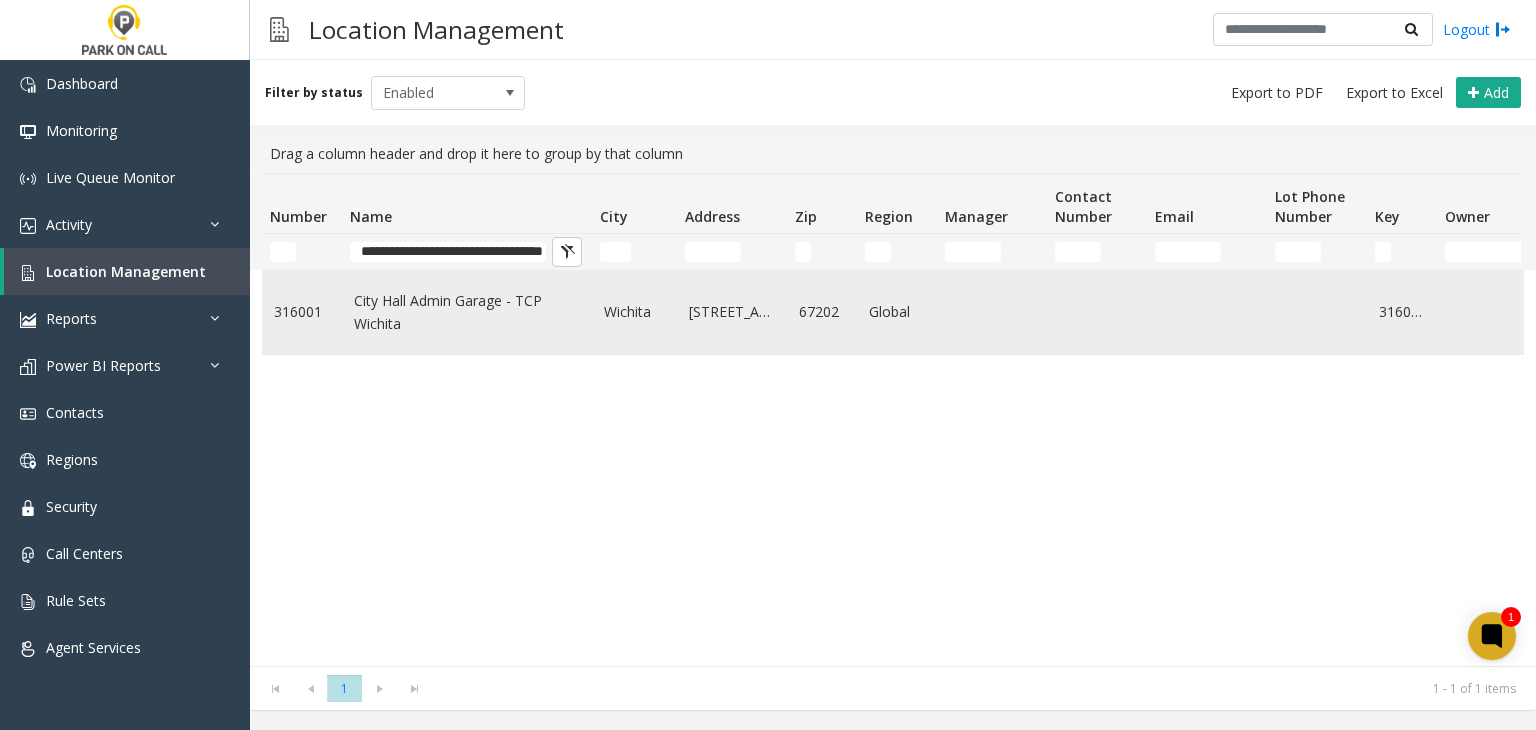 scroll, scrollTop: 0, scrollLeft: 0, axis: both 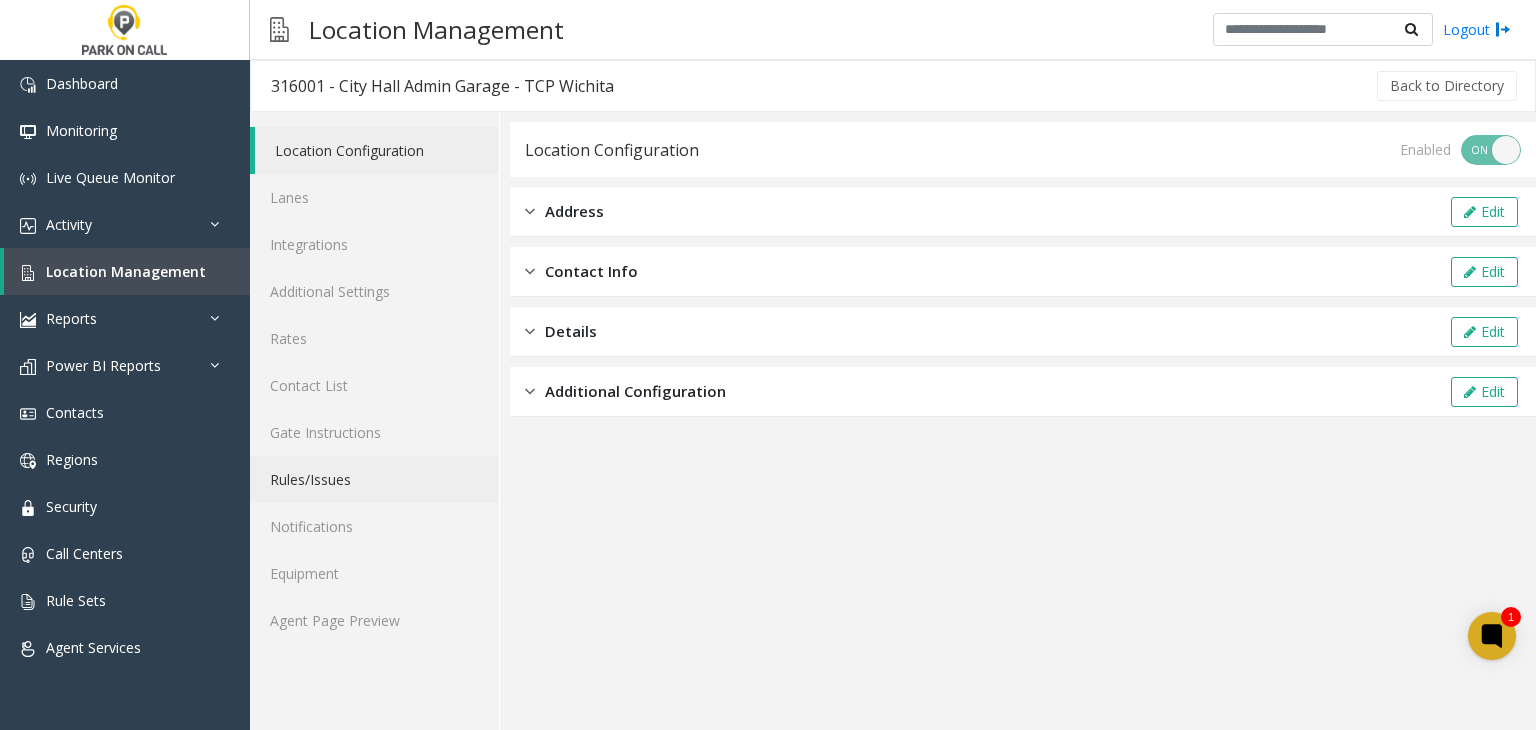 click on "Rules/Issues" 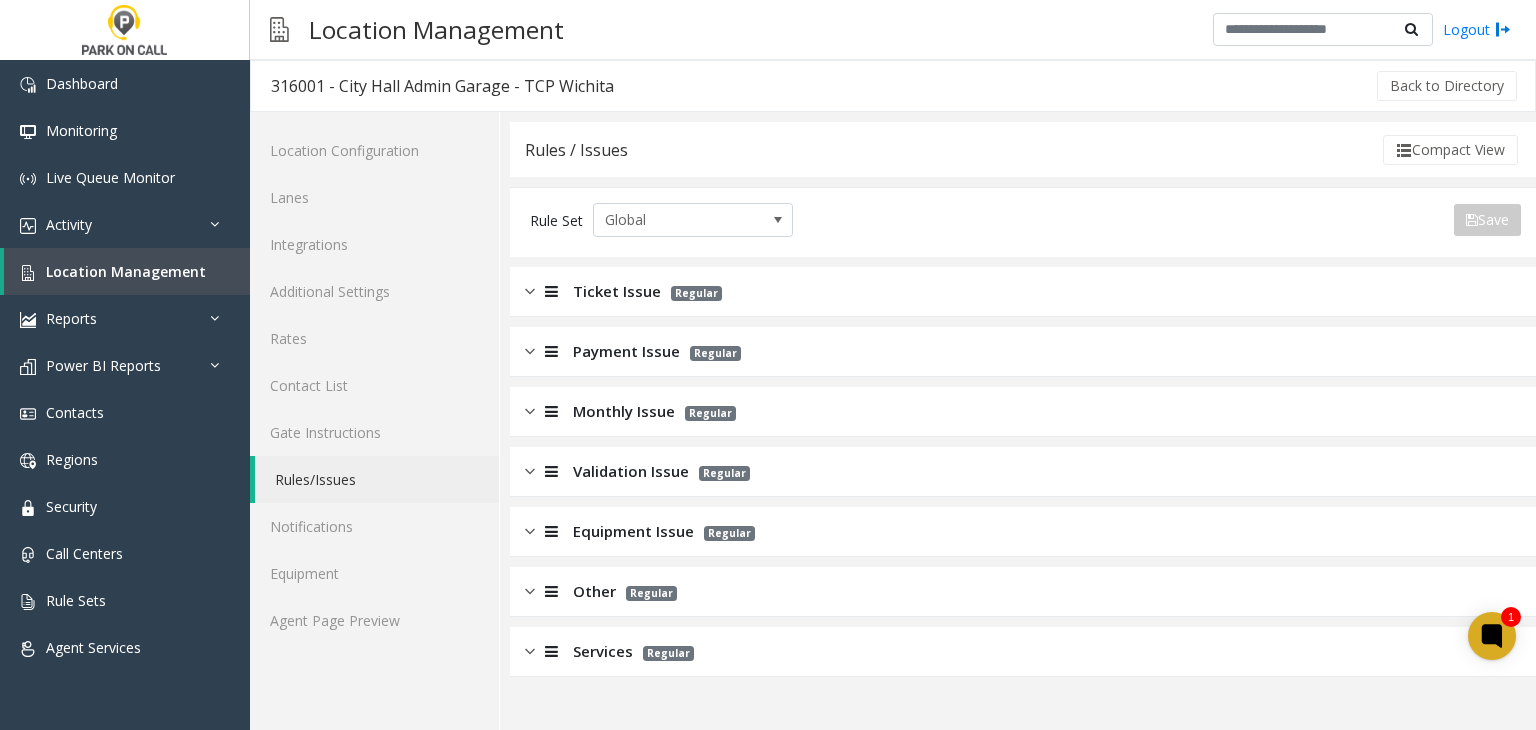 click on "Services" at bounding box center [603, 651] 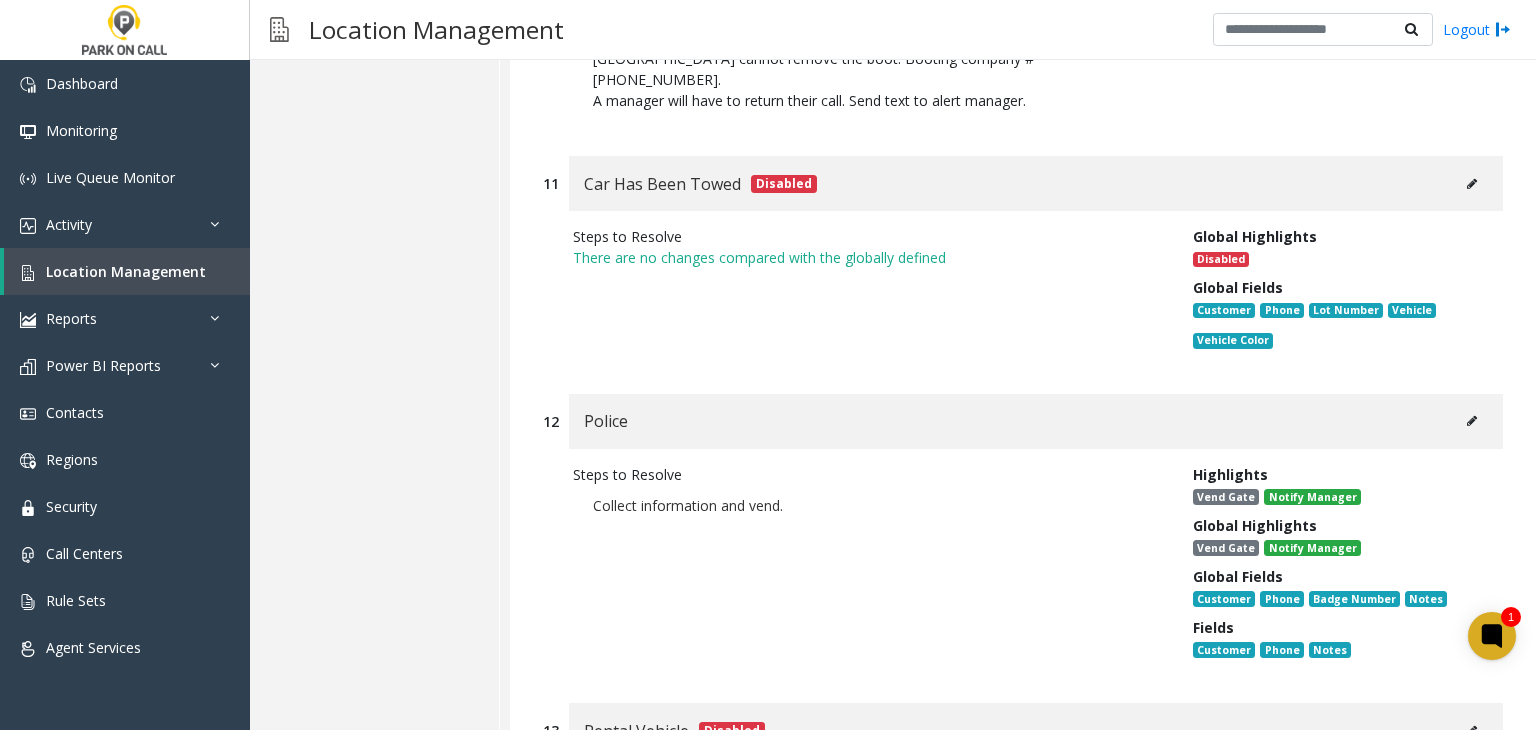scroll, scrollTop: 4300, scrollLeft: 0, axis: vertical 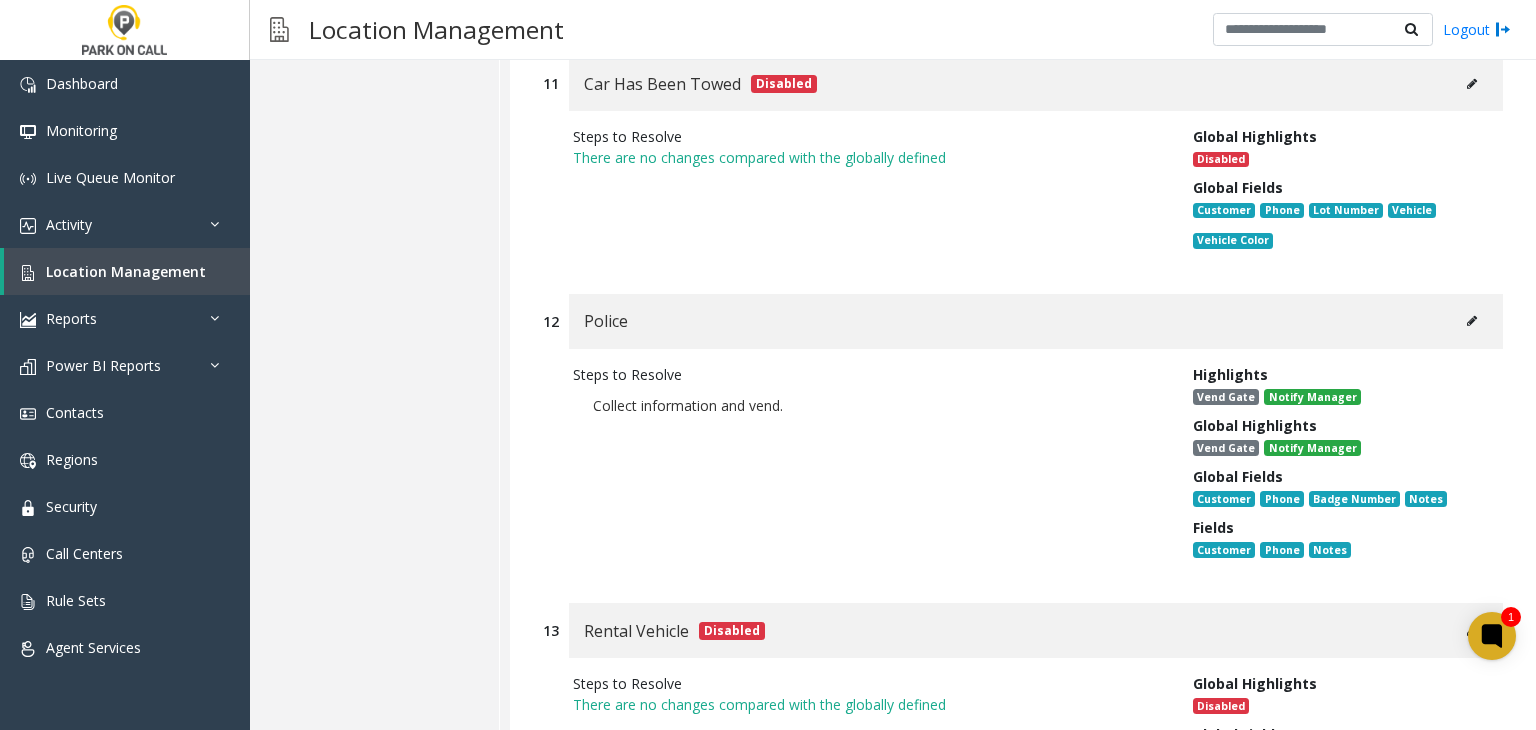 click at bounding box center [1472, 321] 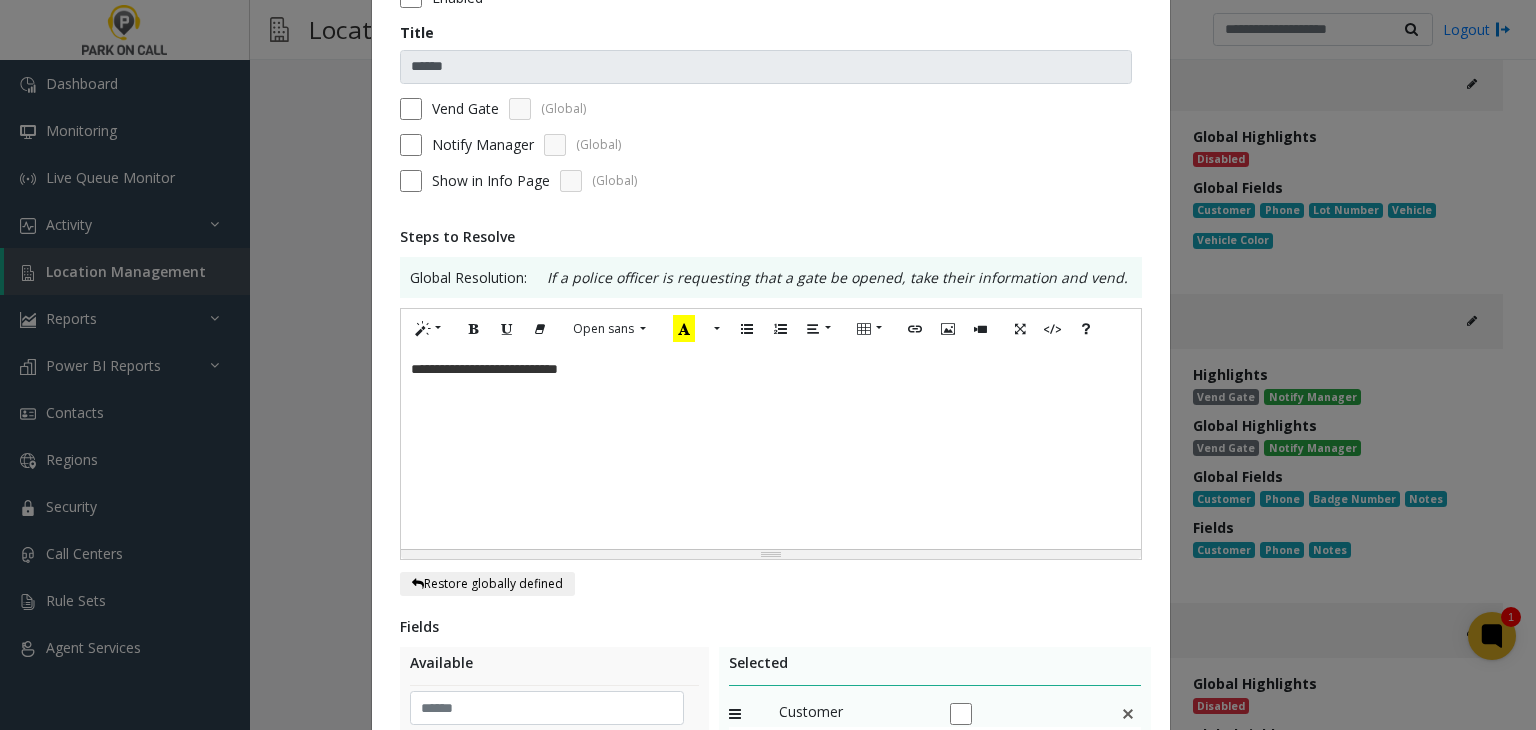 scroll, scrollTop: 400, scrollLeft: 0, axis: vertical 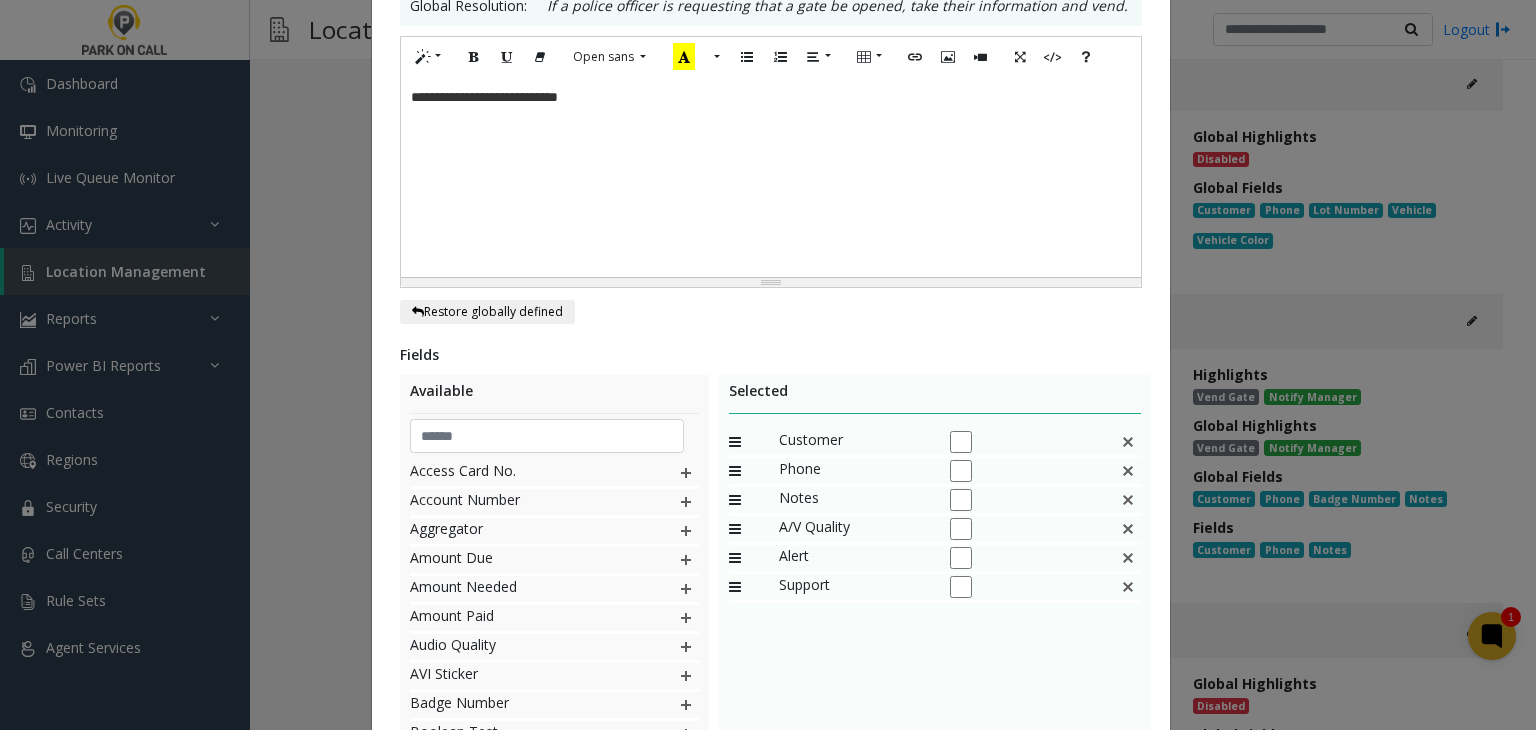 click on "**********" 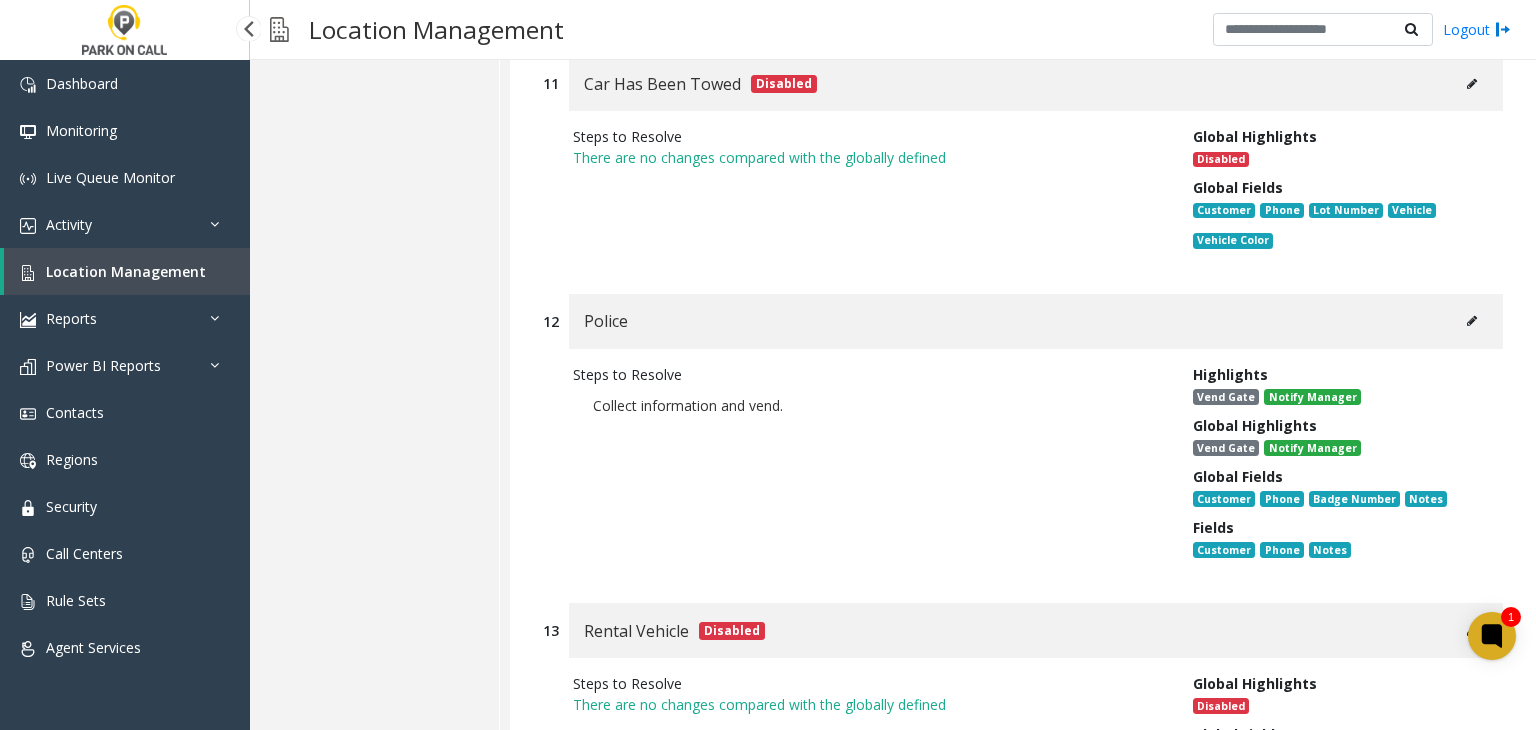 click on "Location Management" at bounding box center [126, 271] 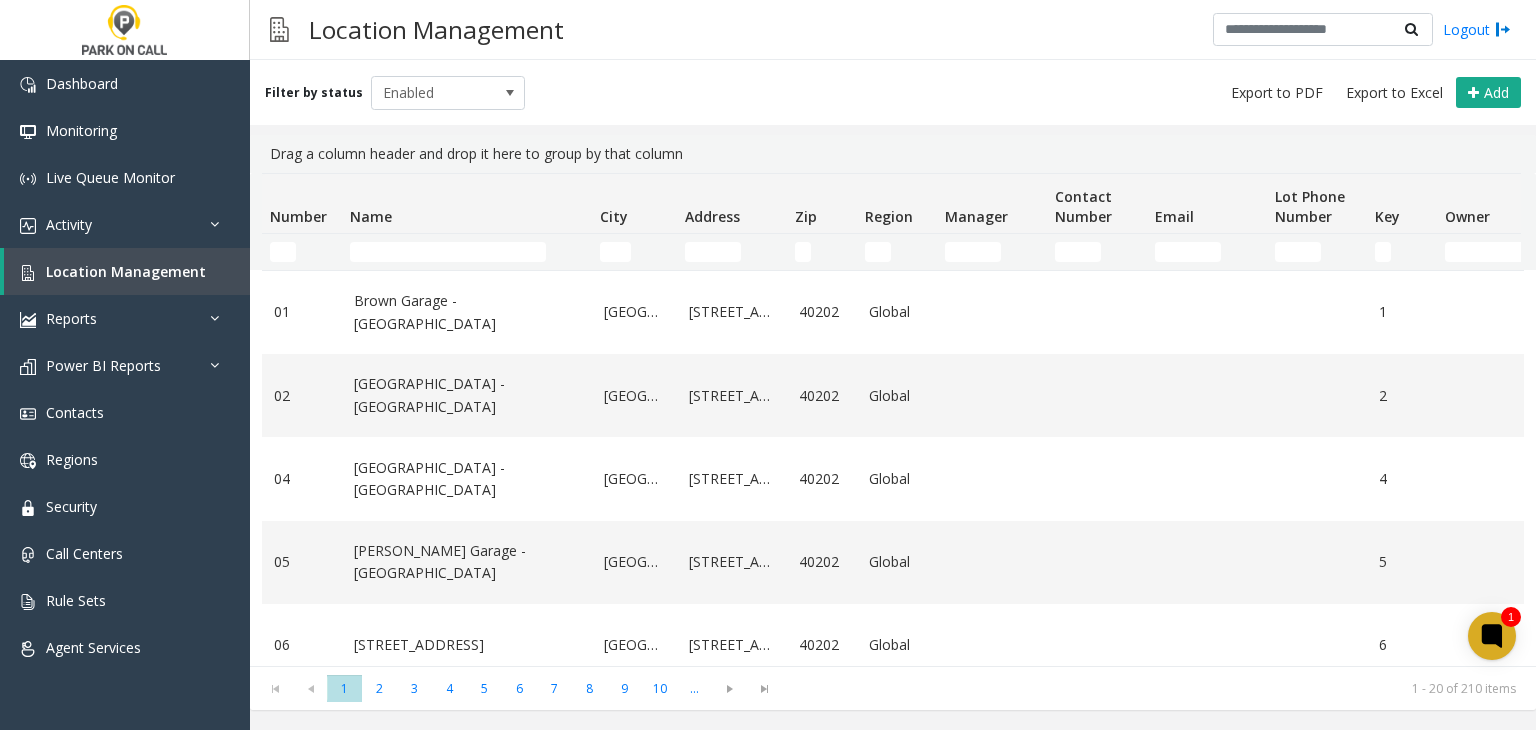 scroll, scrollTop: 0, scrollLeft: 0, axis: both 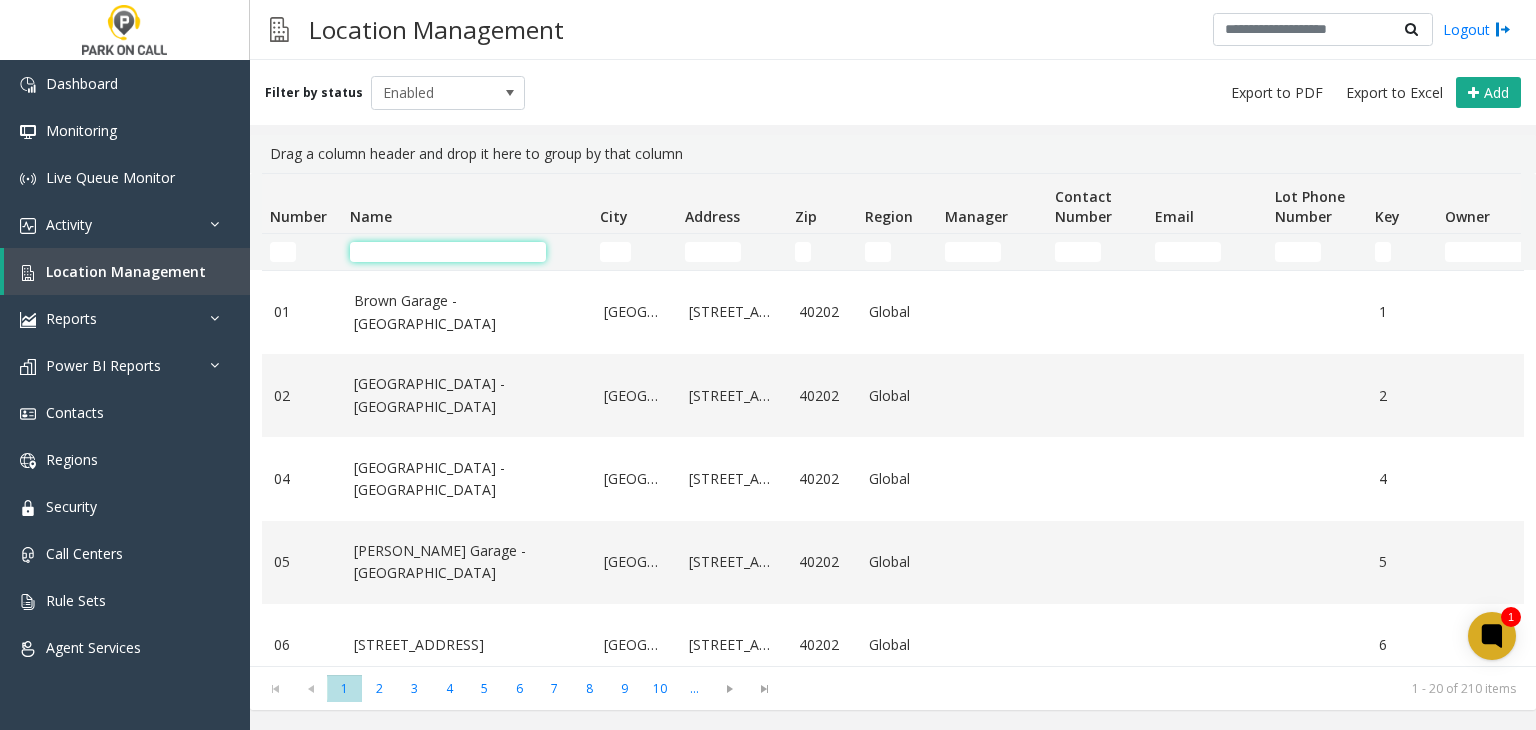 click 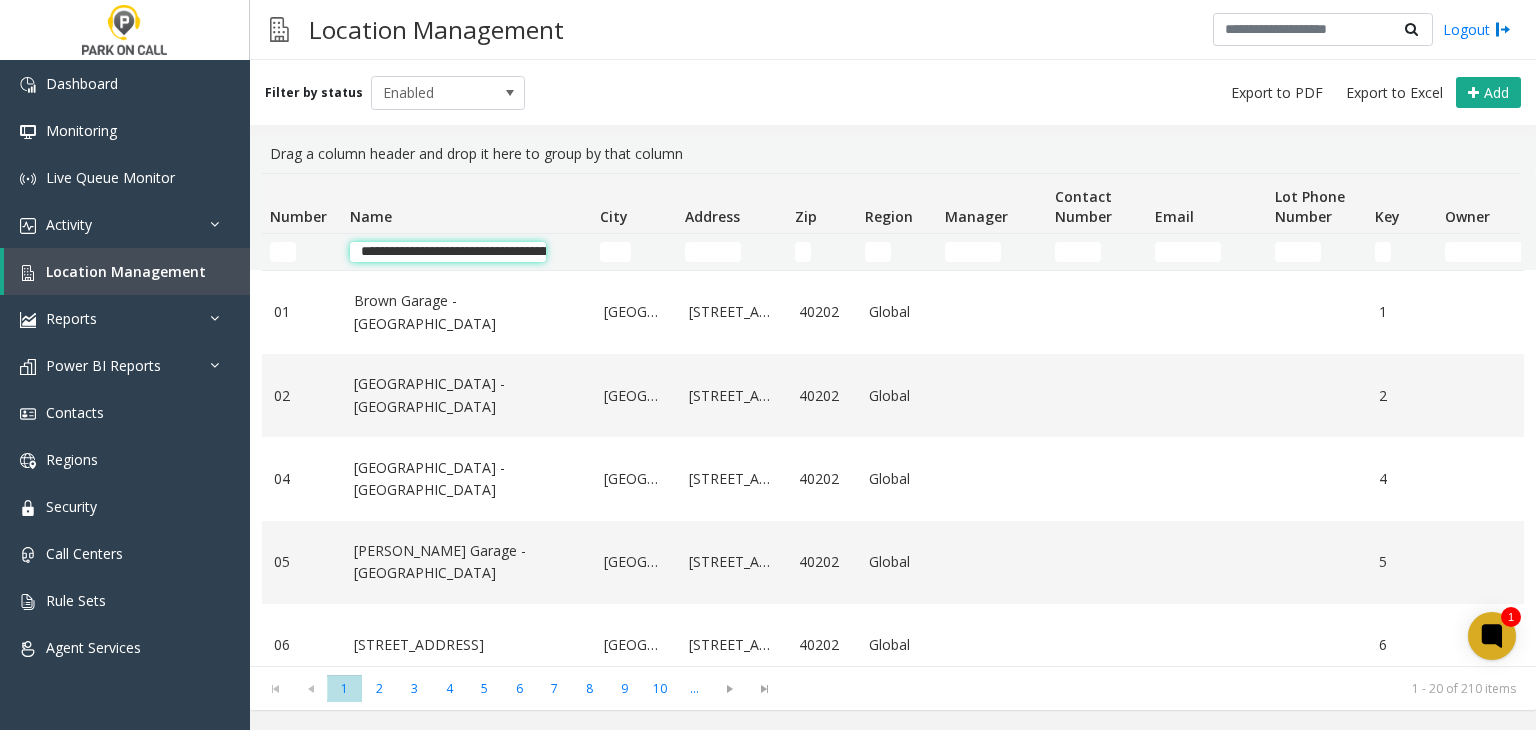 scroll, scrollTop: 0, scrollLeft: 152, axis: horizontal 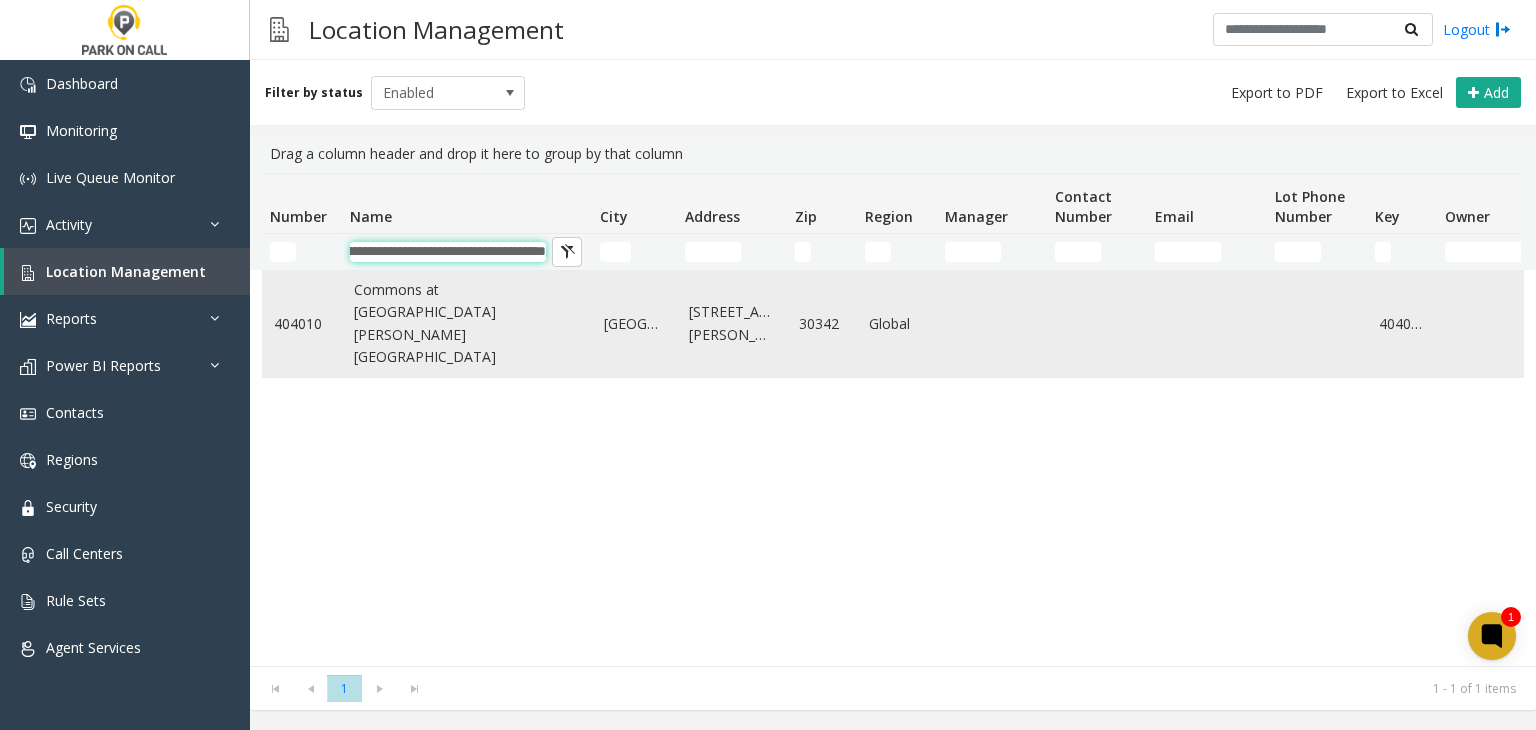 type on "**********" 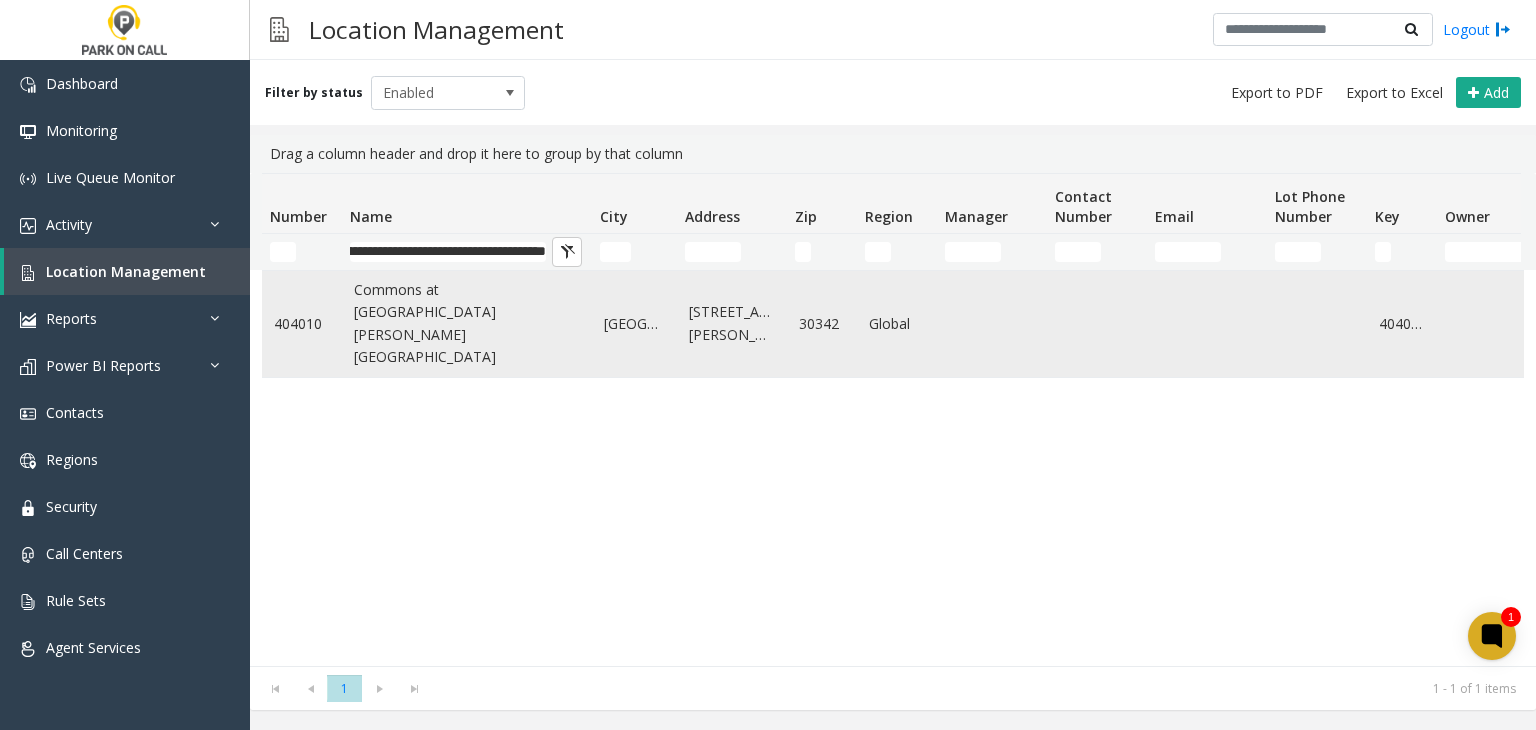 scroll, scrollTop: 0, scrollLeft: 0, axis: both 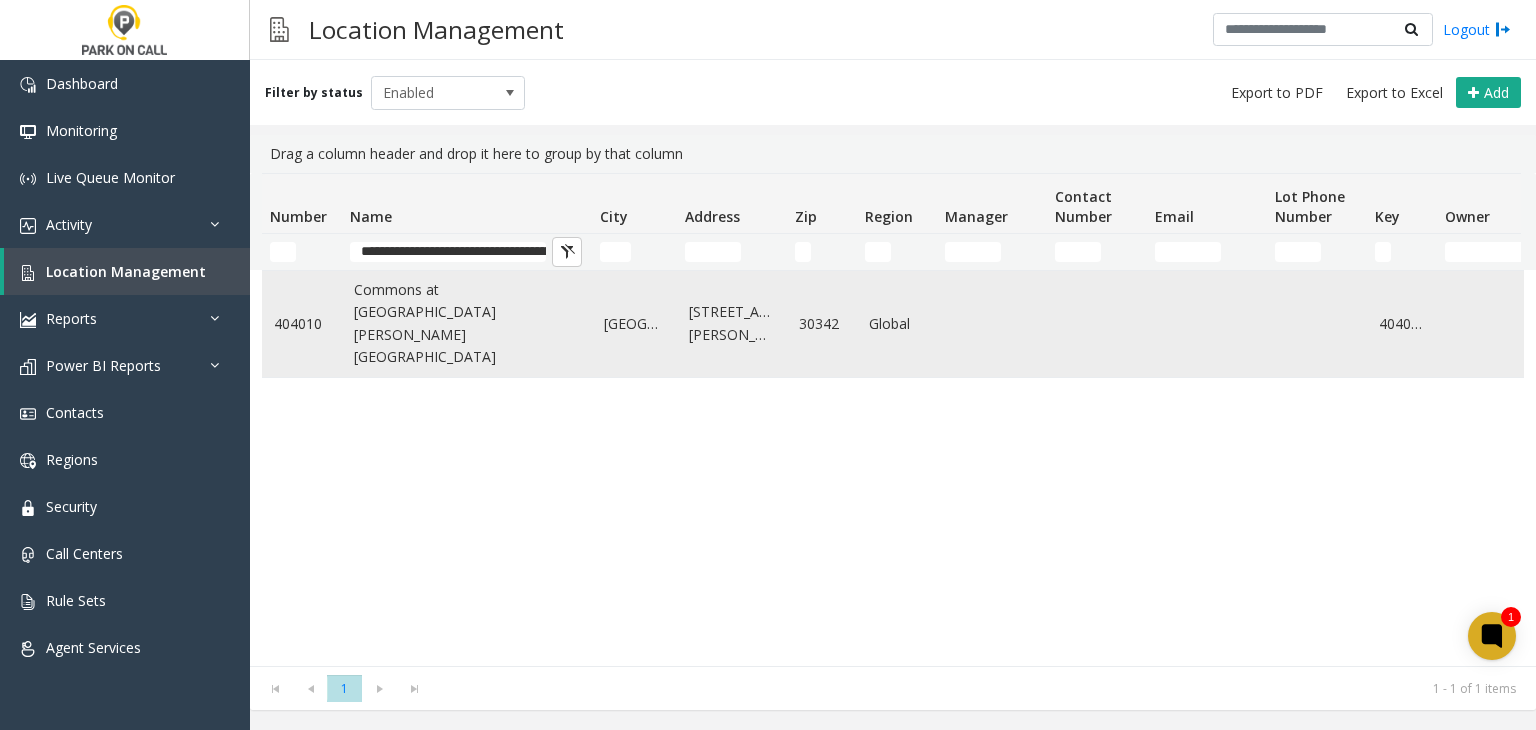 click on "Commons at Lake Hearn - Universal Parking Atlanta" 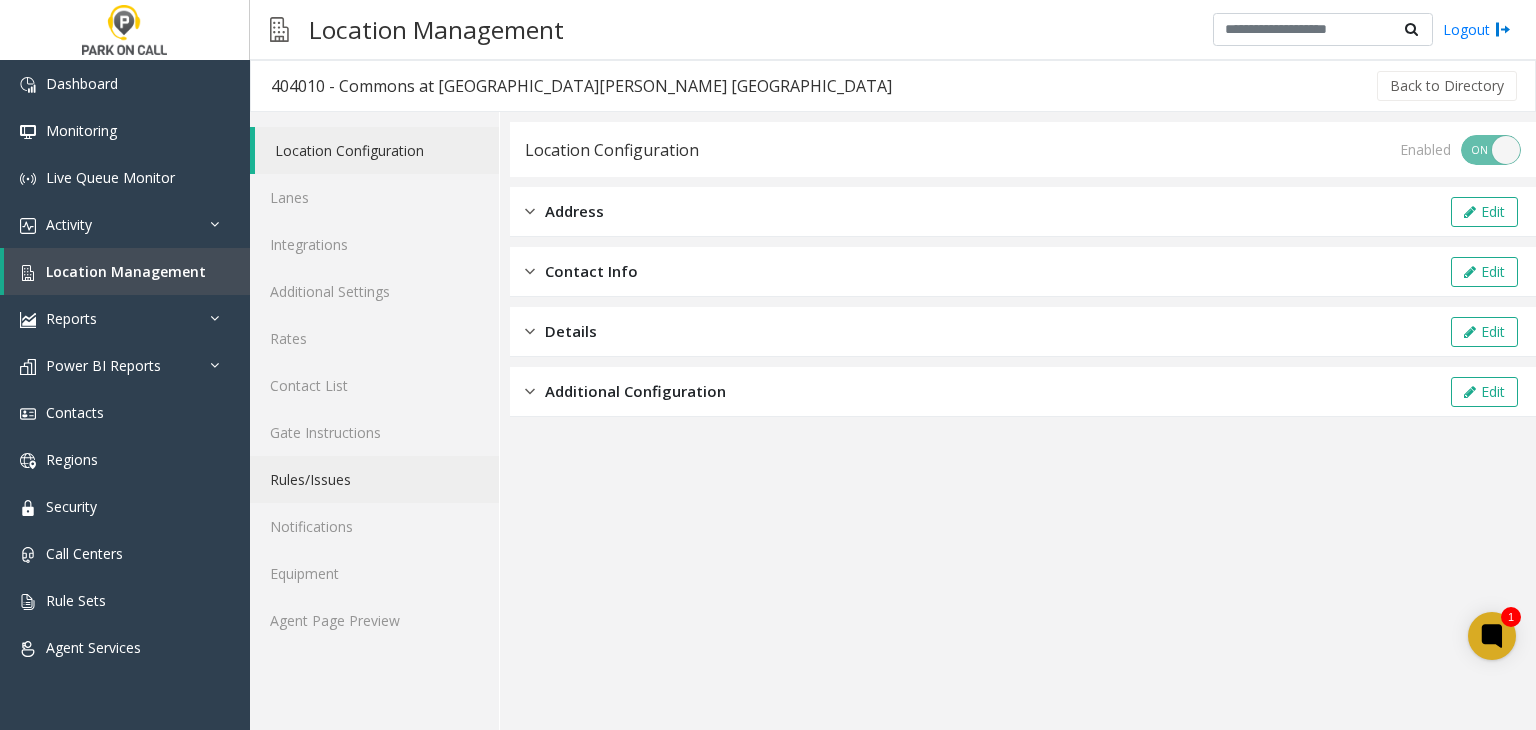 drag, startPoint x: 372, startPoint y: 465, endPoint x: 465, endPoint y: 487, distance: 95.566734 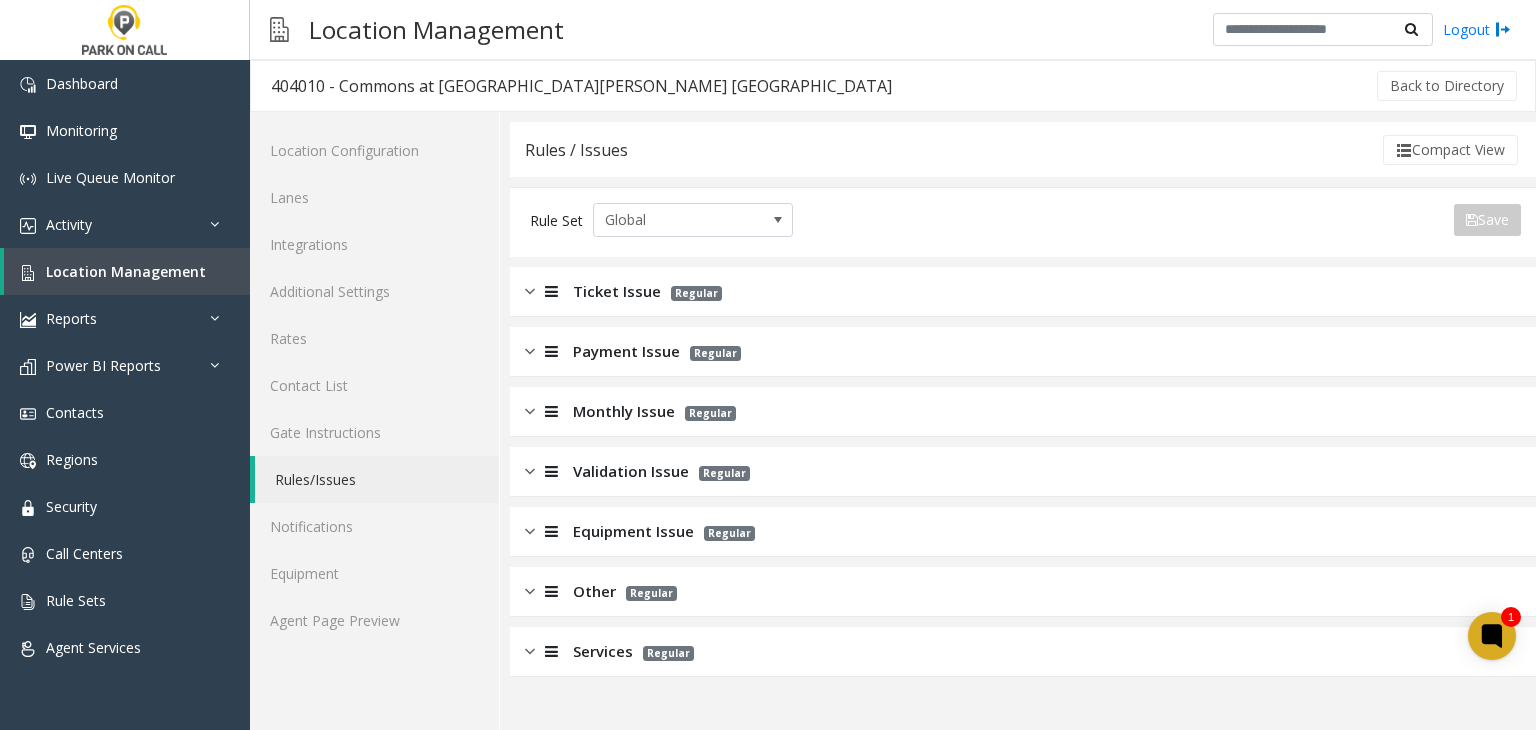 click on "Services" at bounding box center [603, 651] 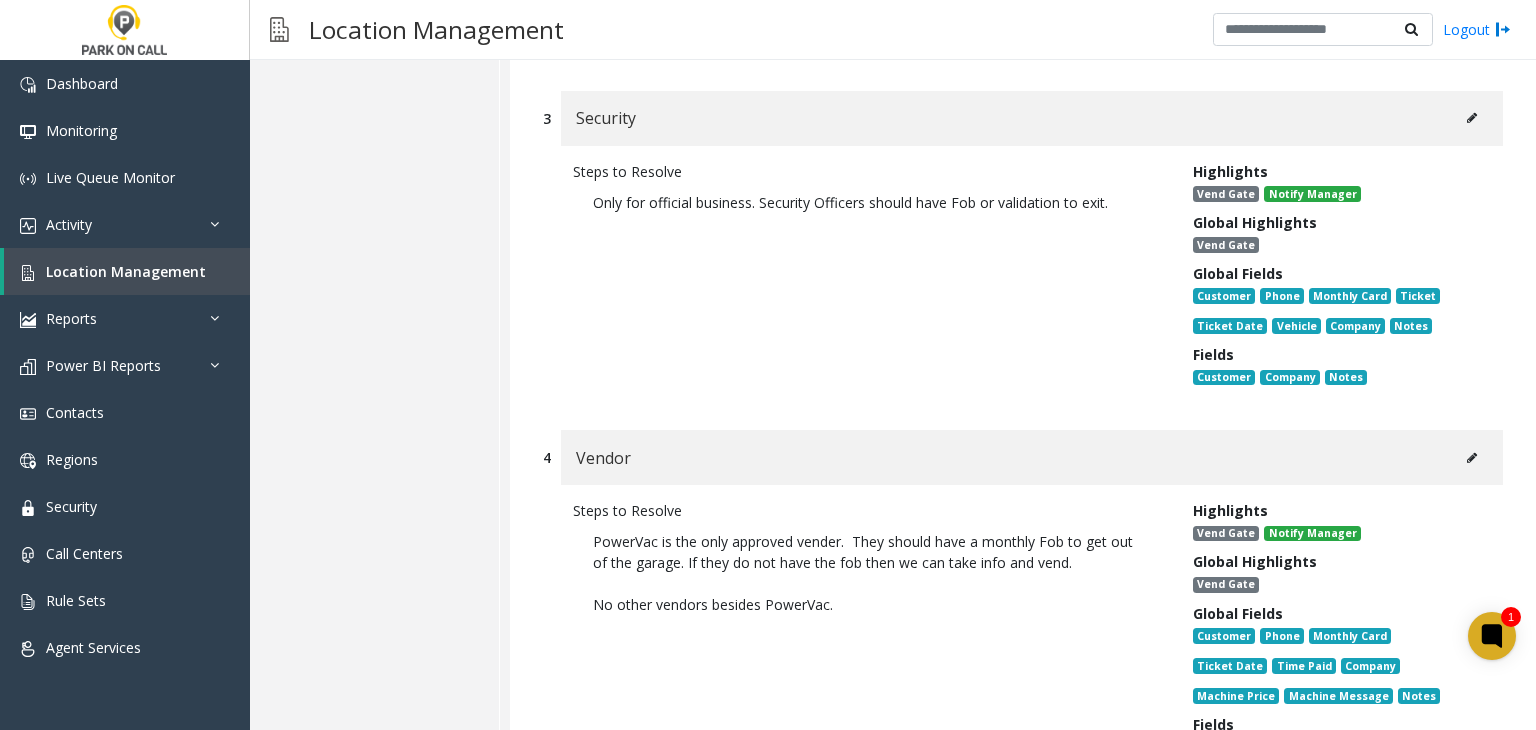 scroll, scrollTop: 1600, scrollLeft: 0, axis: vertical 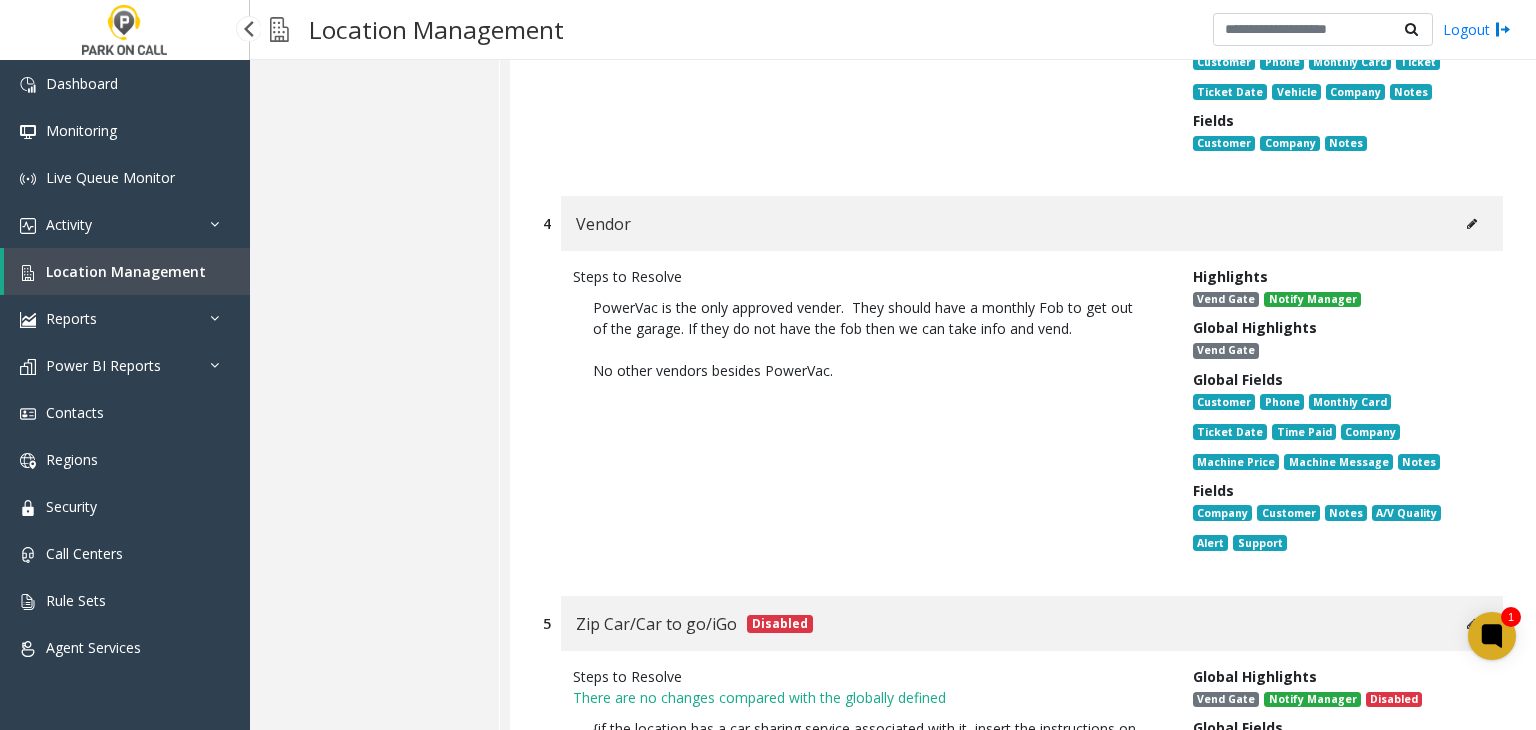 click on "Location Management" at bounding box center [127, 271] 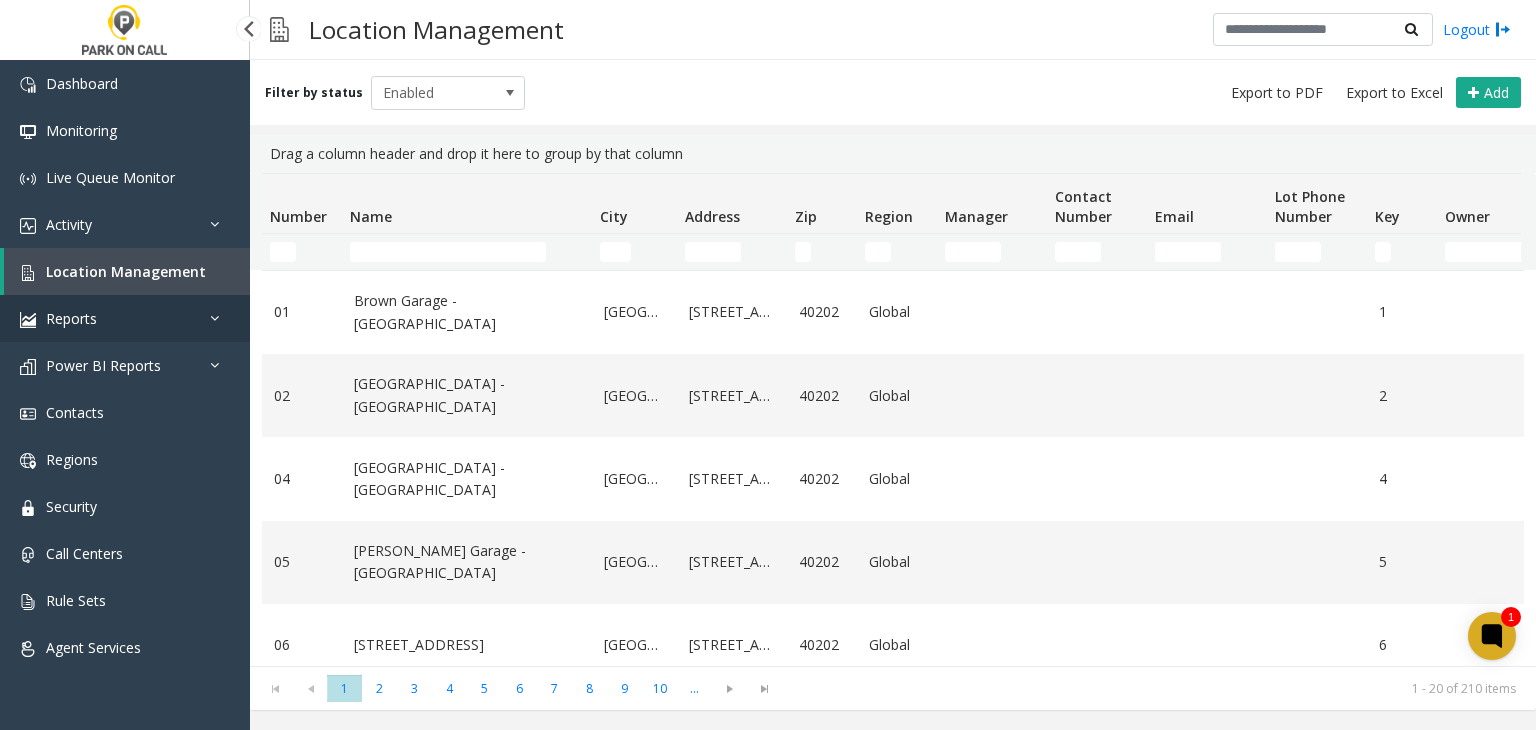 scroll, scrollTop: 0, scrollLeft: 0, axis: both 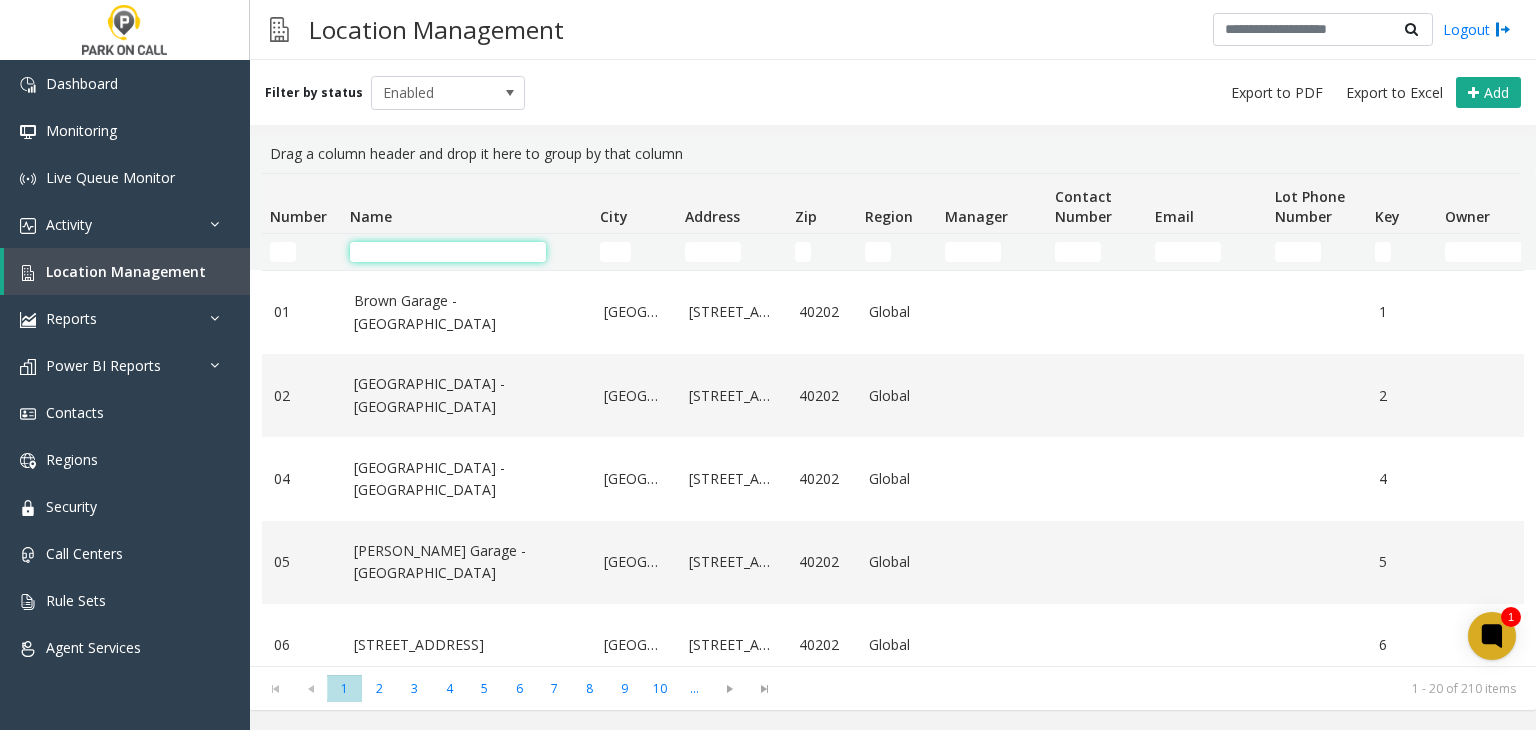 click 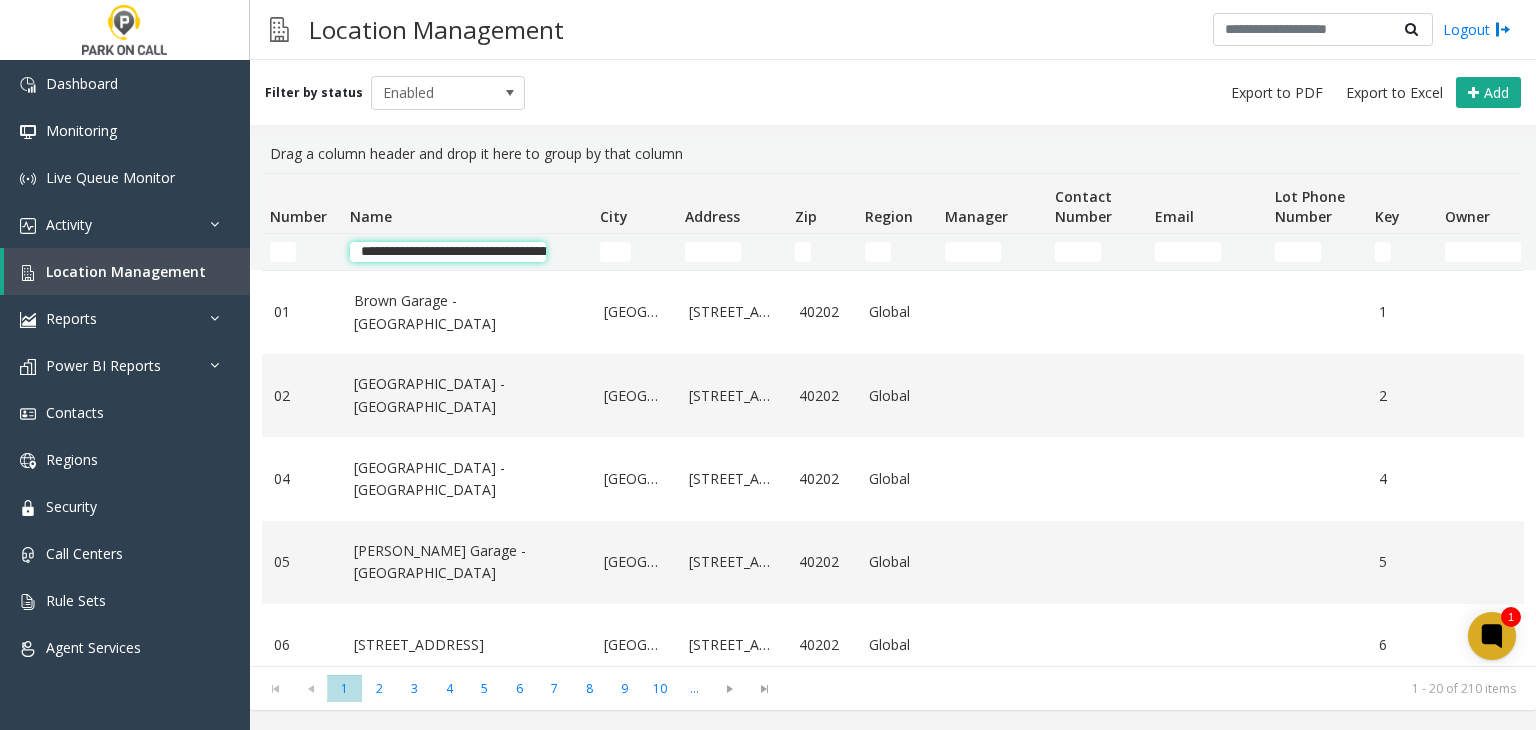scroll, scrollTop: 0, scrollLeft: 81, axis: horizontal 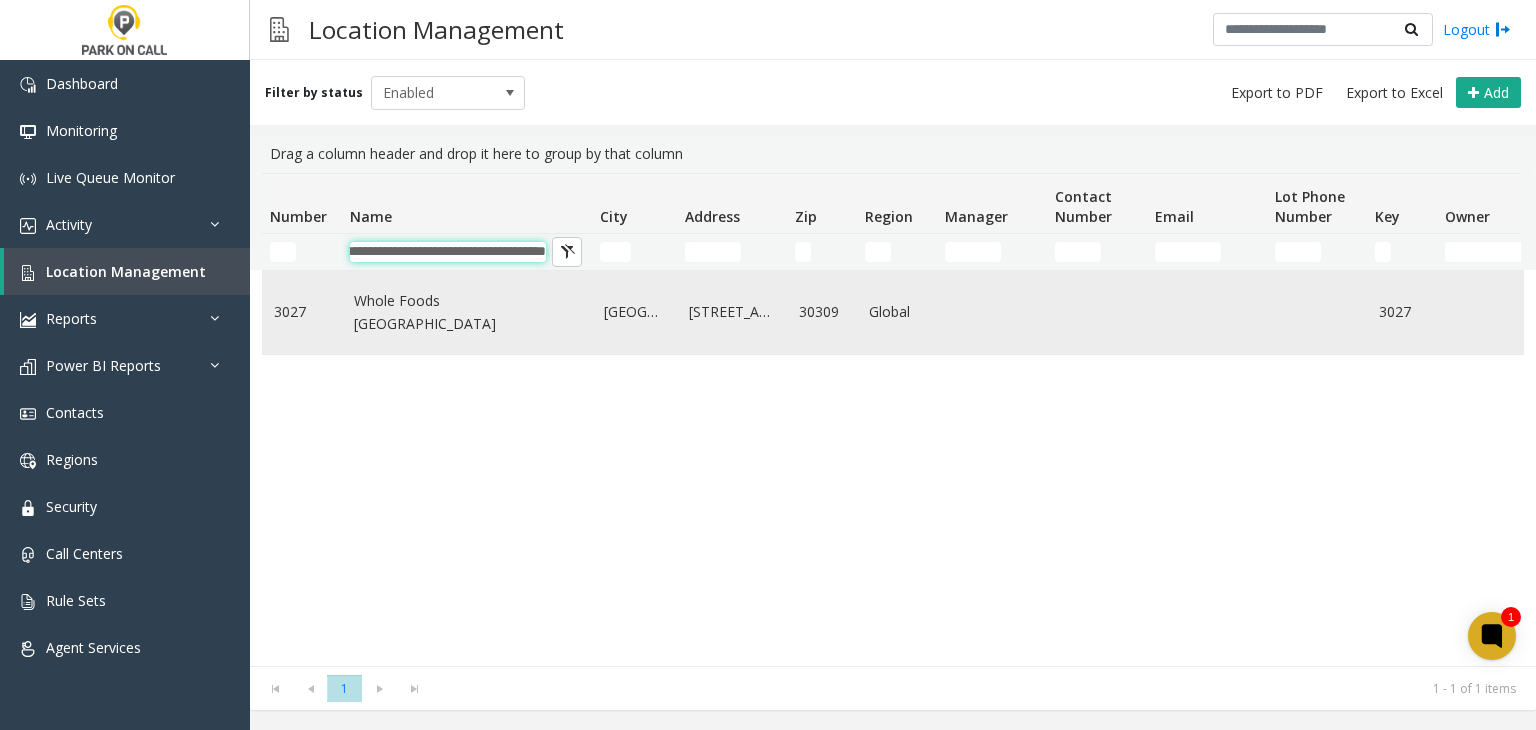 type on "**********" 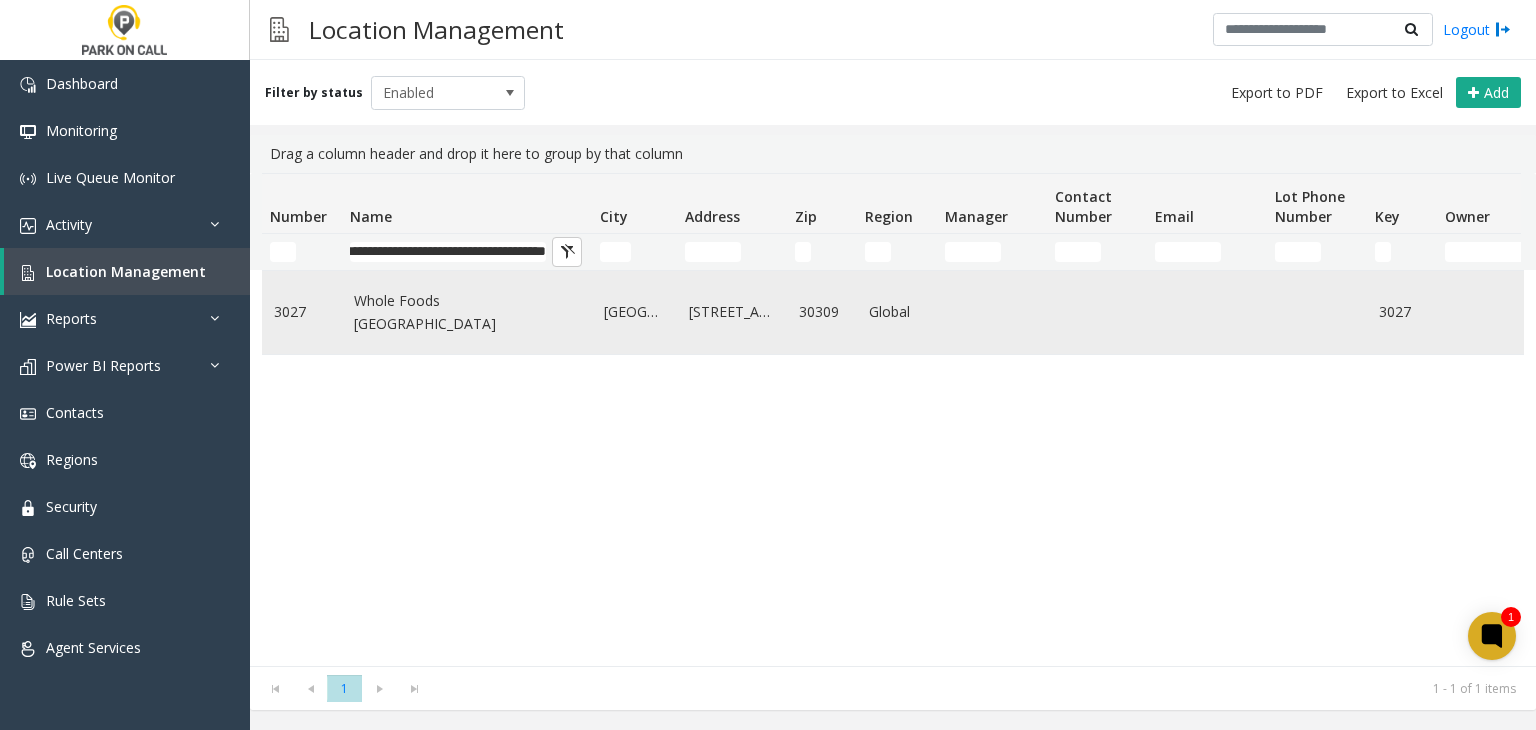 scroll, scrollTop: 0, scrollLeft: 0, axis: both 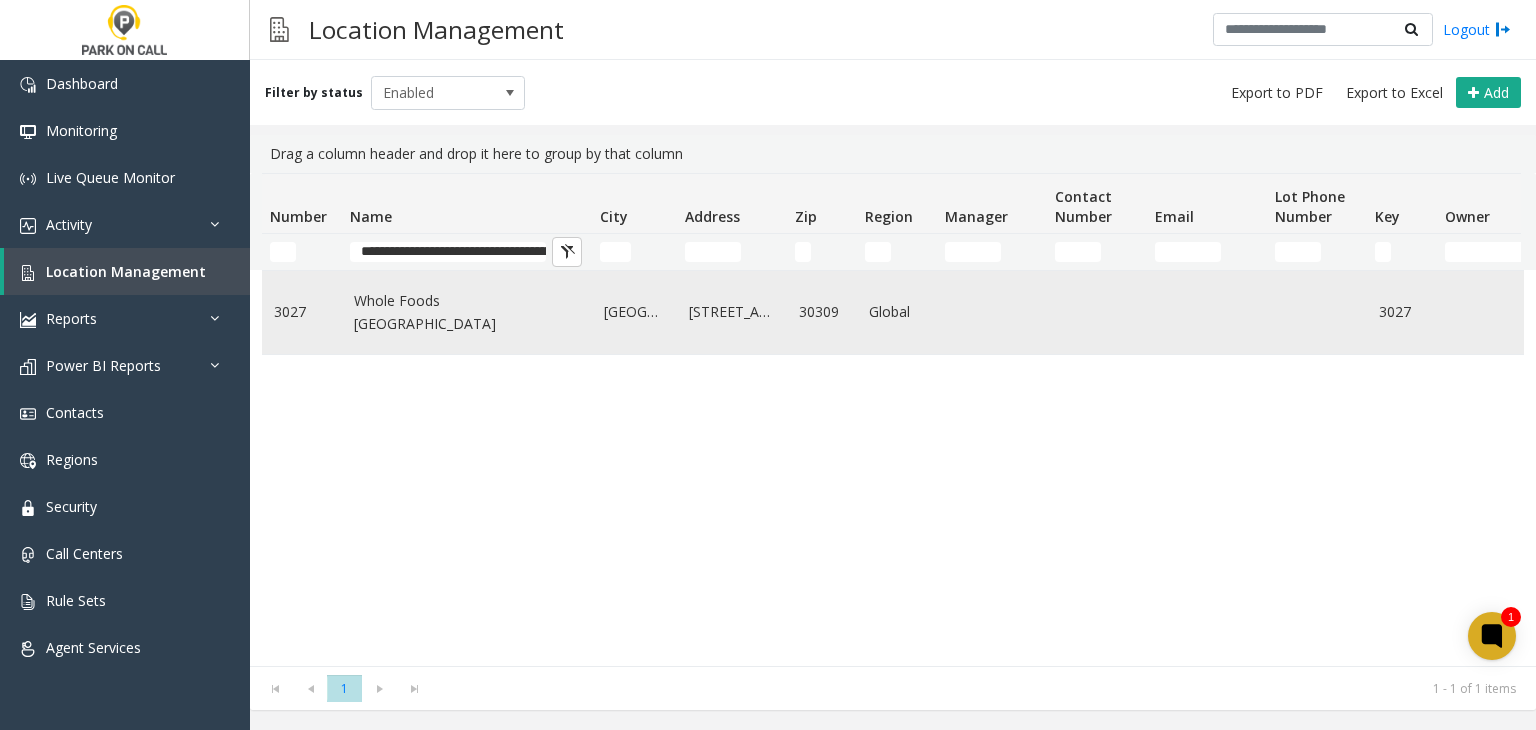 click on "Whole Foods Atlanta - Park Place Parking" 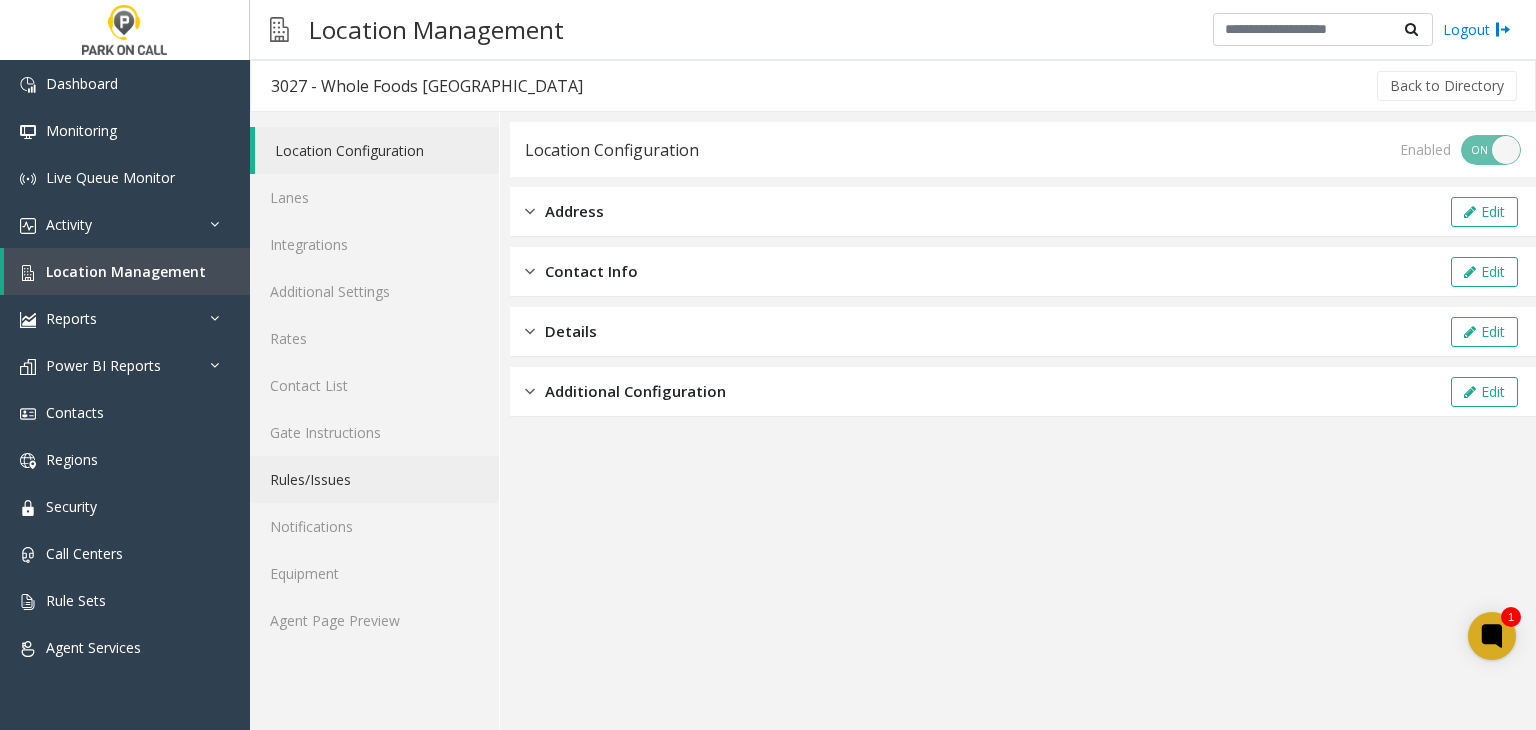 click on "Rules/Issues" 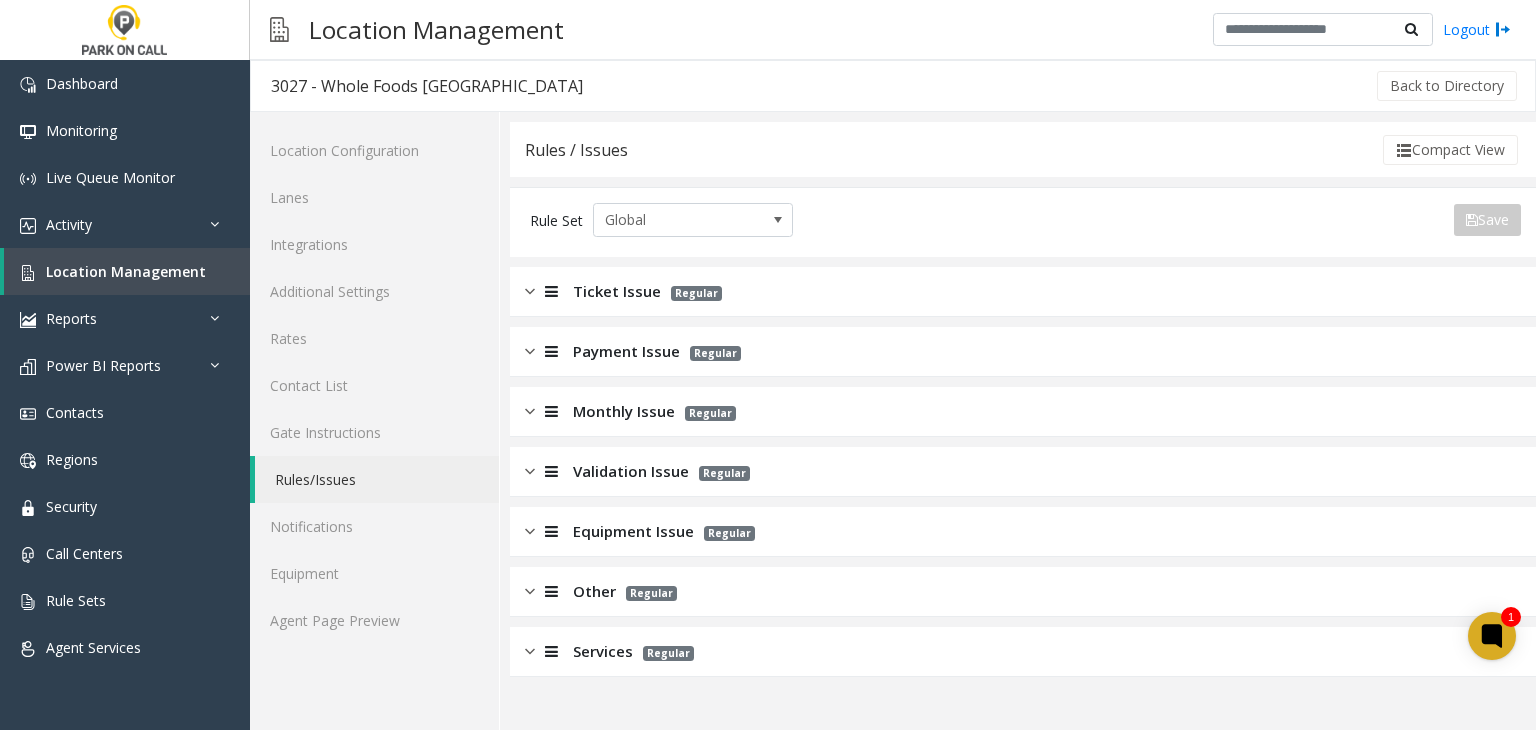 click on "Ticket Issue Regular" at bounding box center [1023, 292] 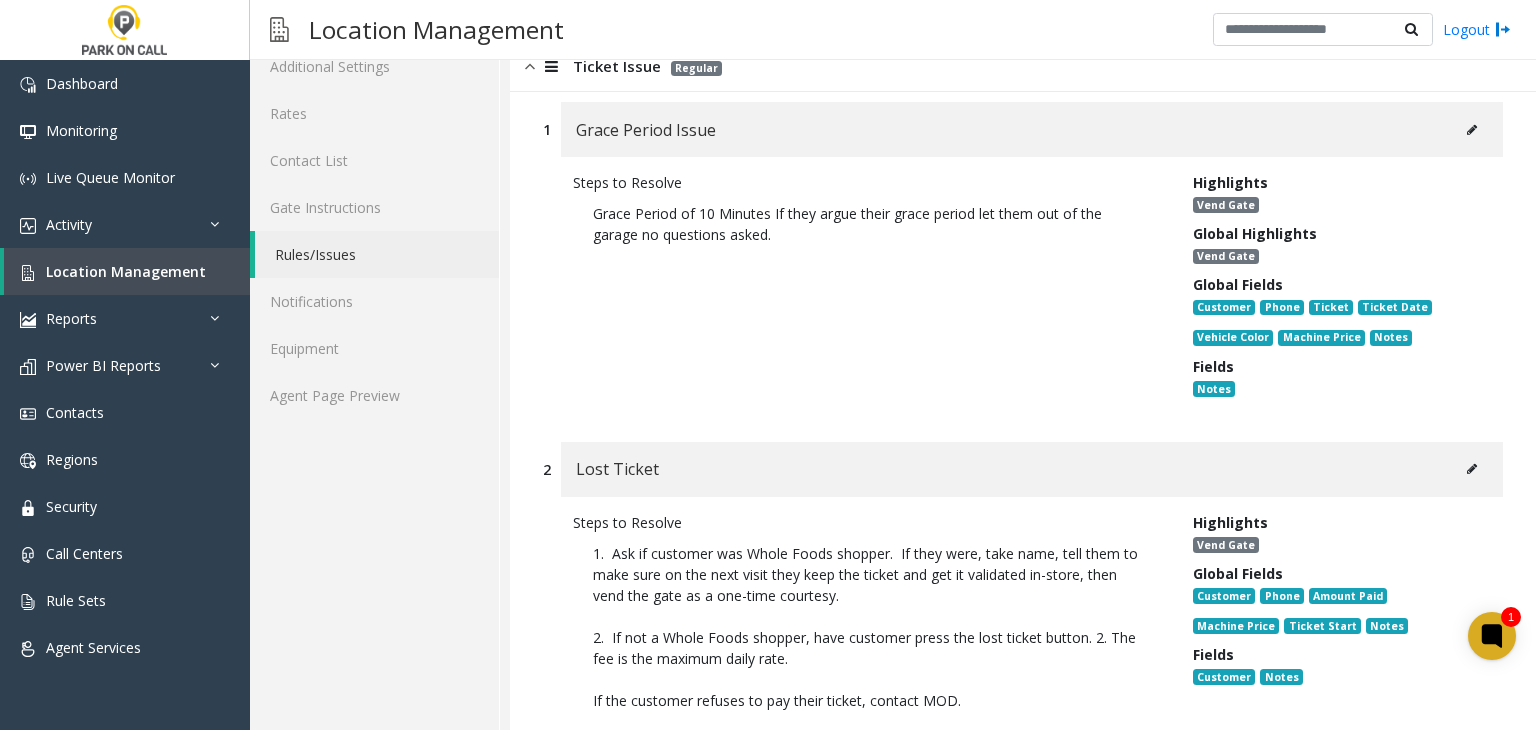 scroll, scrollTop: 500, scrollLeft: 0, axis: vertical 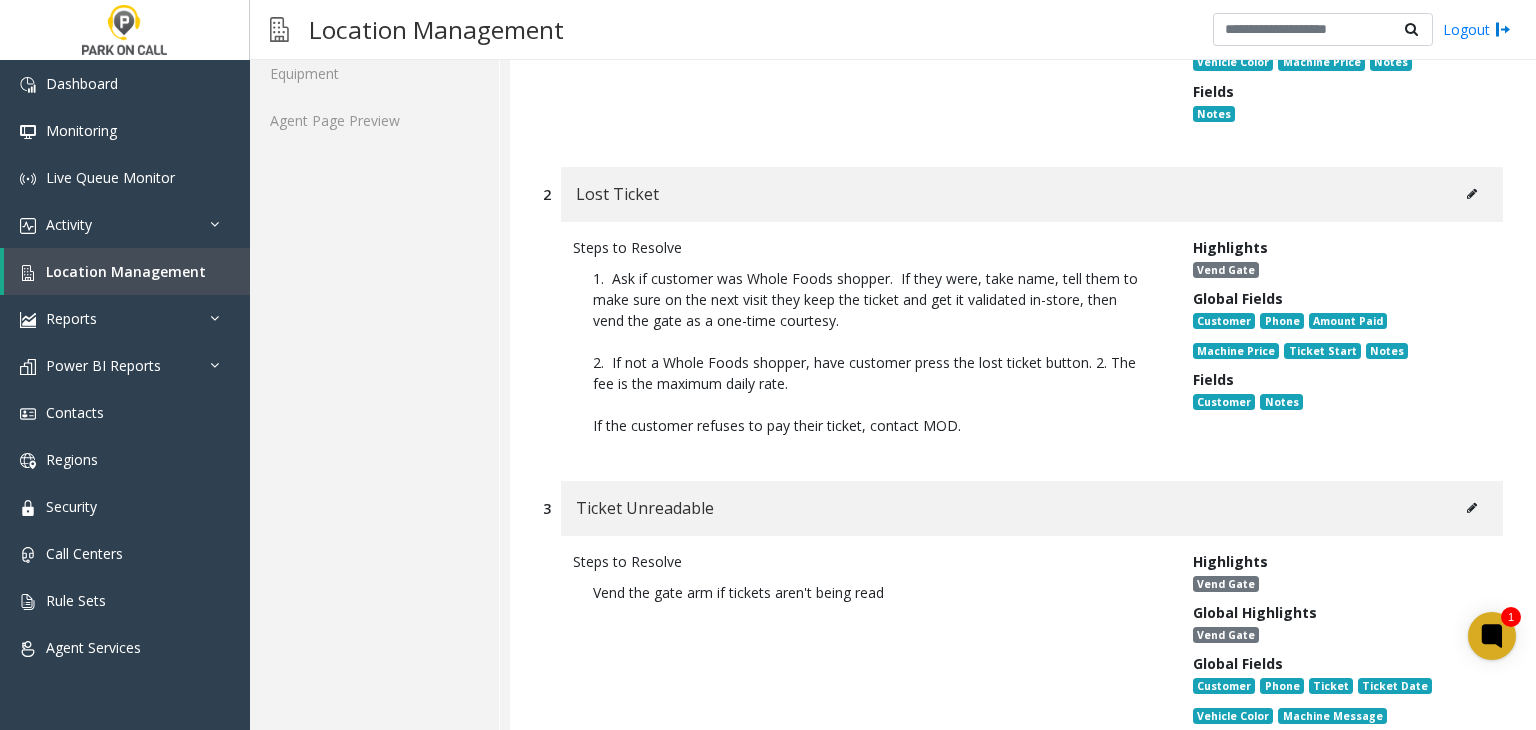 drag, startPoint x: 971, startPoint y: 423, endPoint x: 992, endPoint y: 425, distance: 21.095022 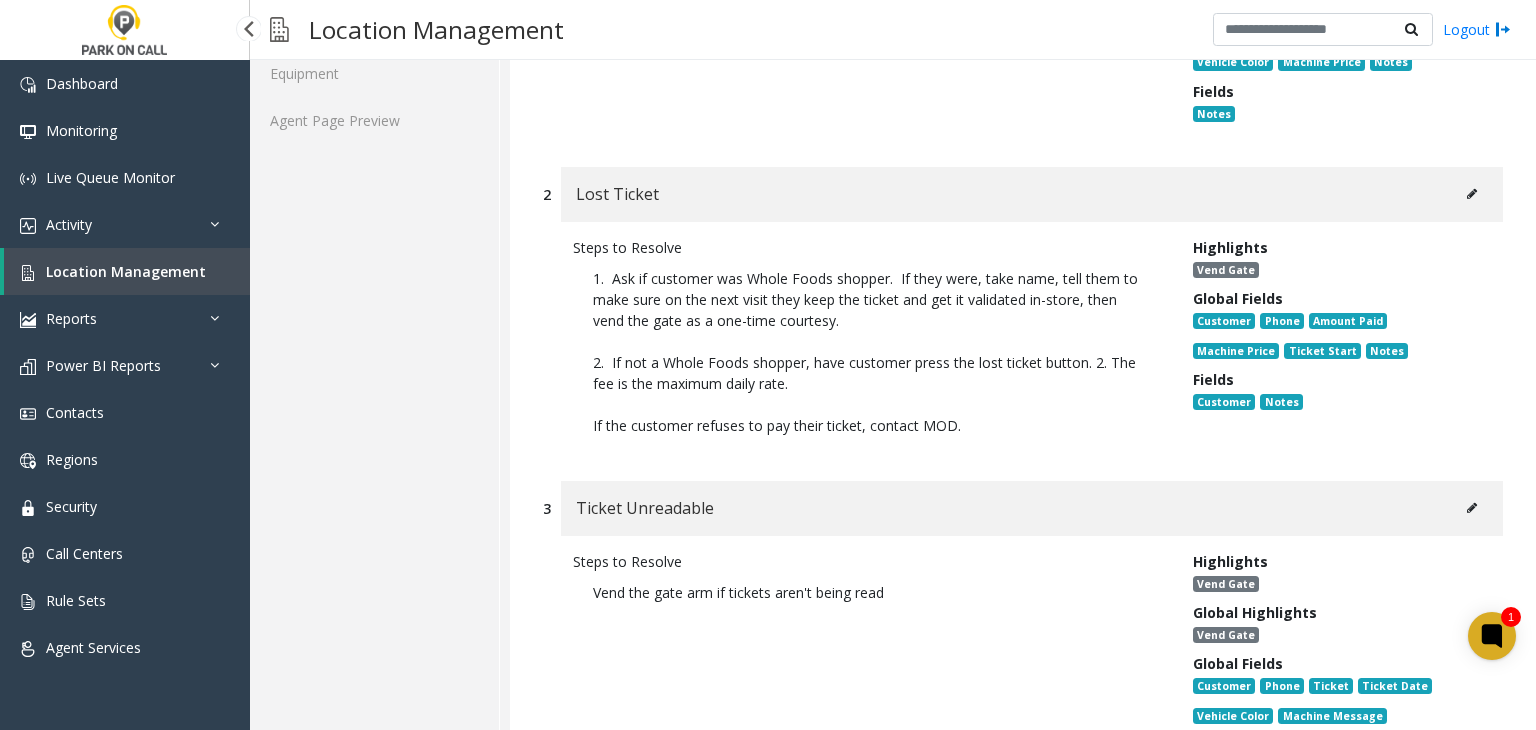 click on "Location Management" at bounding box center [126, 271] 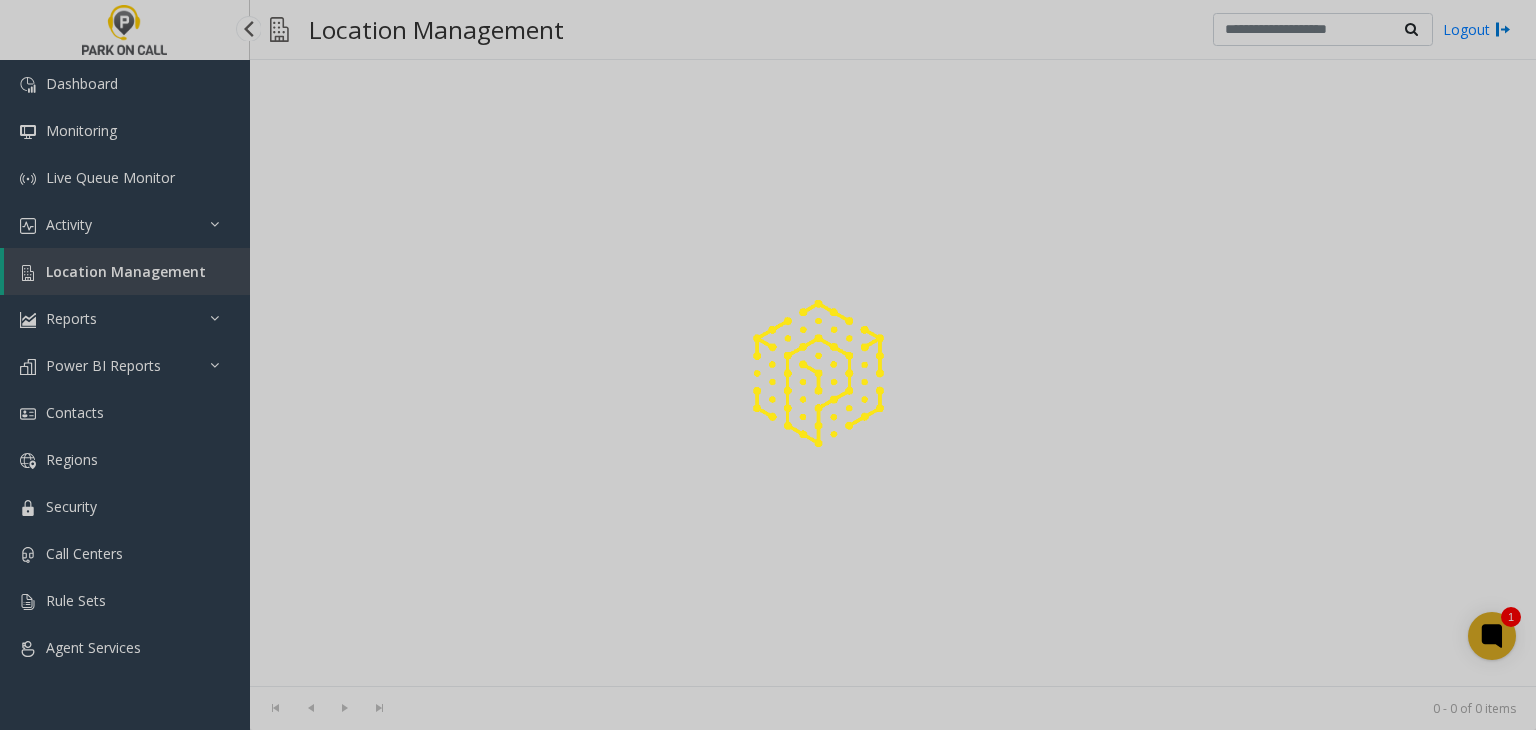 scroll, scrollTop: 0, scrollLeft: 0, axis: both 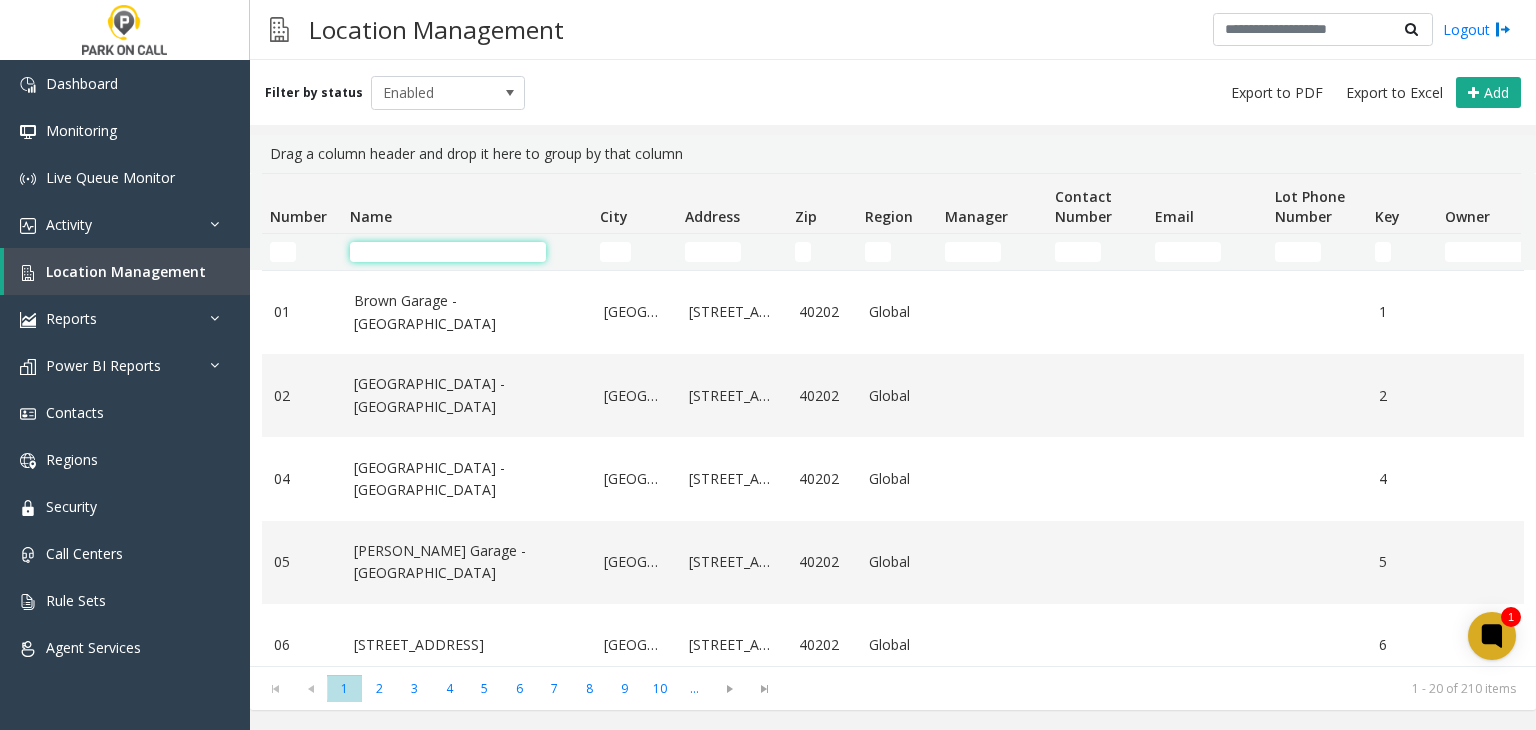 click 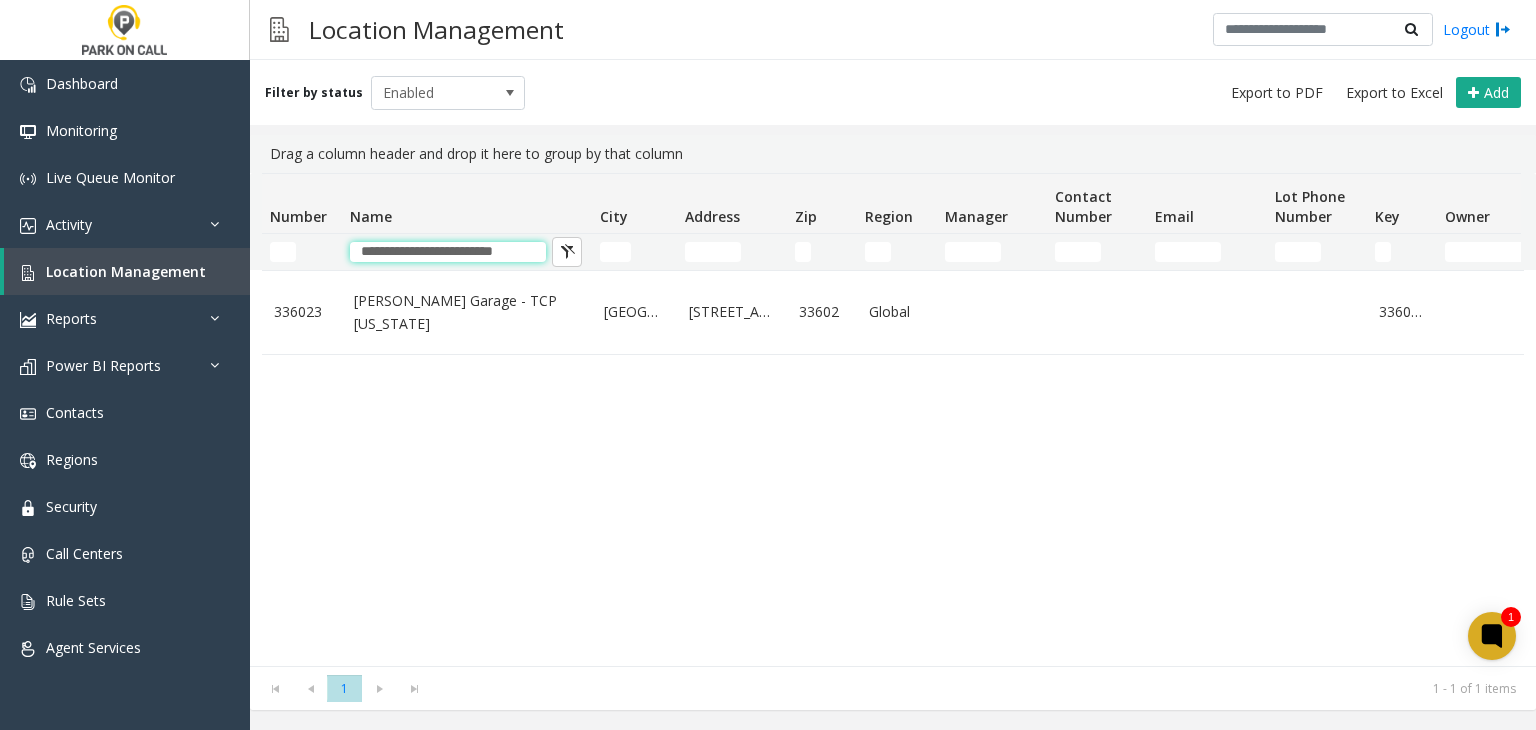 type on "**********" 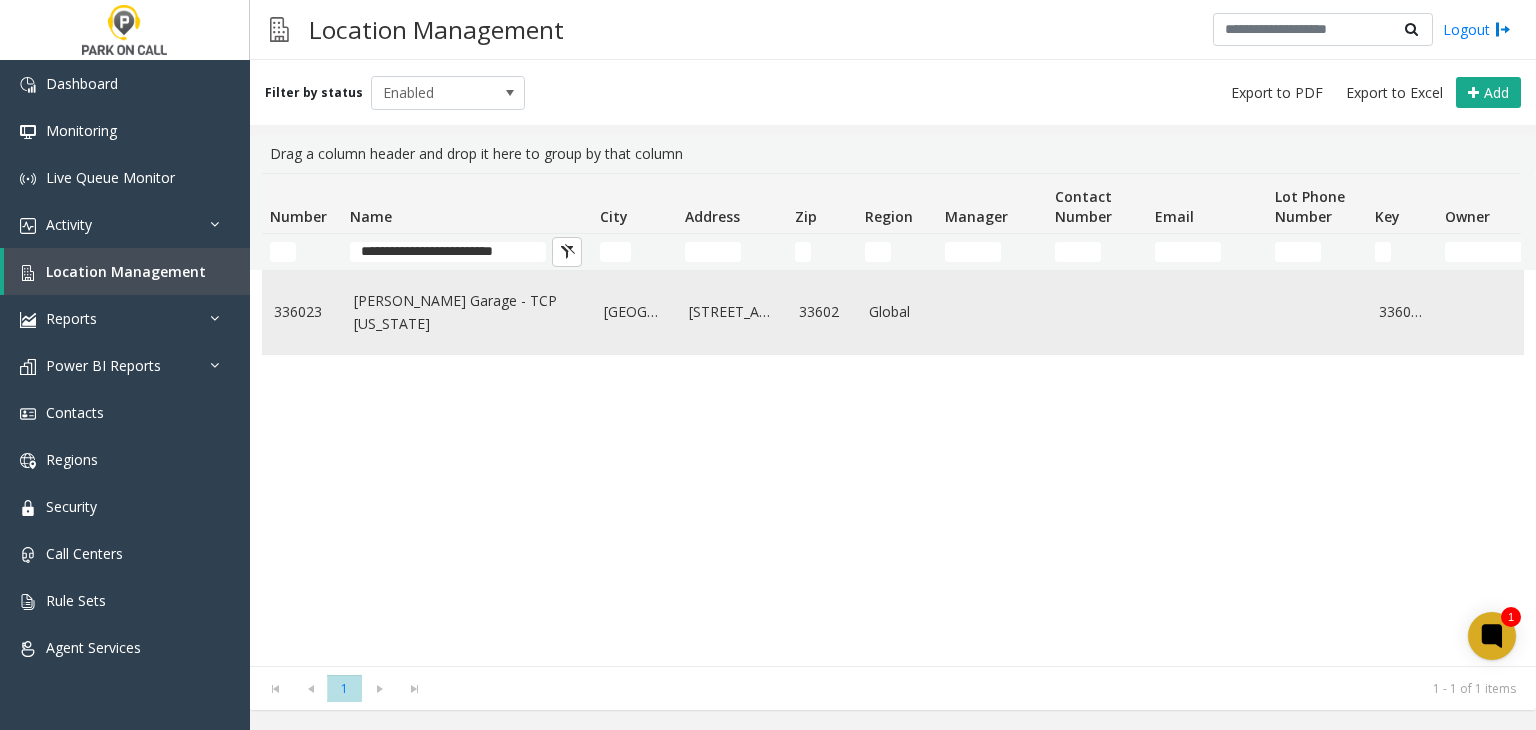 click on "[PERSON_NAME] Garage - TCP [US_STATE]" 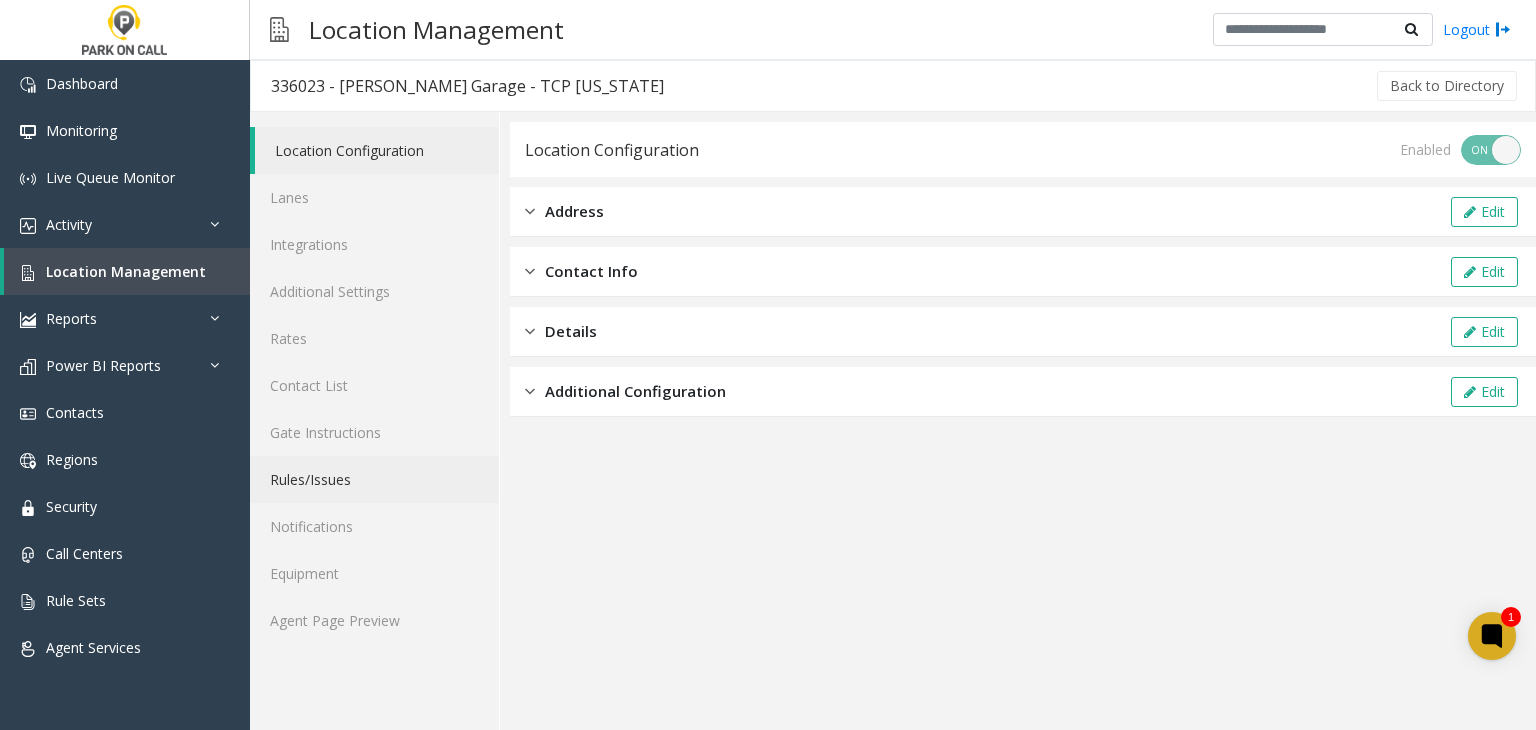 click on "Rules/Issues" 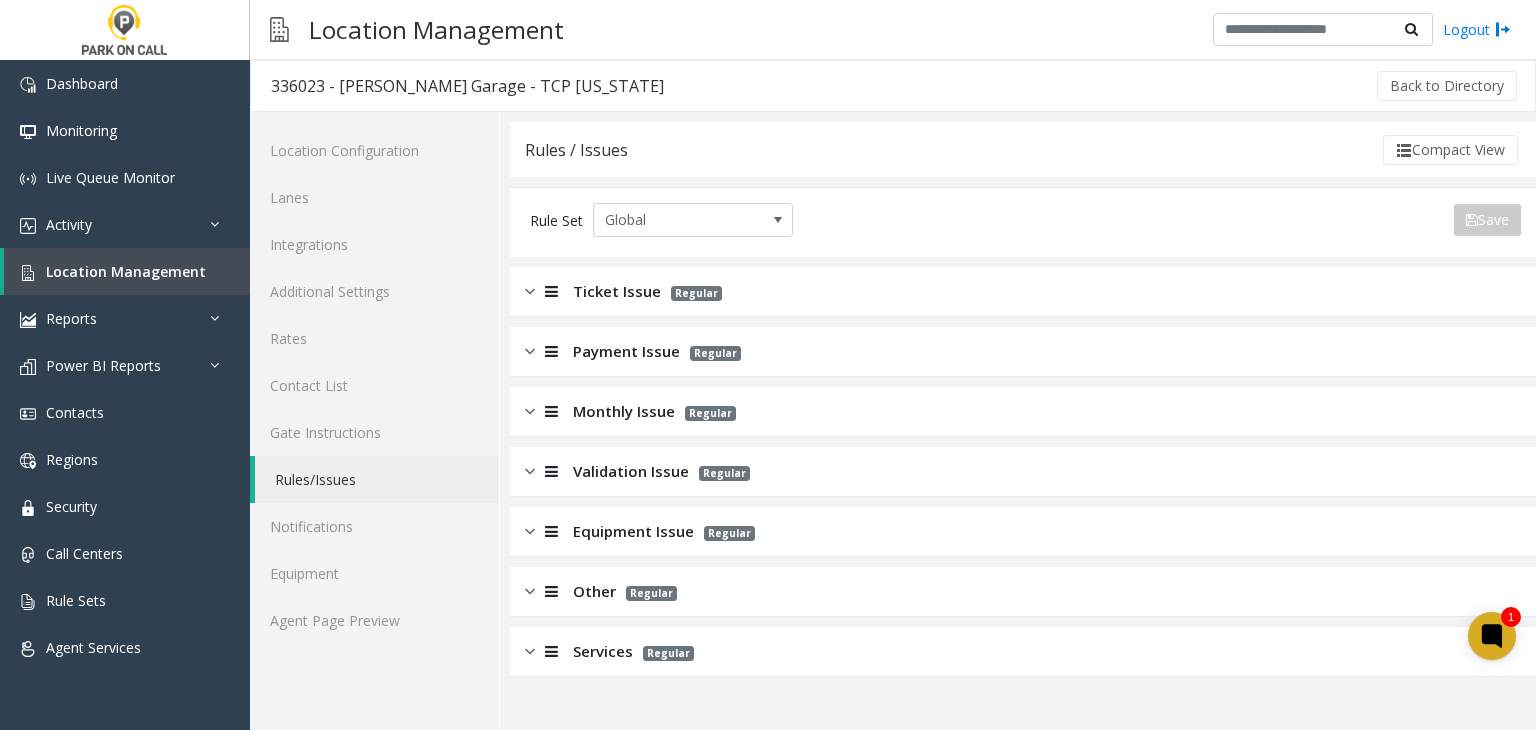click on "Services" at bounding box center (603, 651) 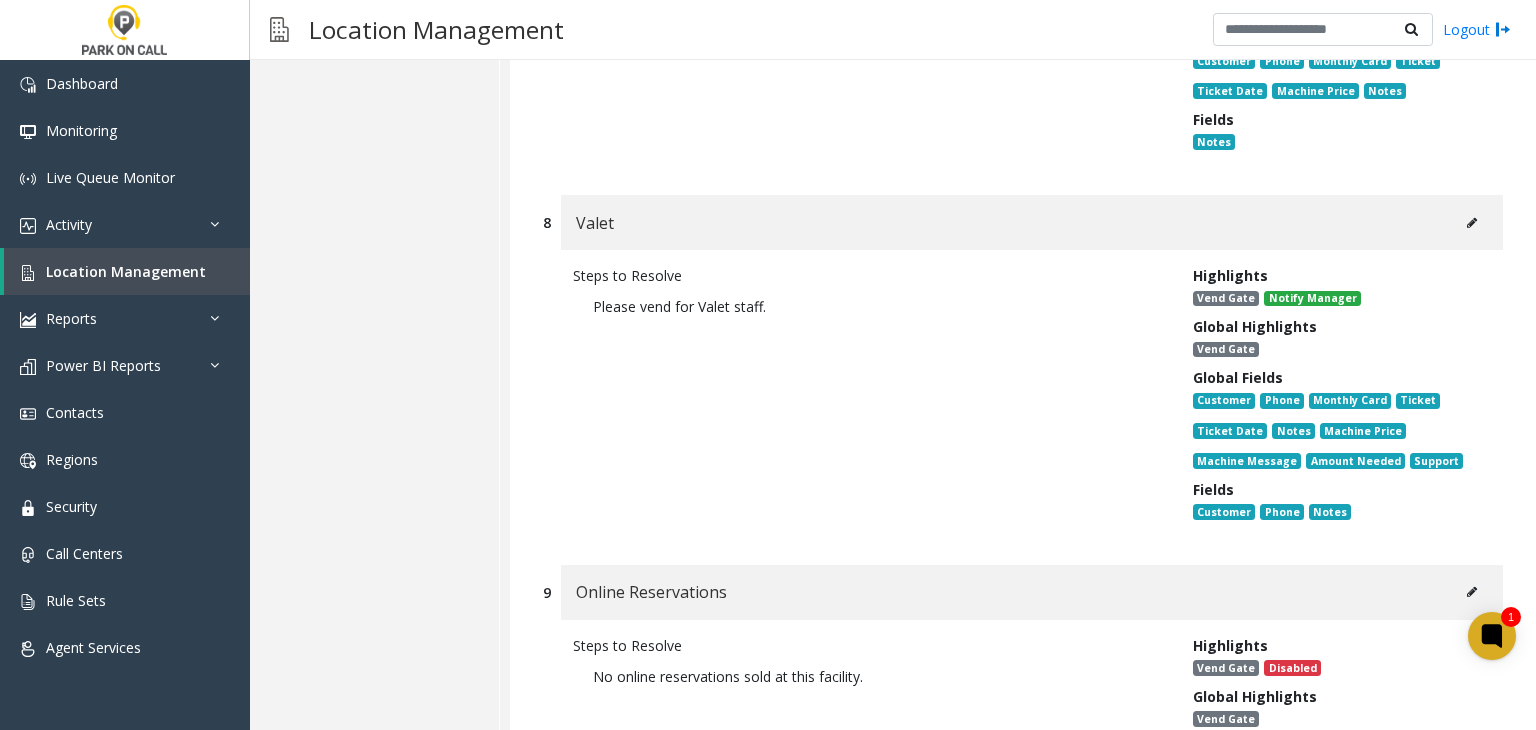 scroll, scrollTop: 3000, scrollLeft: 0, axis: vertical 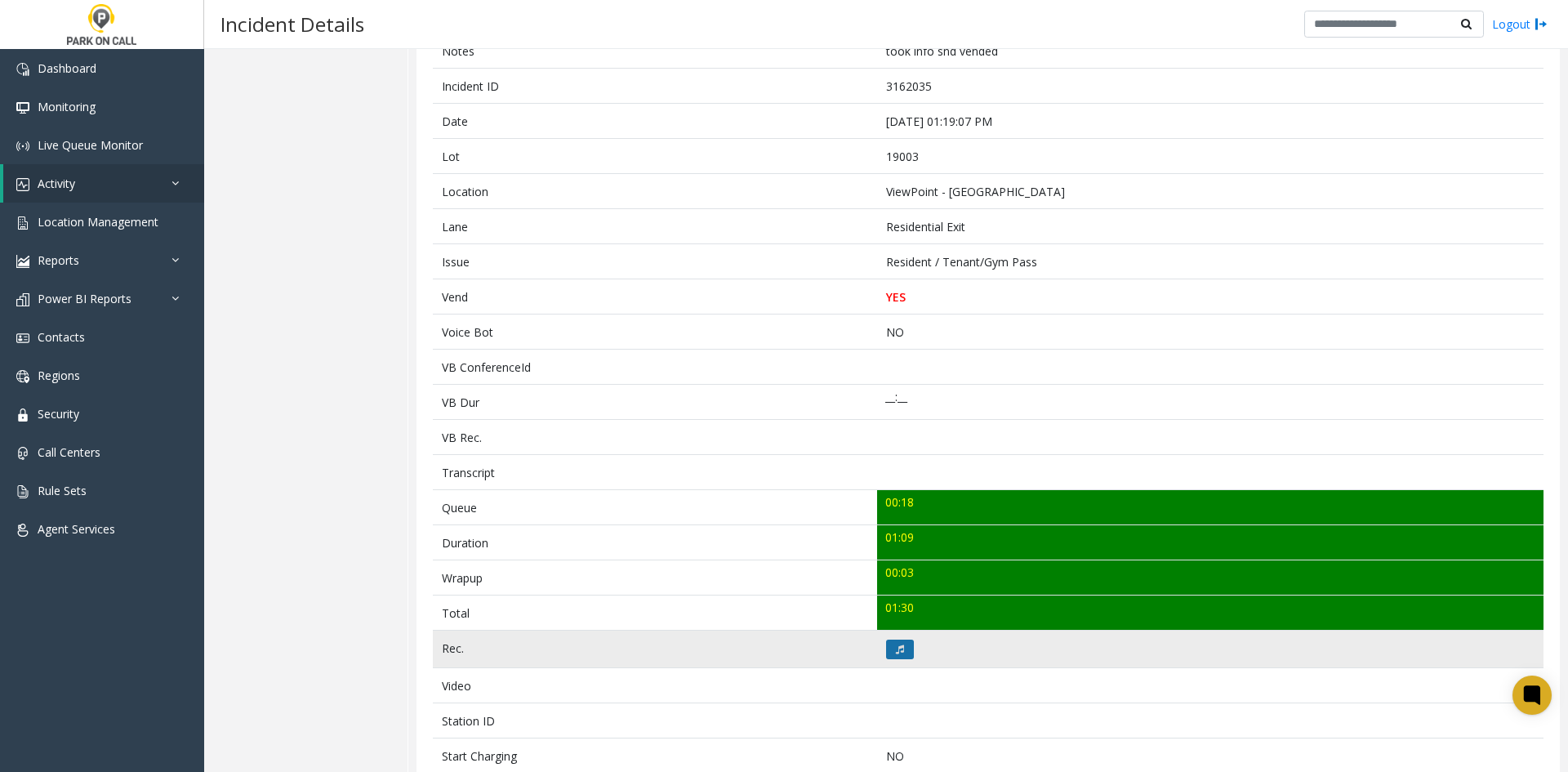 click 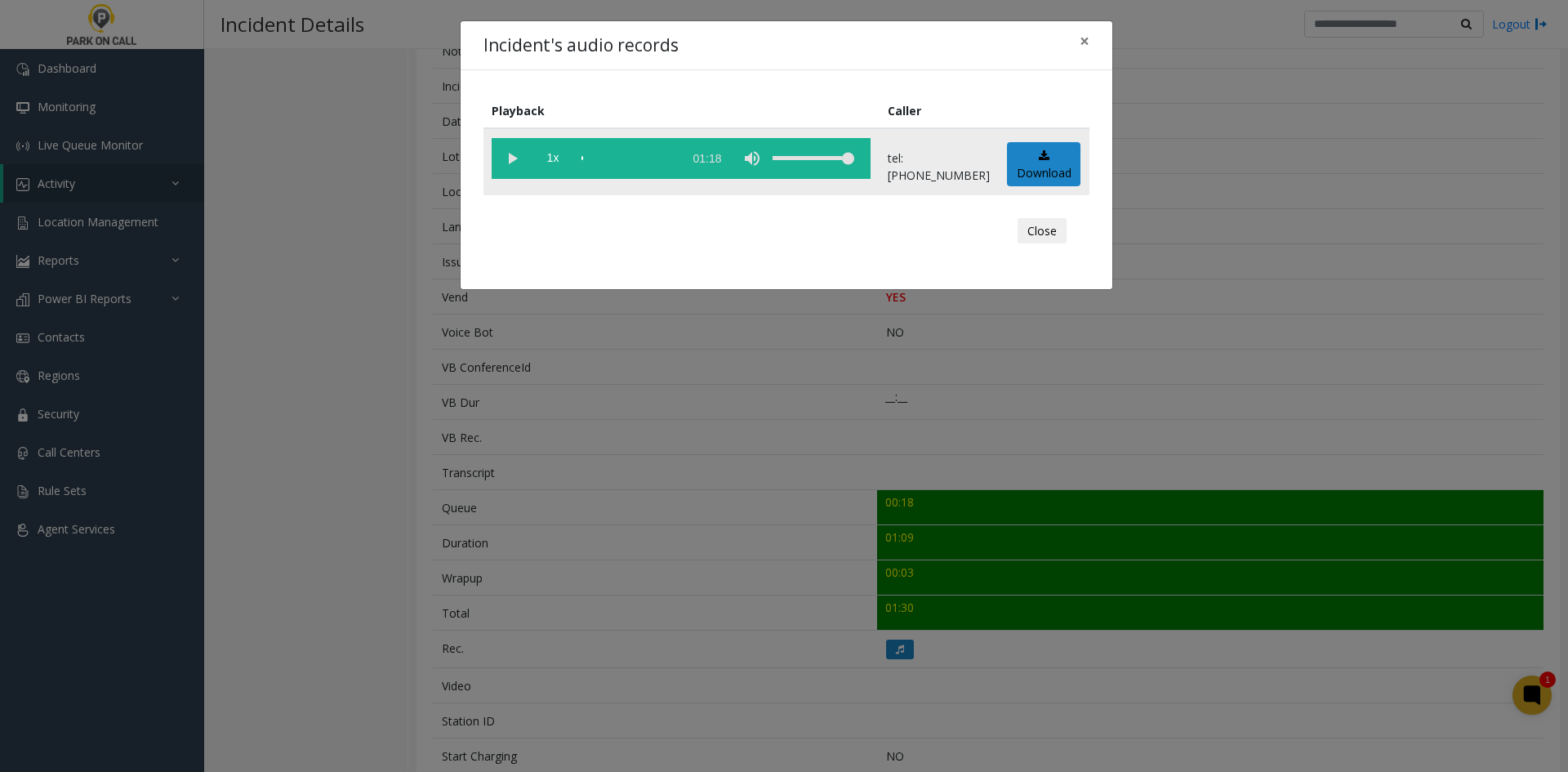 drag, startPoint x: 542, startPoint y: 181, endPoint x: 514, endPoint y: 167, distance: 31.304952 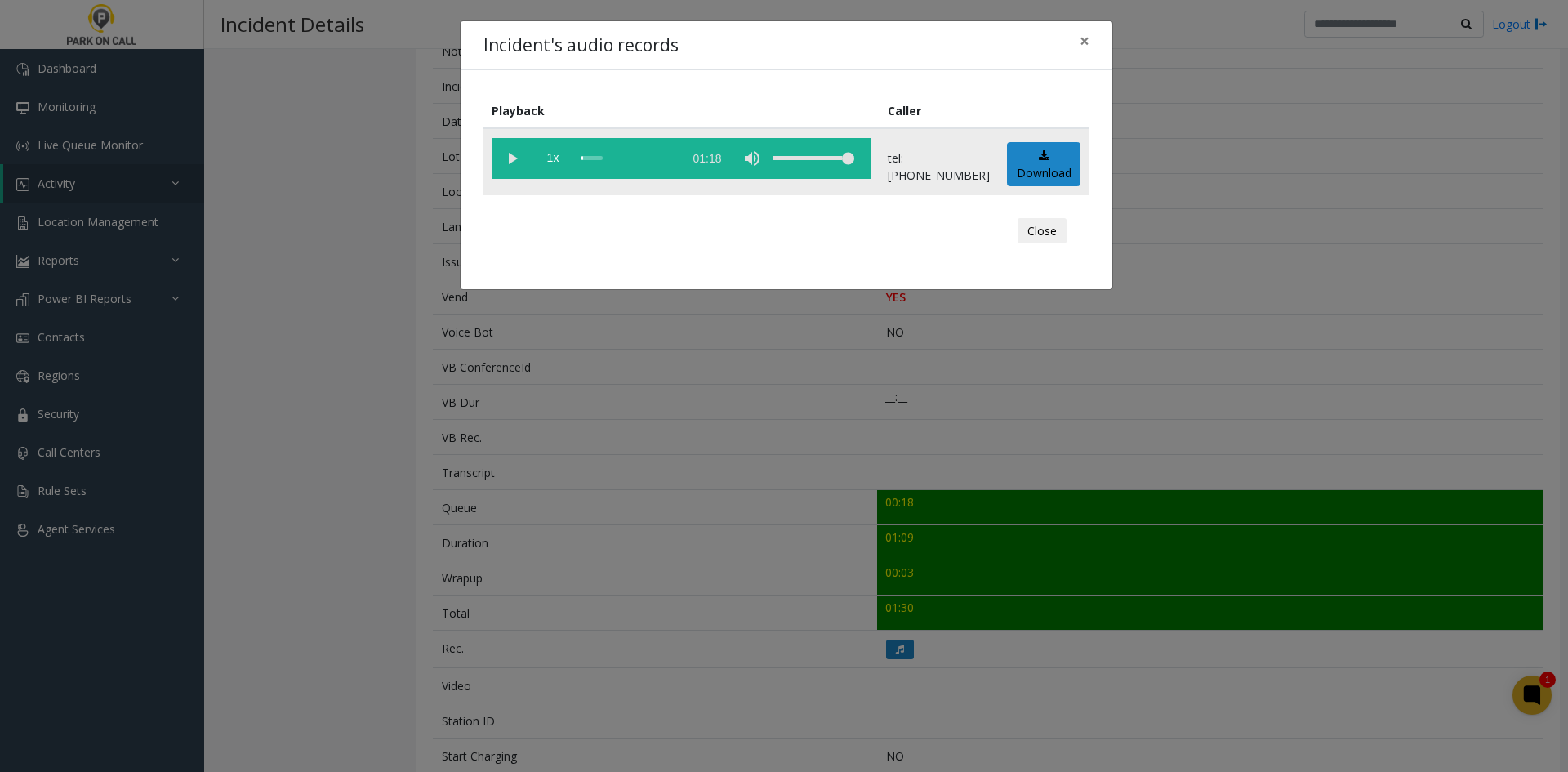 click 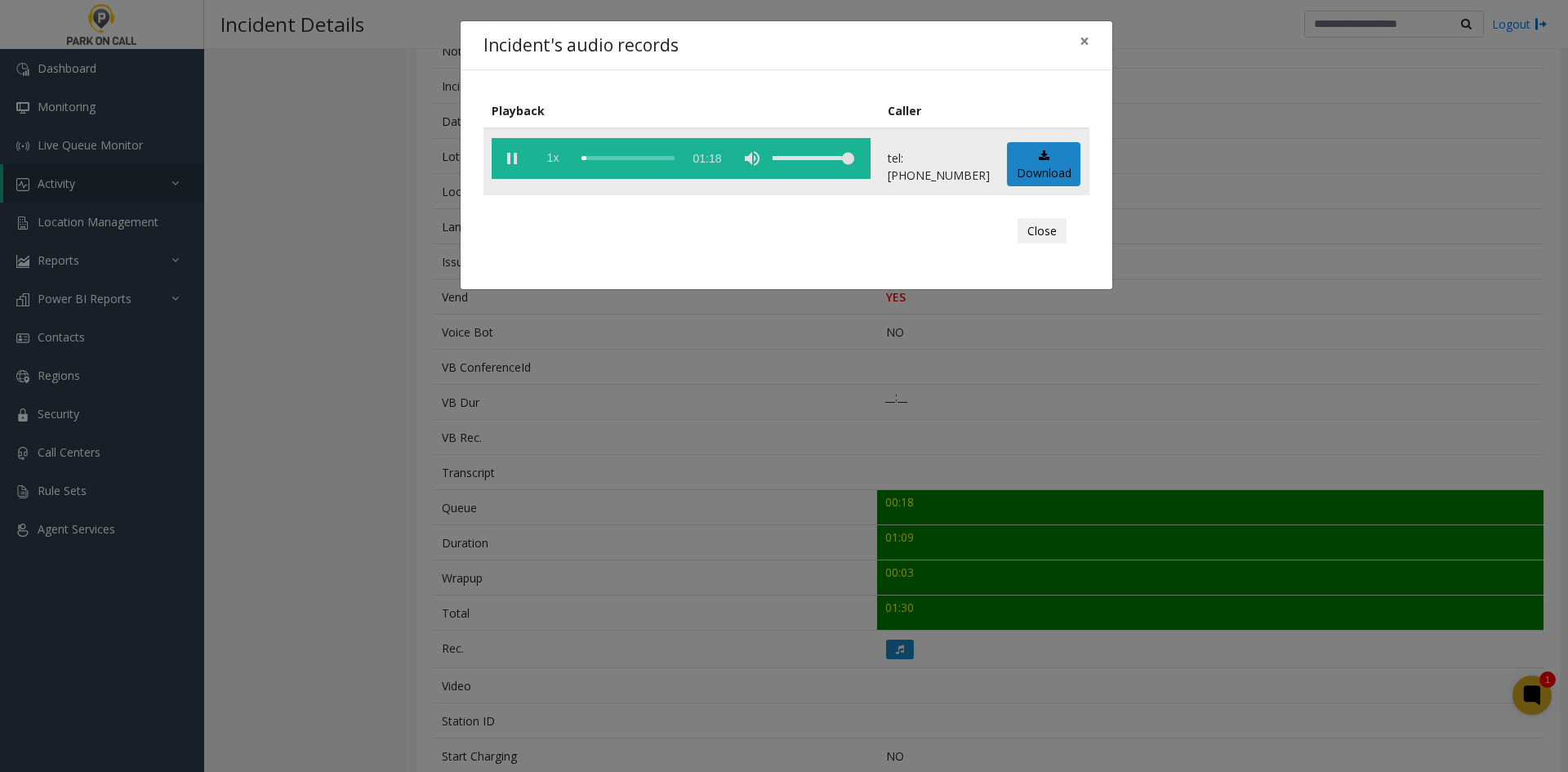 click on "1x" 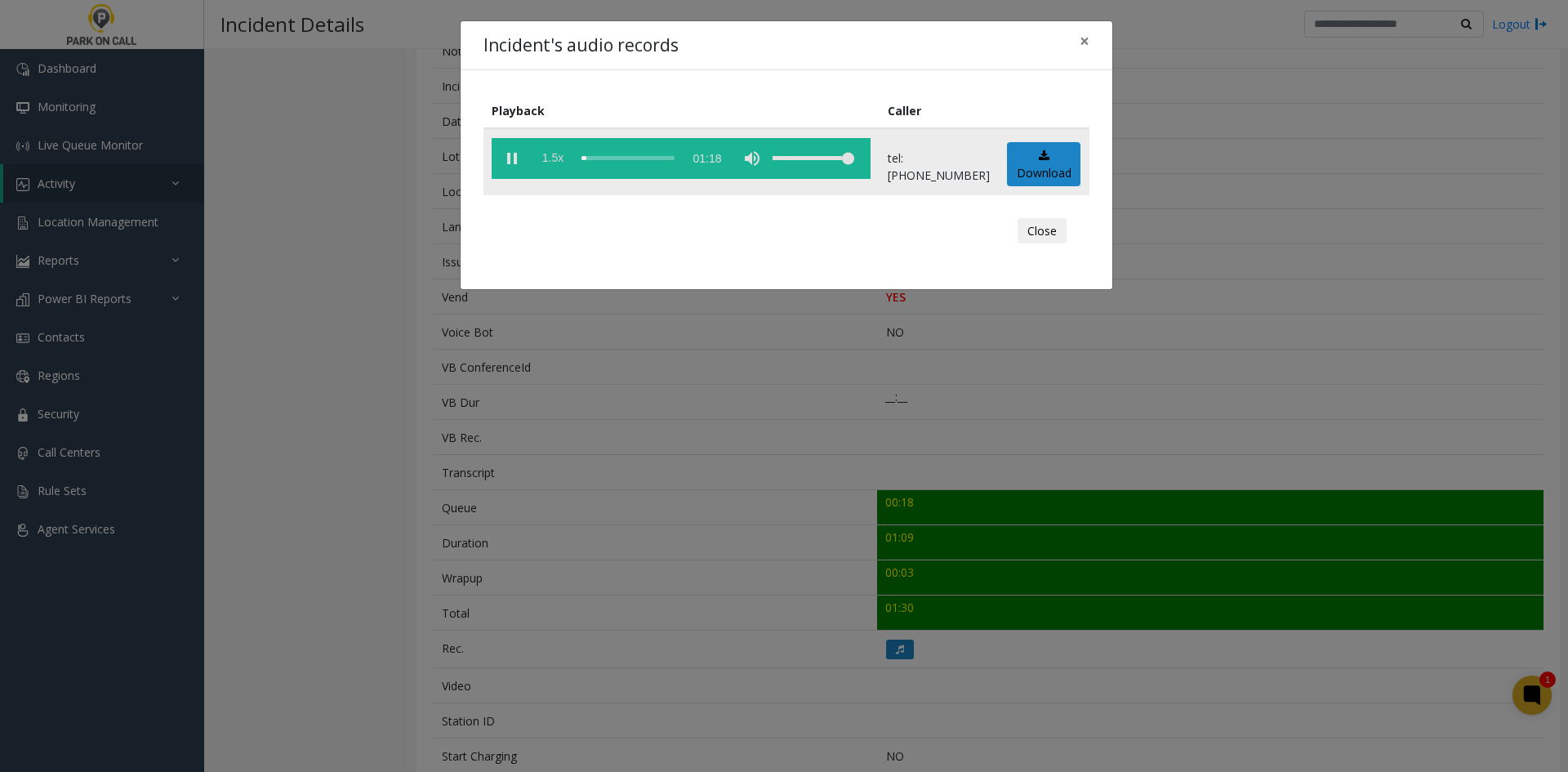 click on "1.5x" 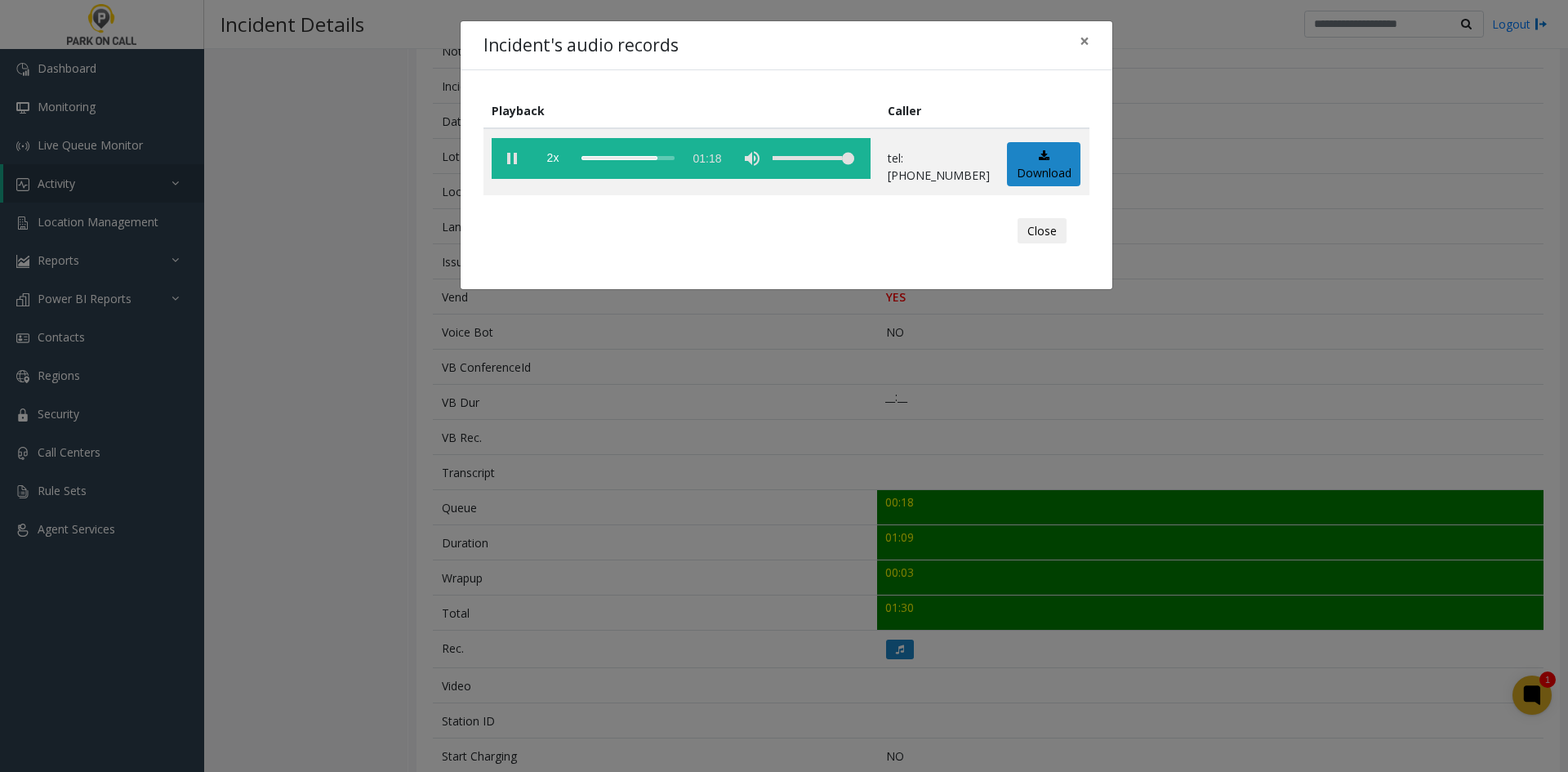 click on "Incident's audio records × Playback Caller  2x  01:18 tel:0030169002  Download  Close" 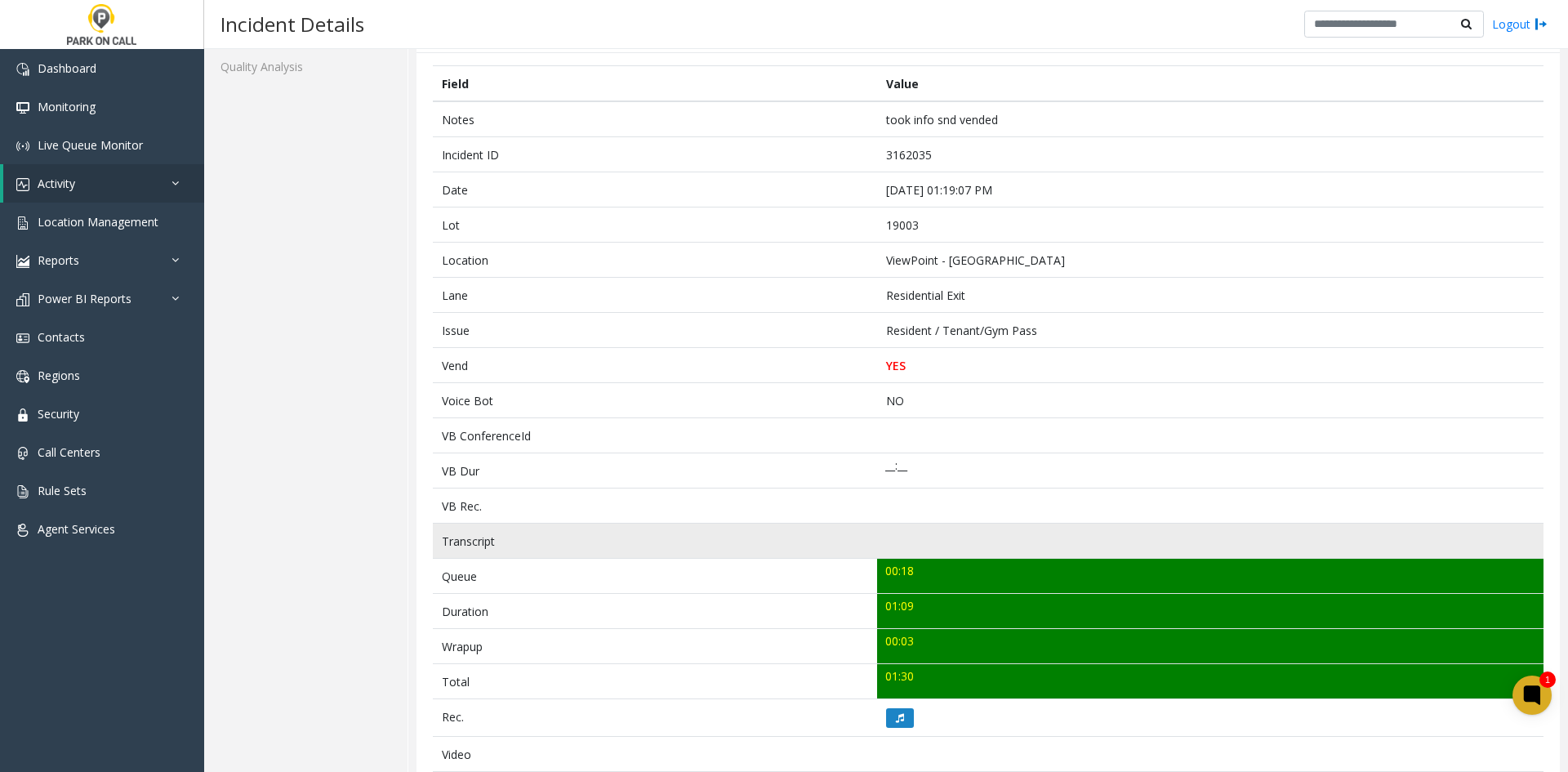 scroll, scrollTop: 0, scrollLeft: 0, axis: both 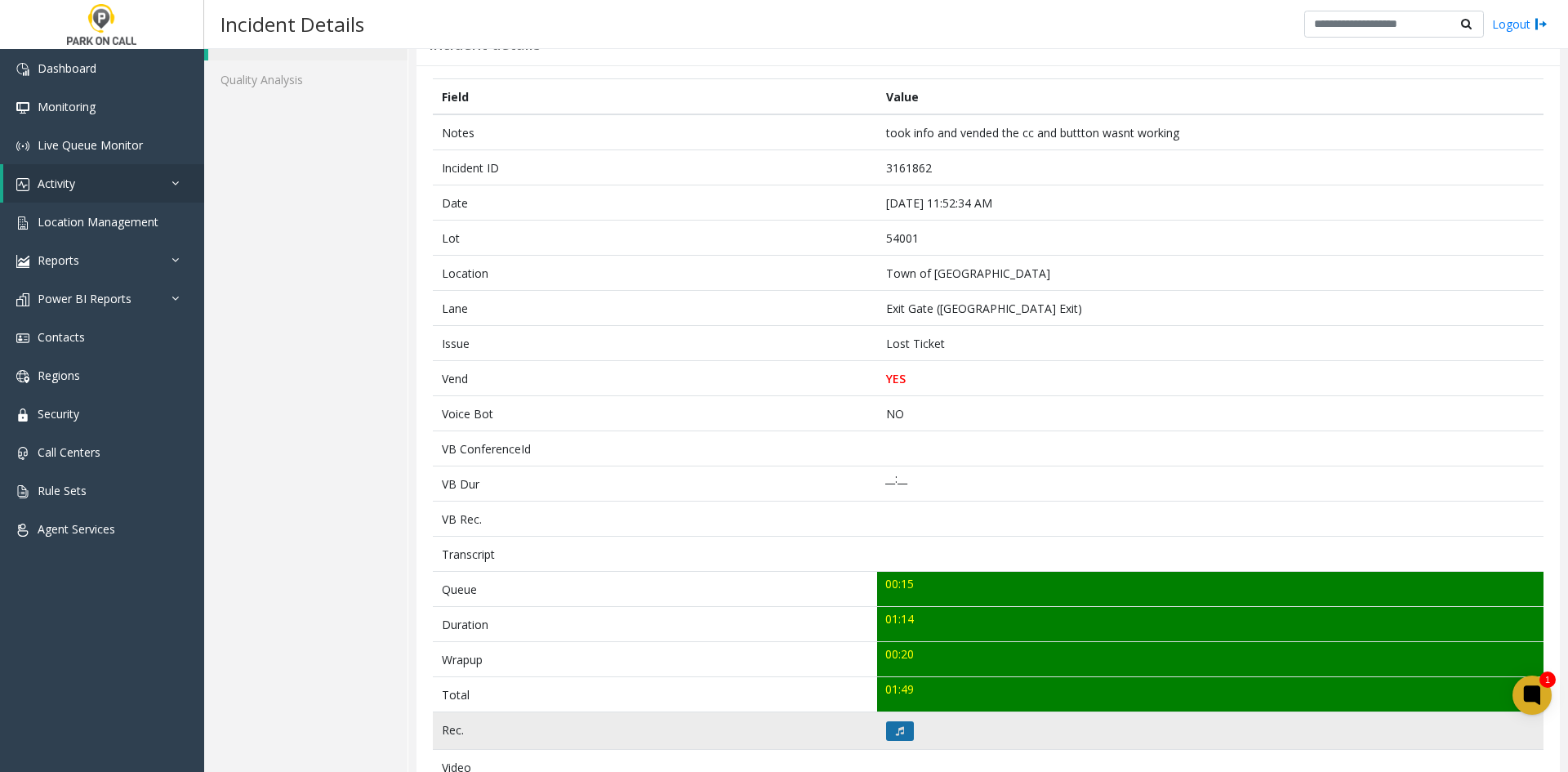 click 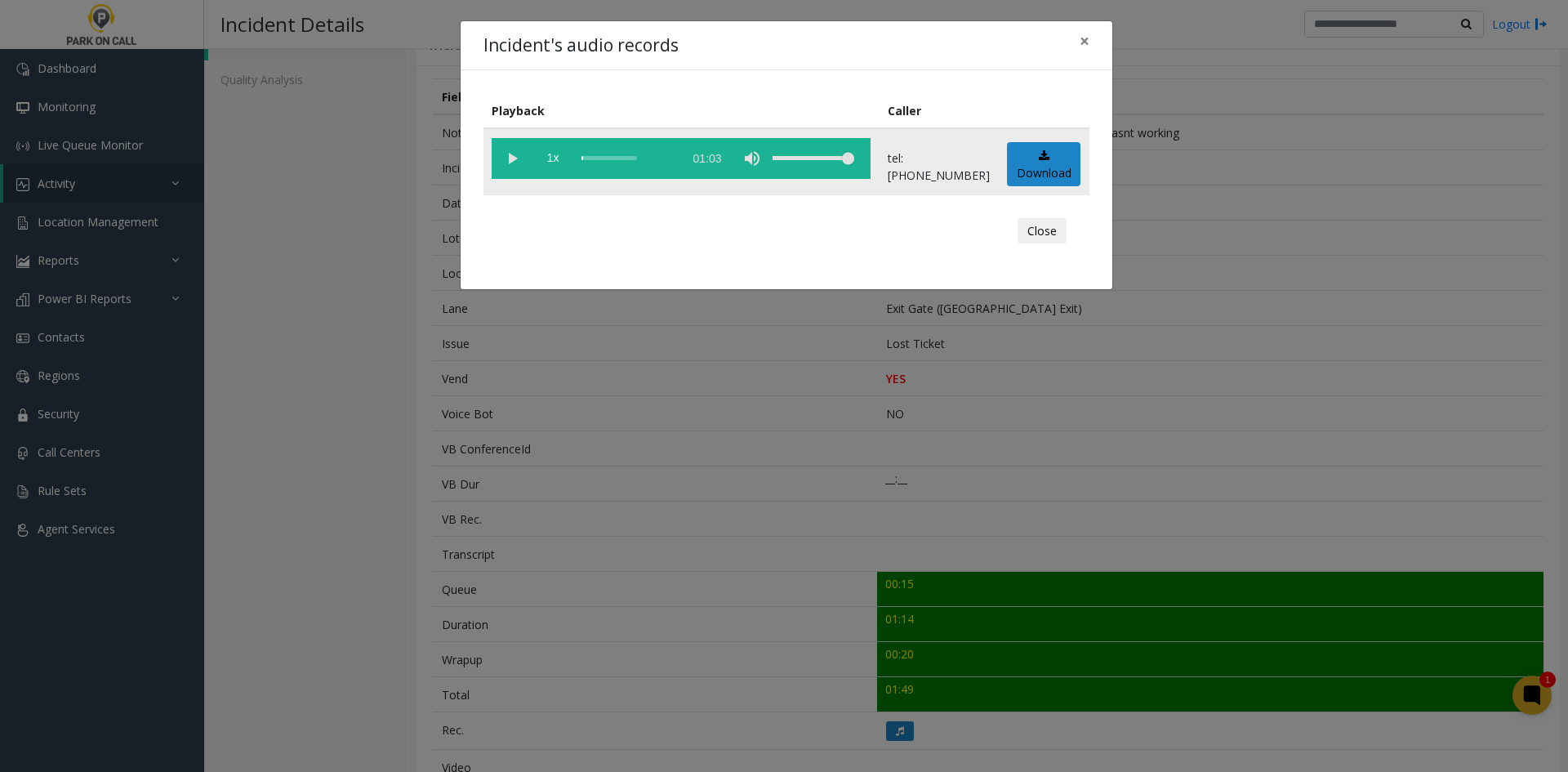 click on "1x  01:03" 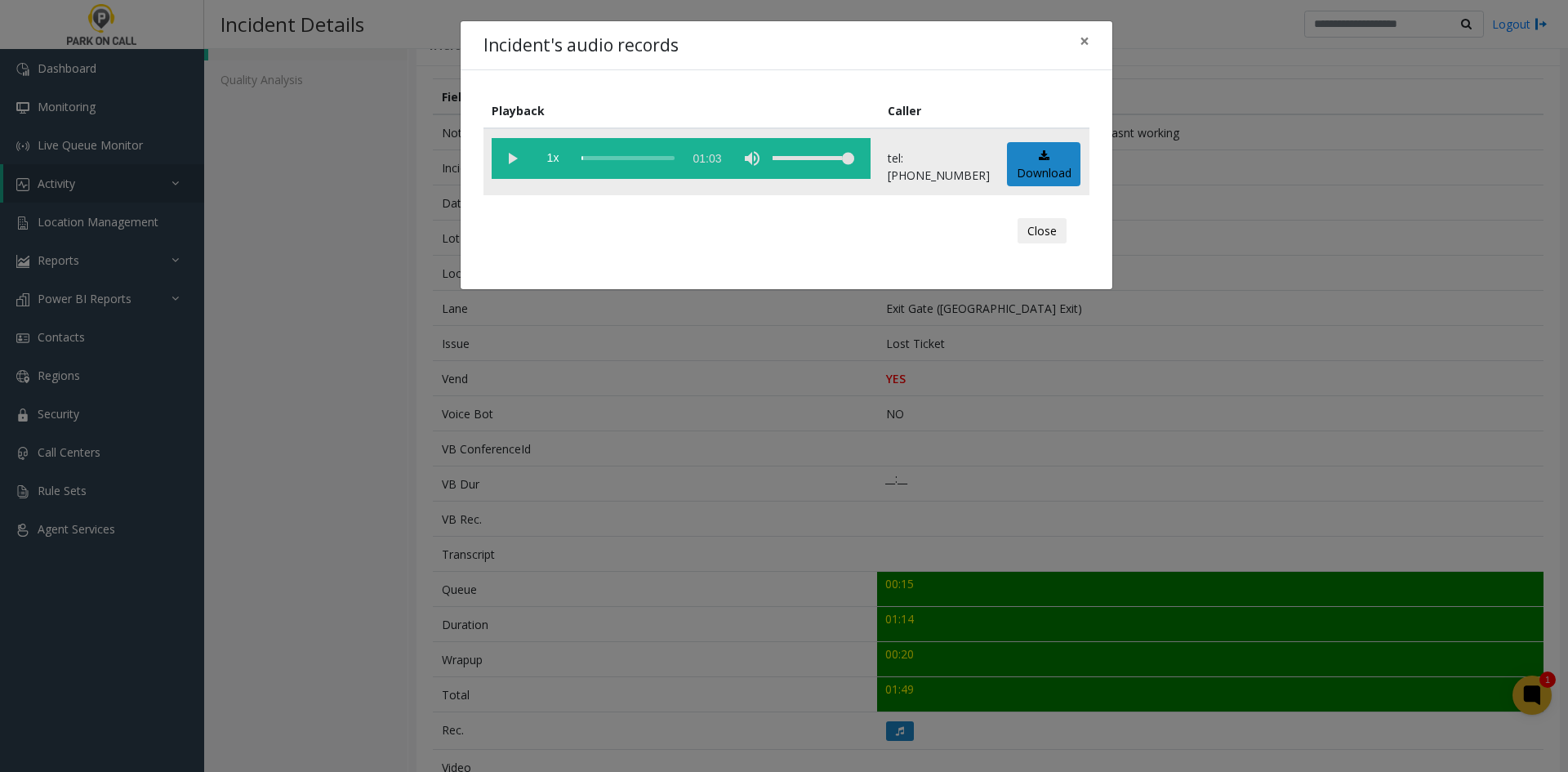 click 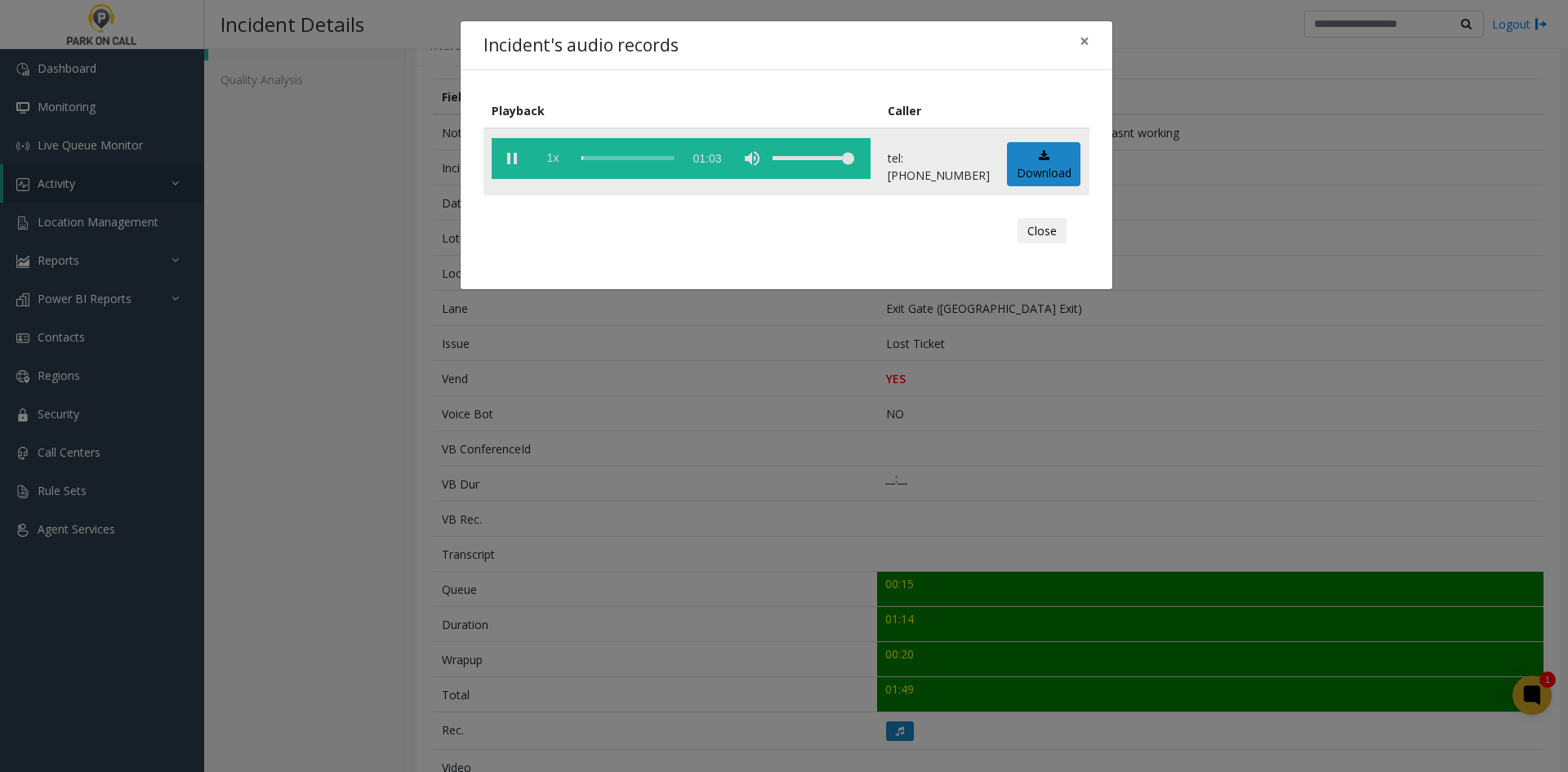 click on "1x" 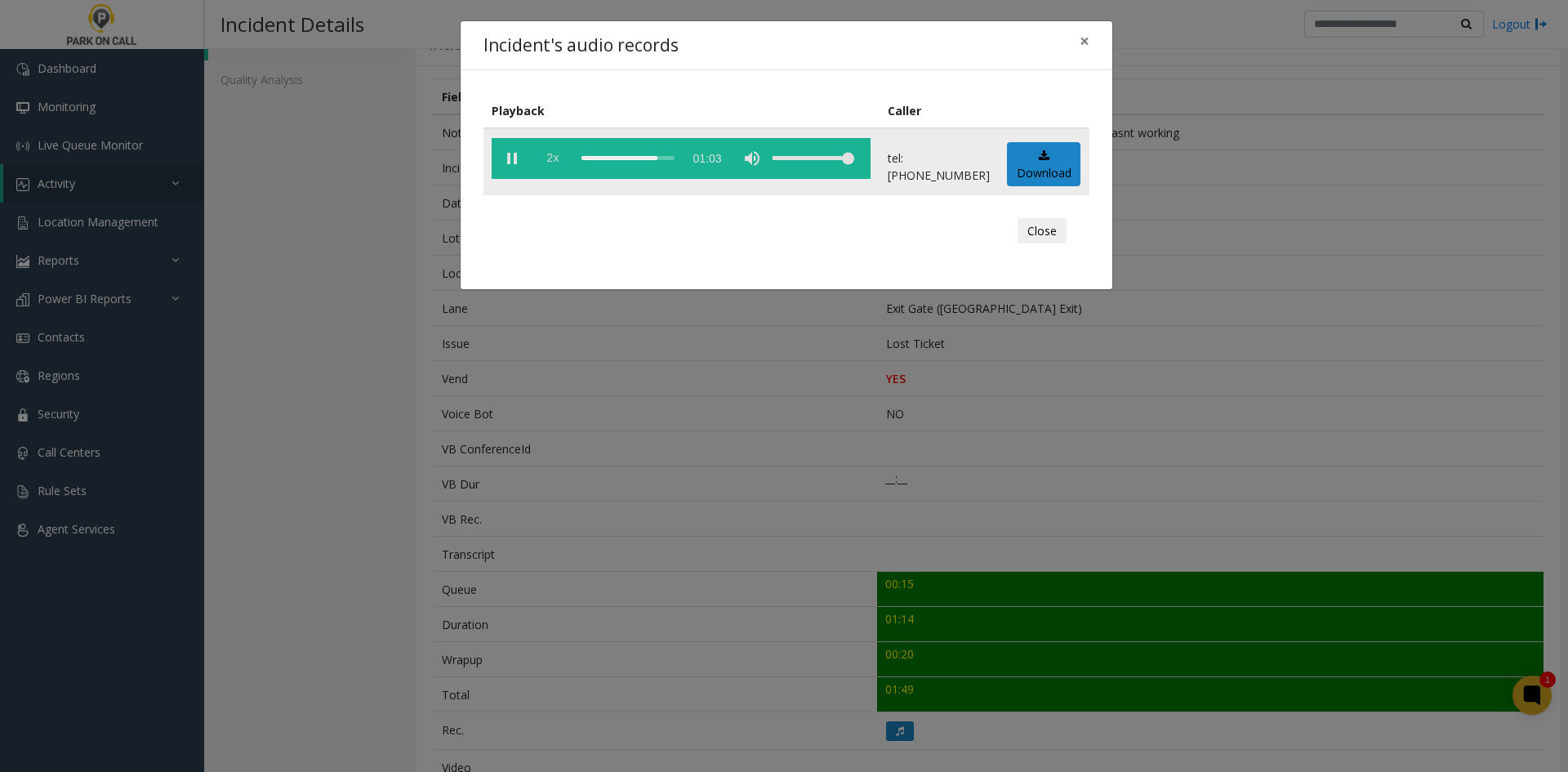 click on "2x" 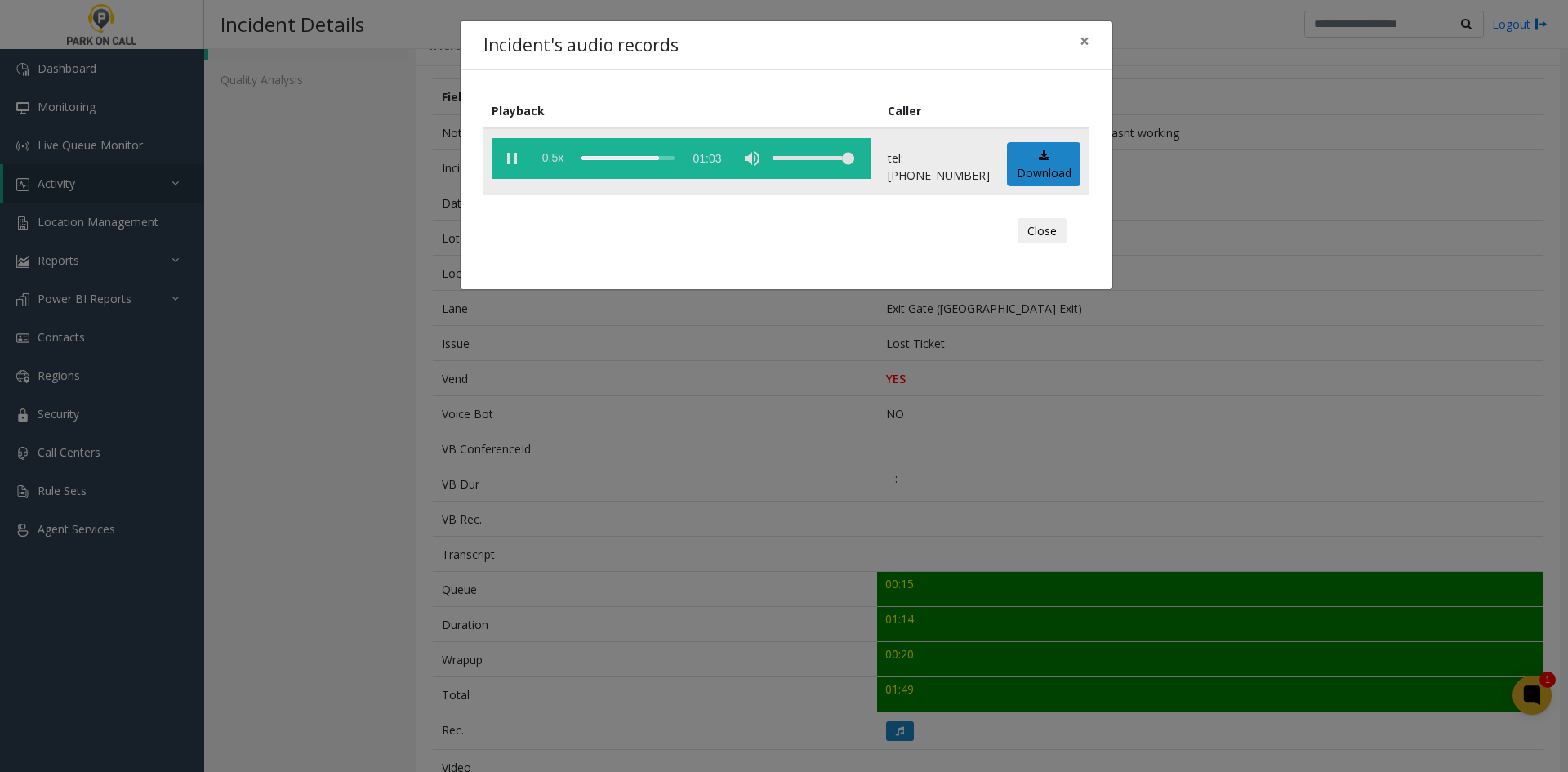 click on "0.5x" 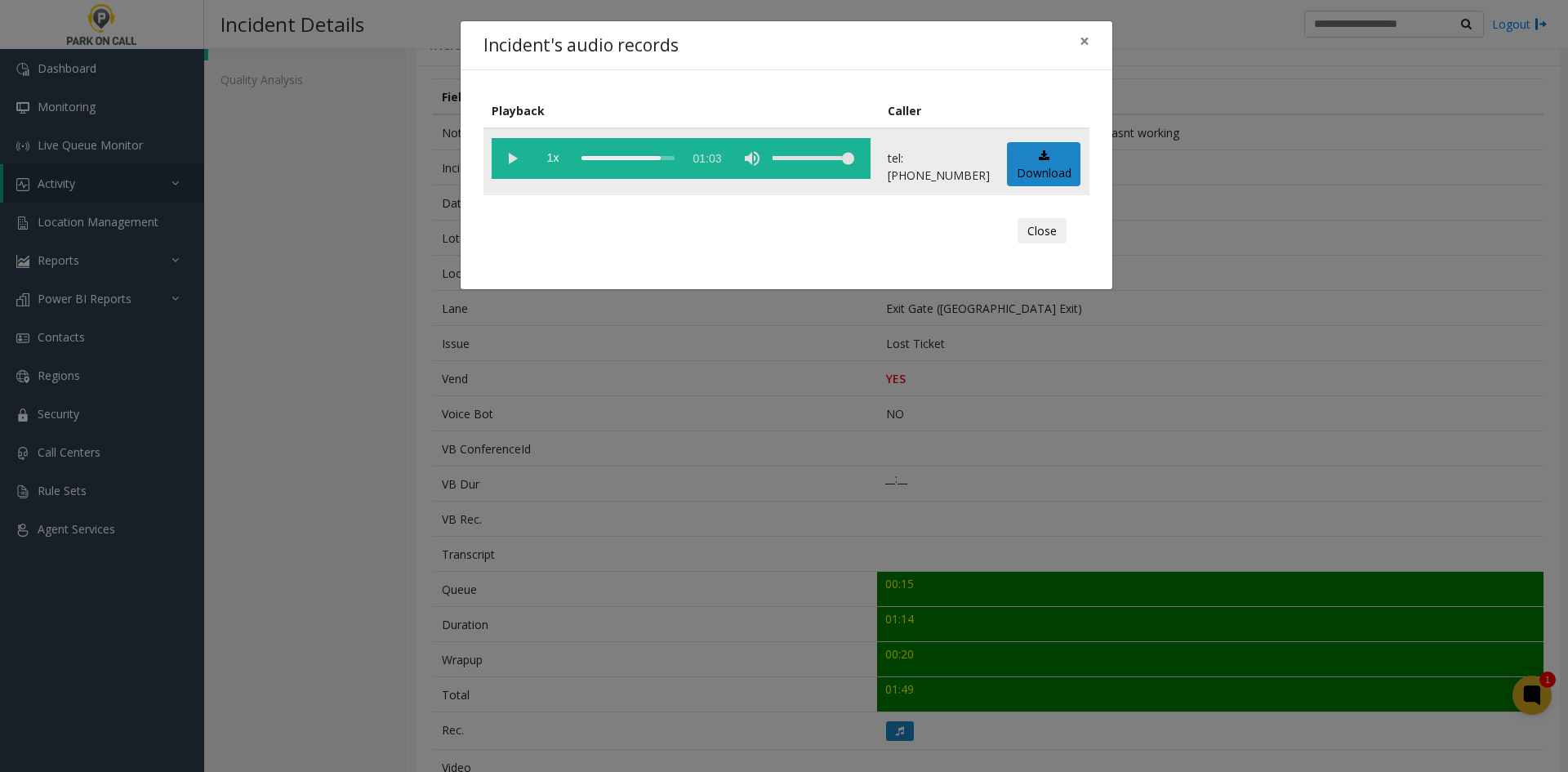click 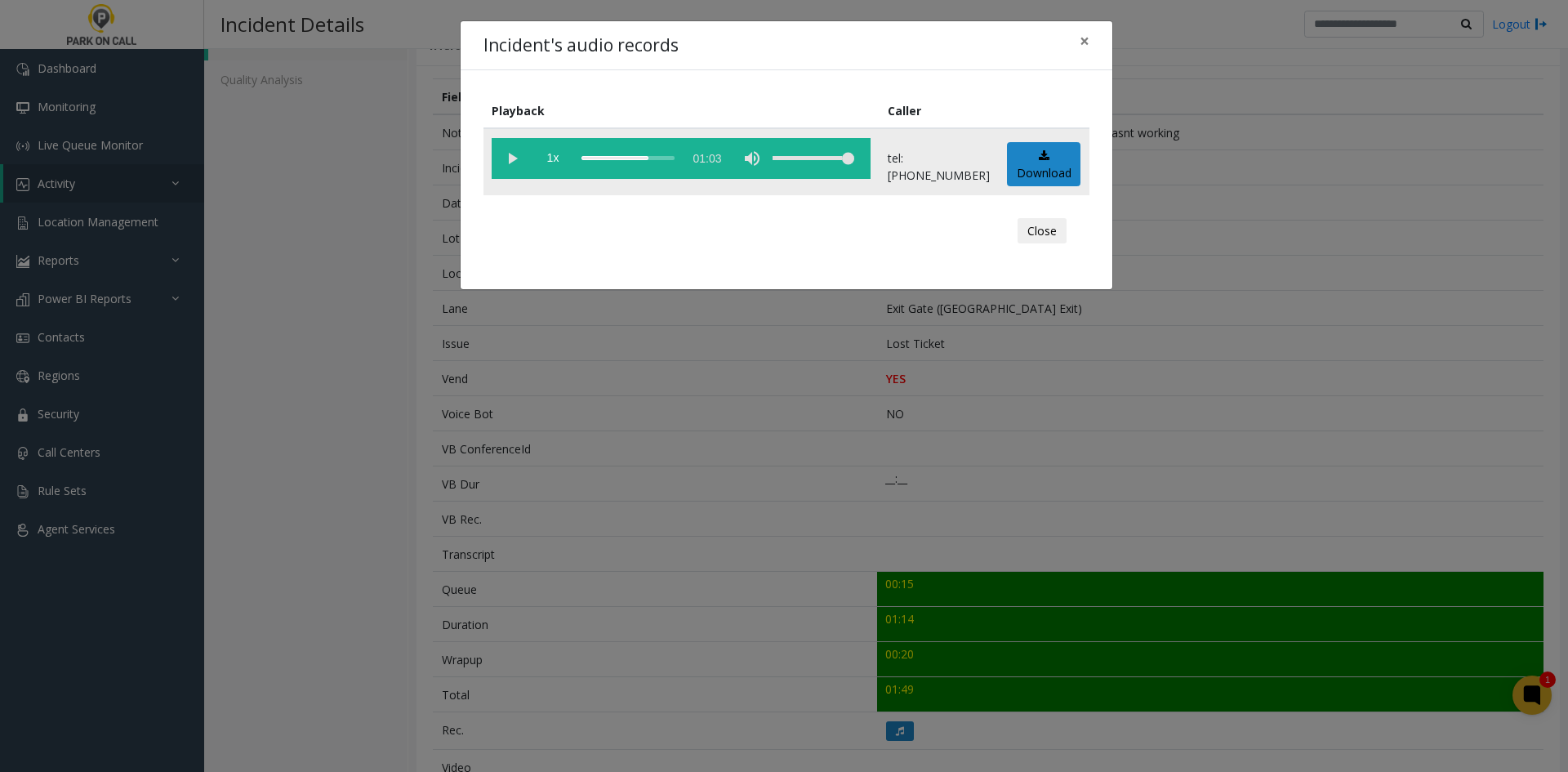 click 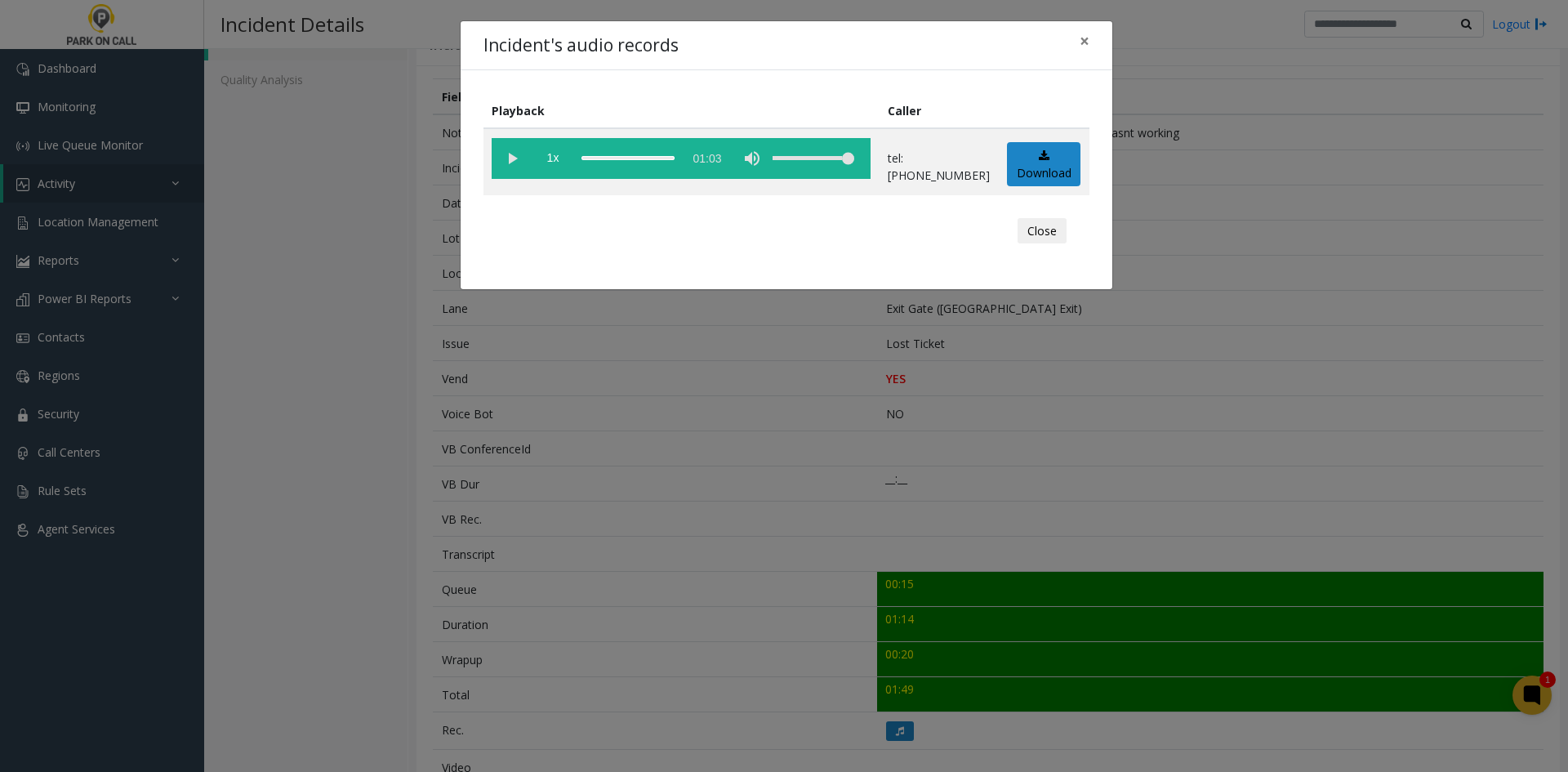 click on "Incident's audio records × Playback Caller  1x  01:03 tel:0025019006  Download  Close" 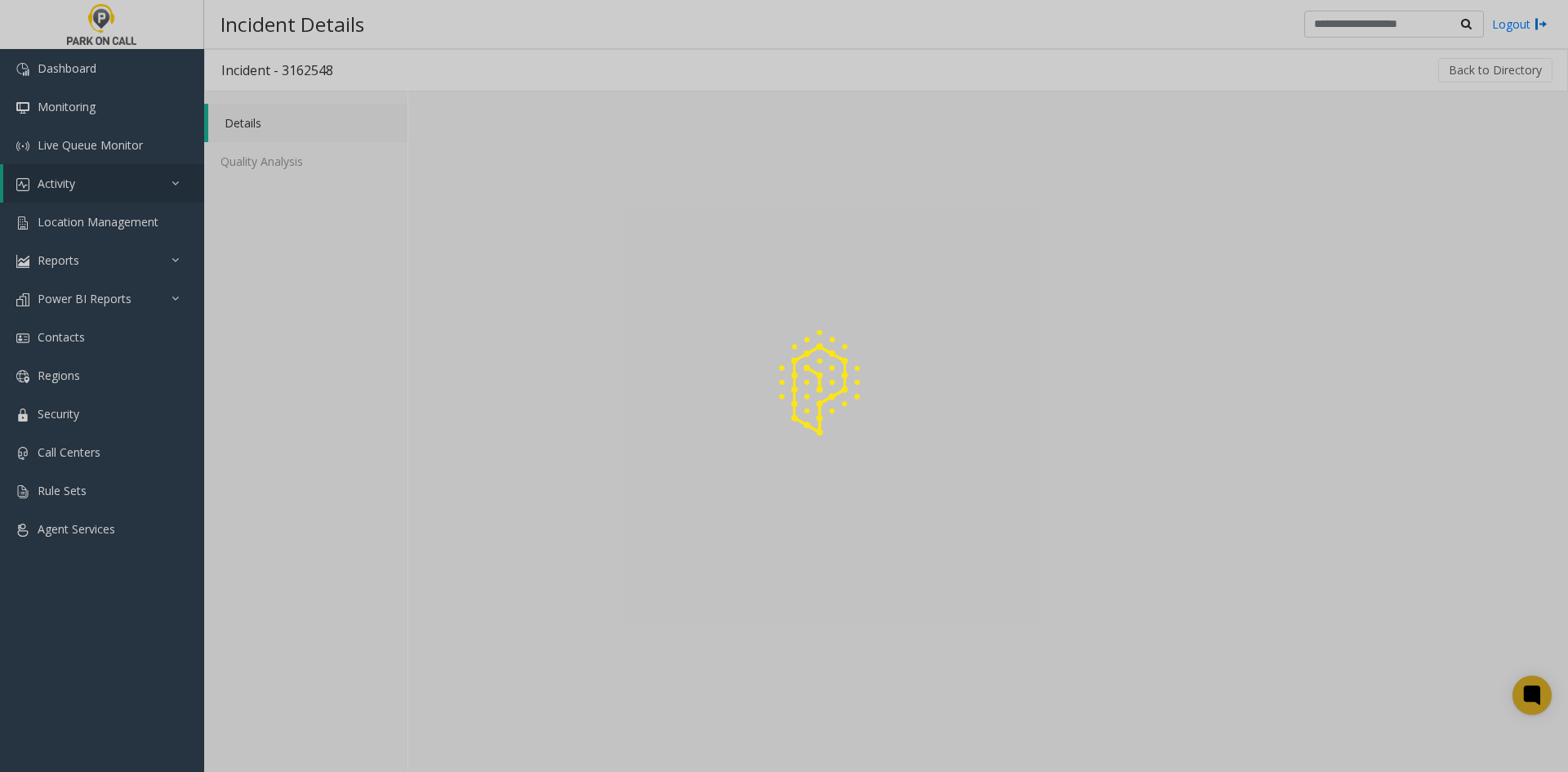 scroll, scrollTop: 0, scrollLeft: 0, axis: both 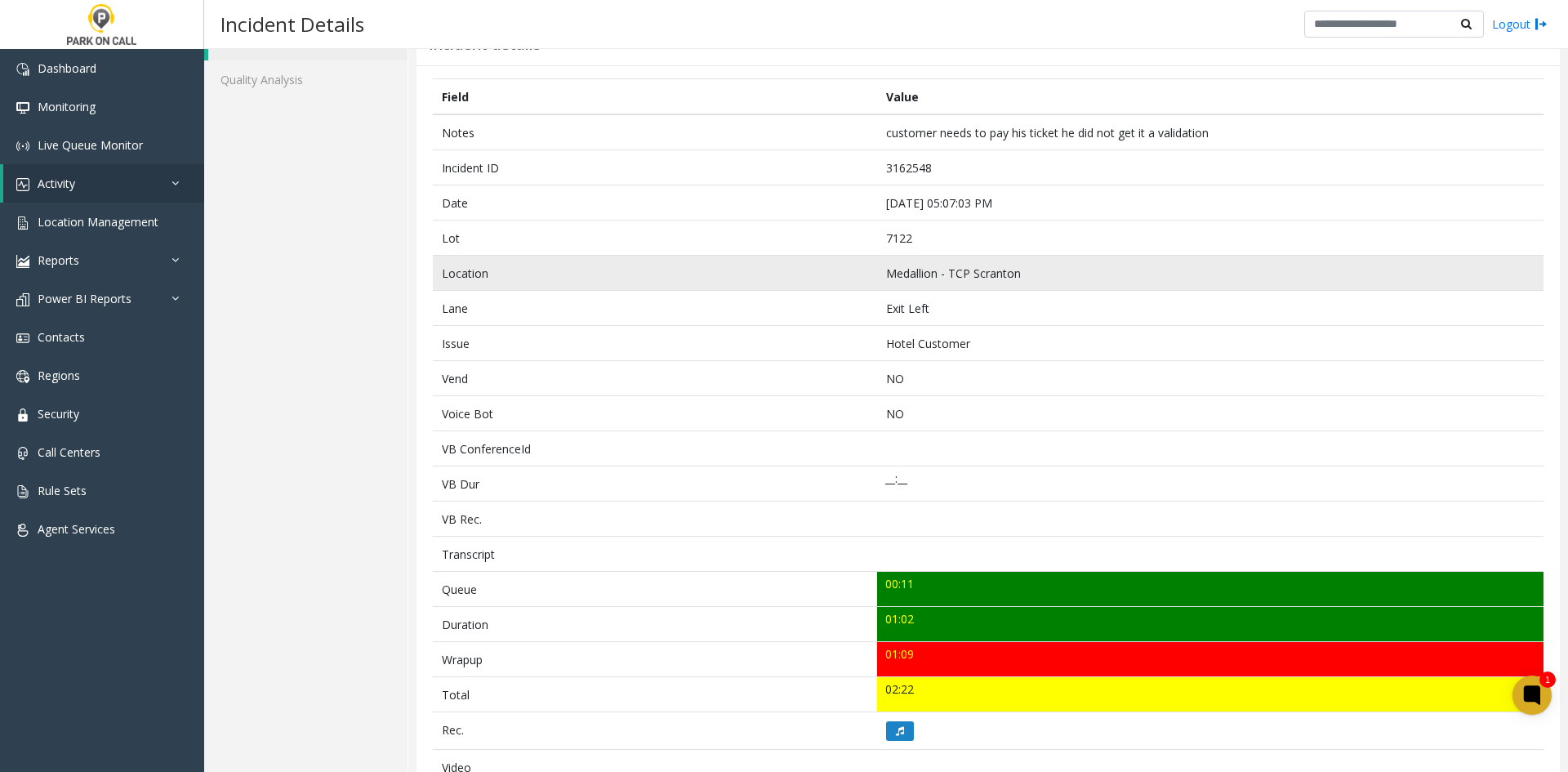 click on "Medallion - TCP Scranton" 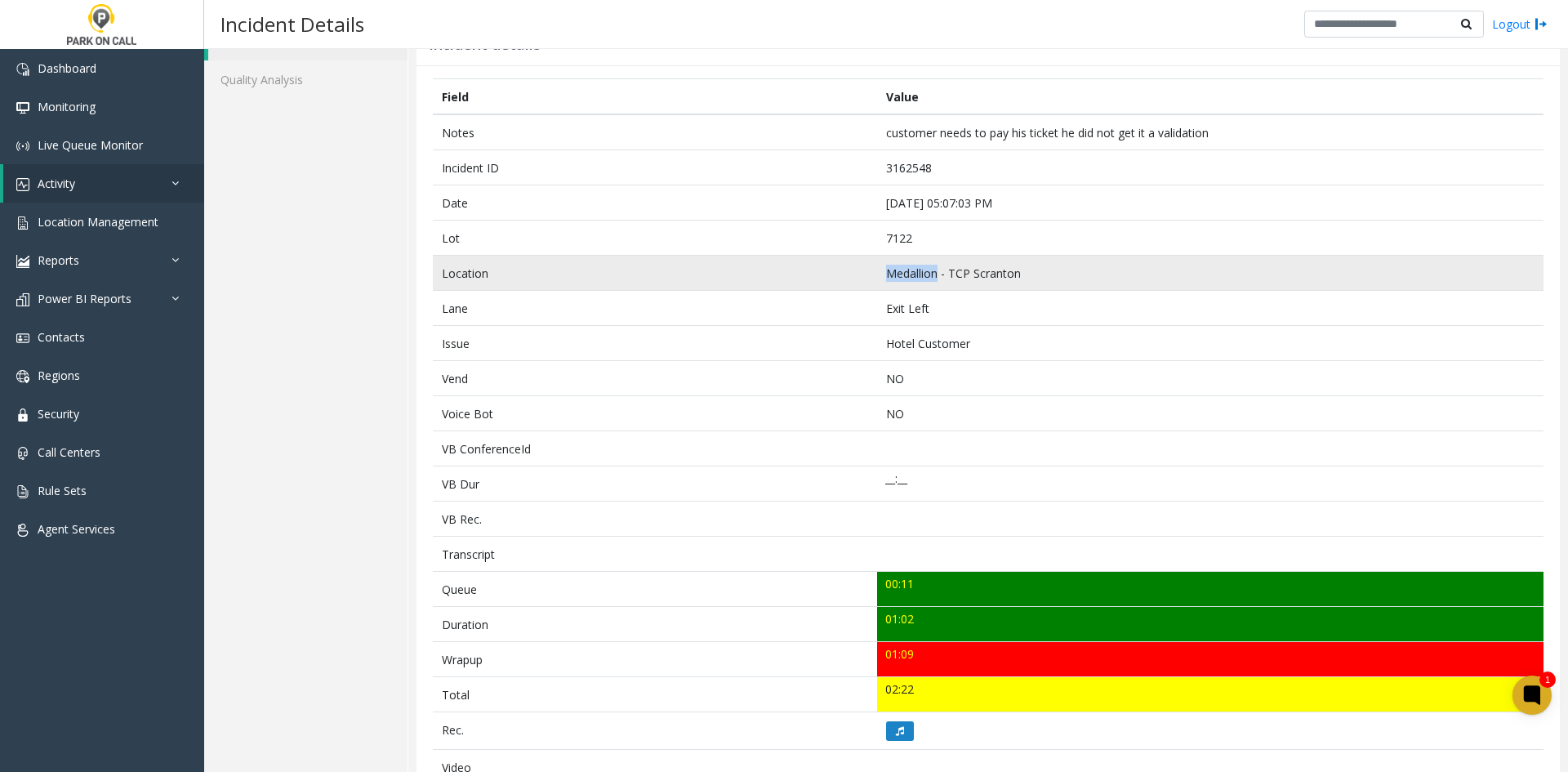 drag, startPoint x: 915, startPoint y: 266, endPoint x: 905, endPoint y: 268, distance: 10.198039 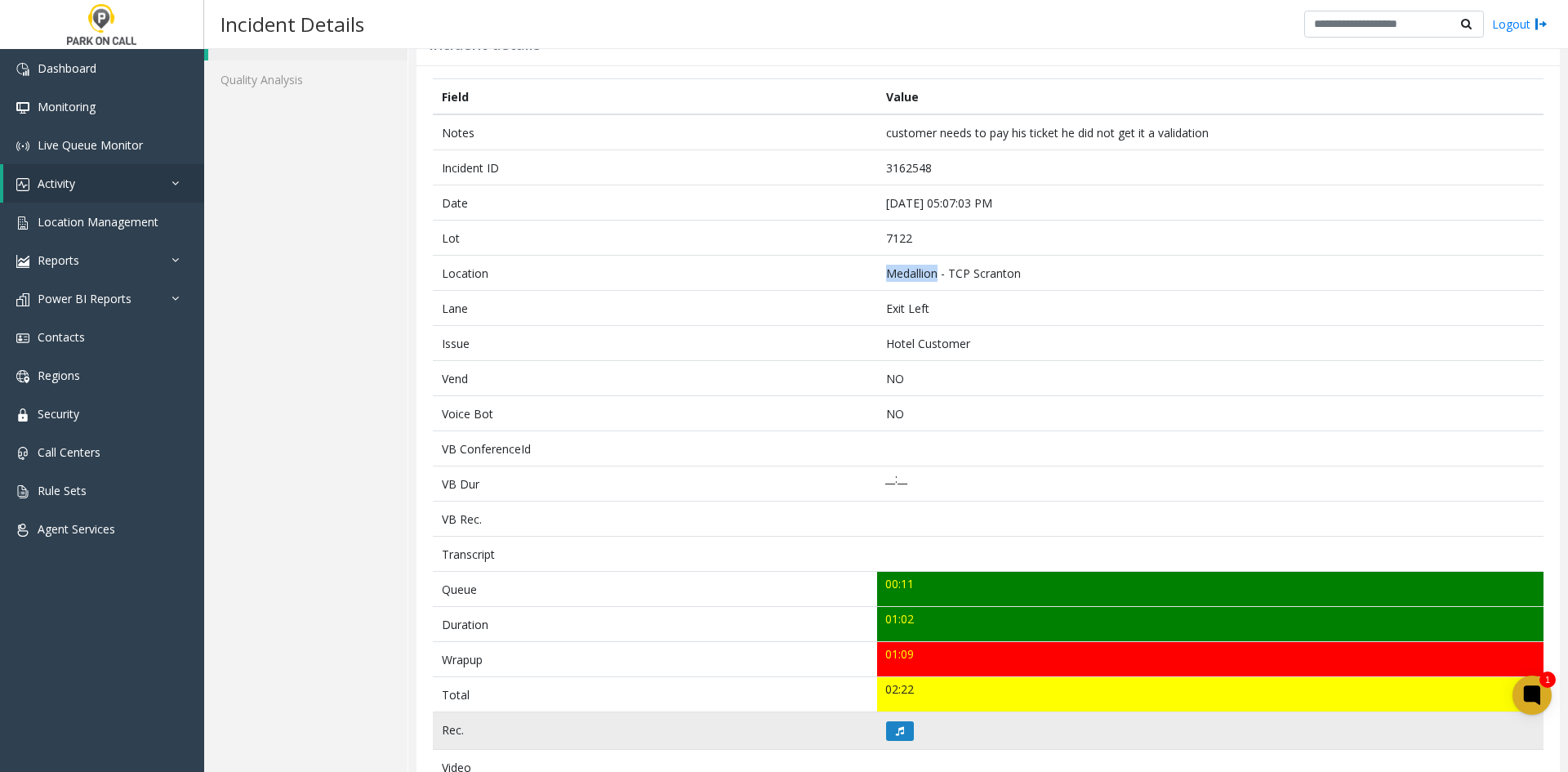 copy on "Medallion" 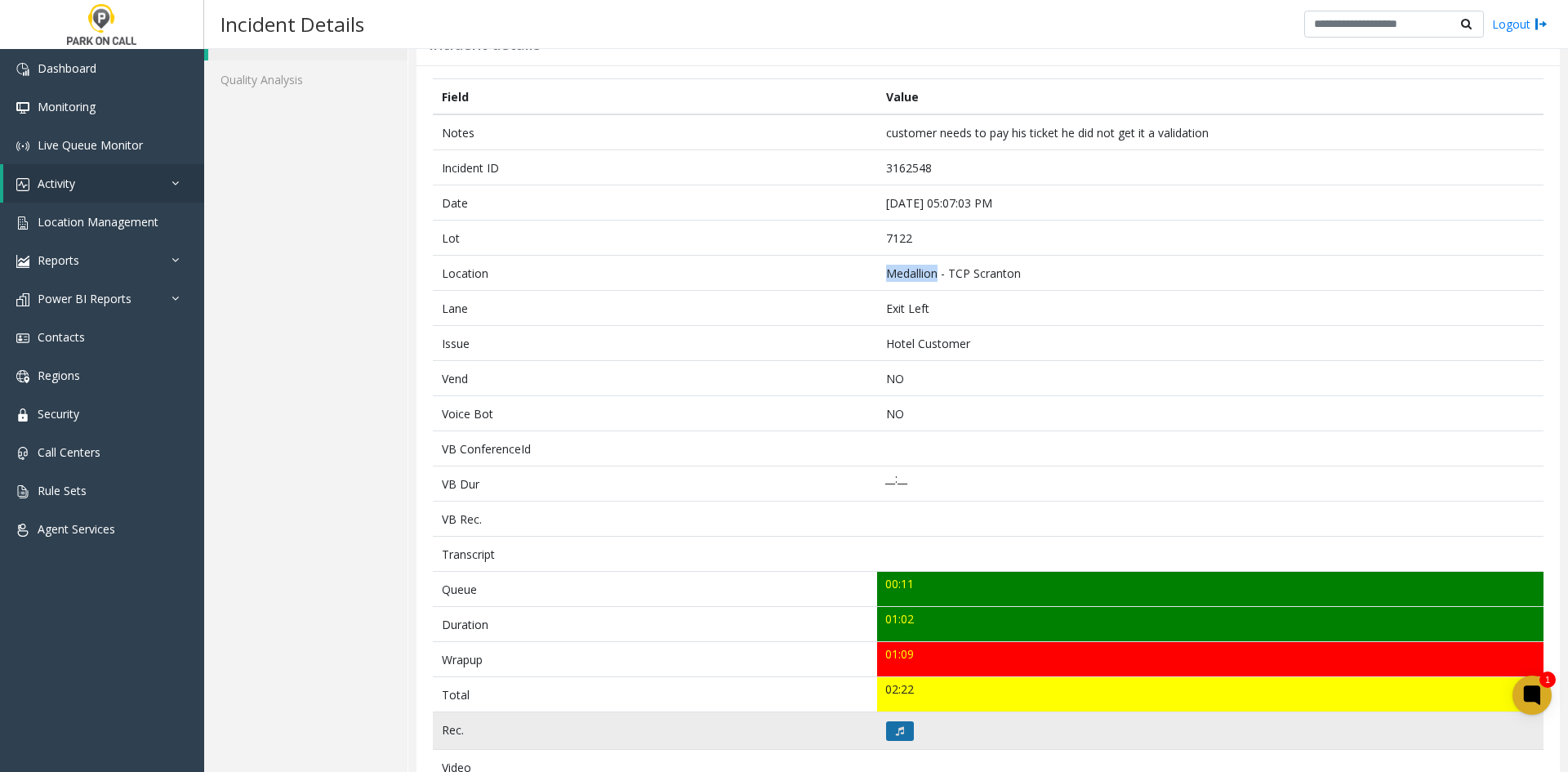 click 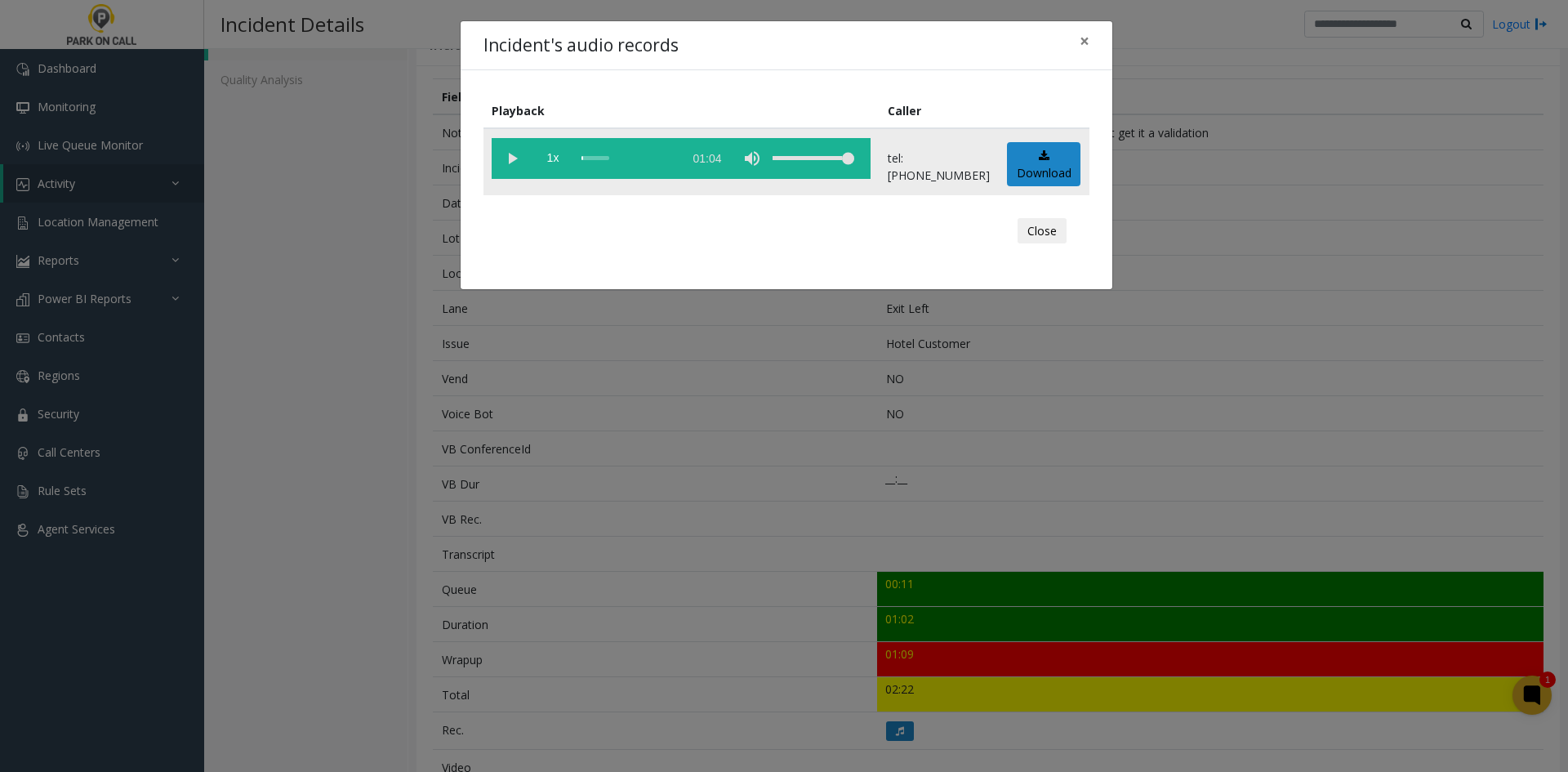 click 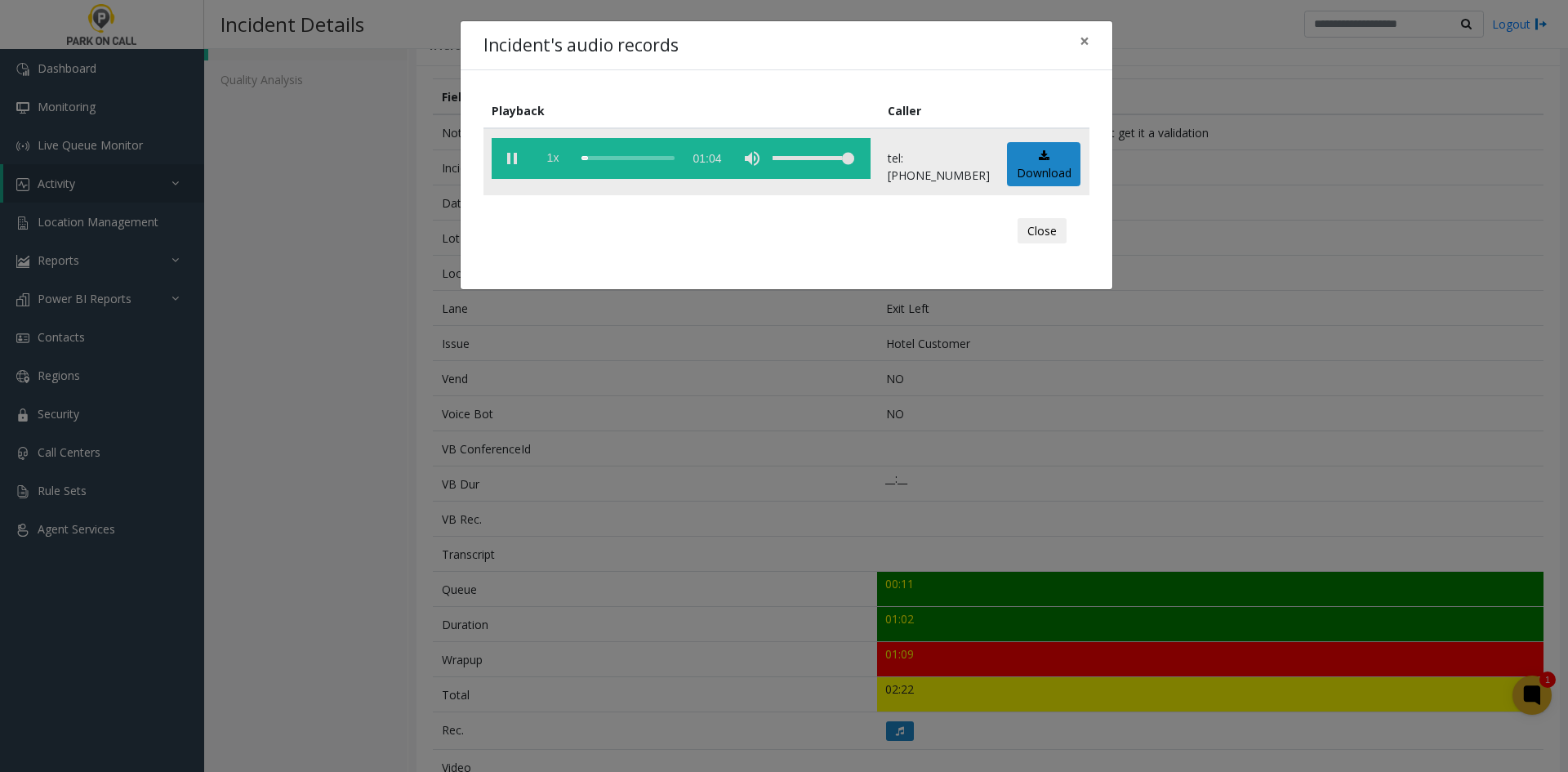 click on "1x" 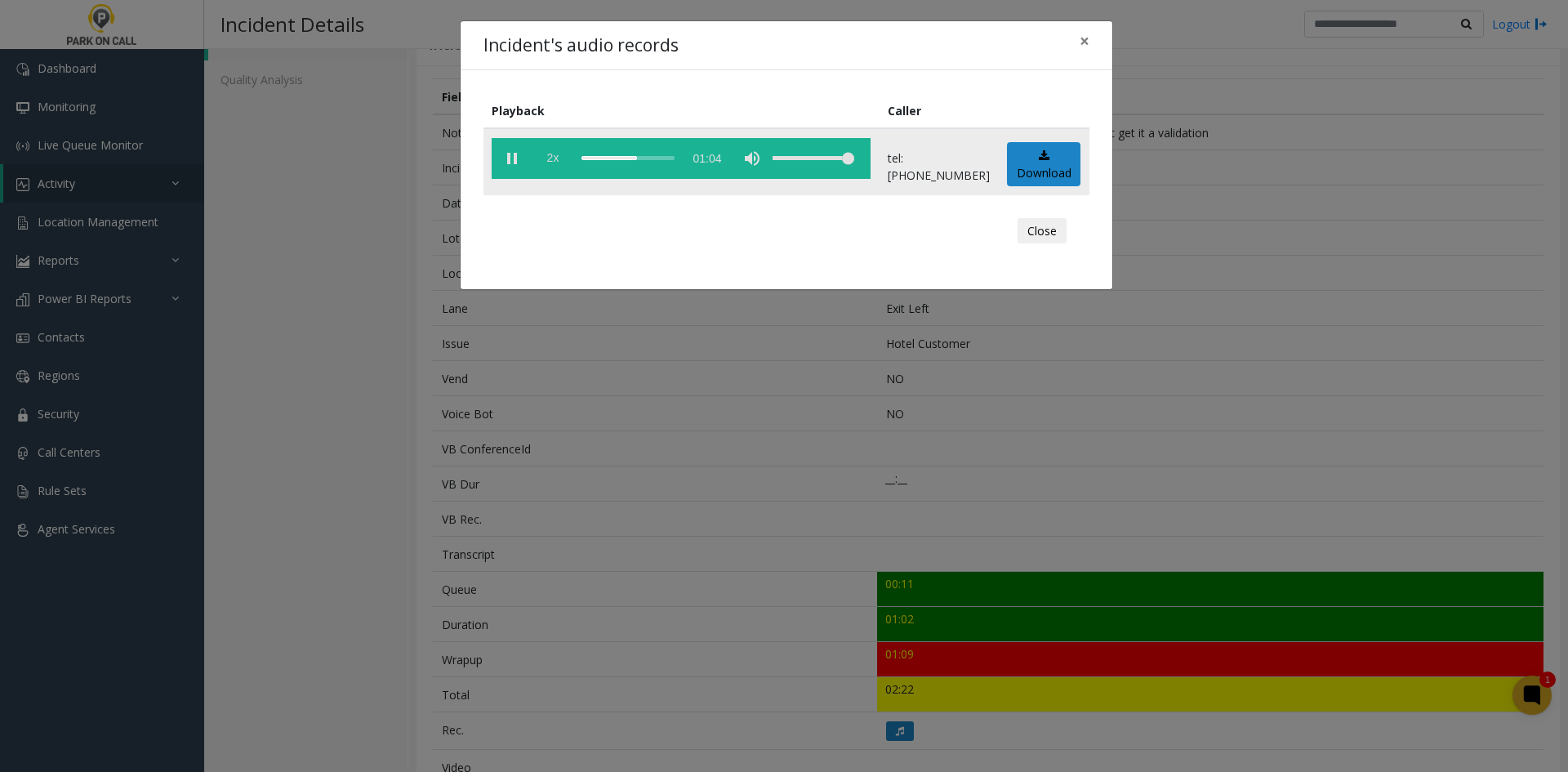 click on "2x" 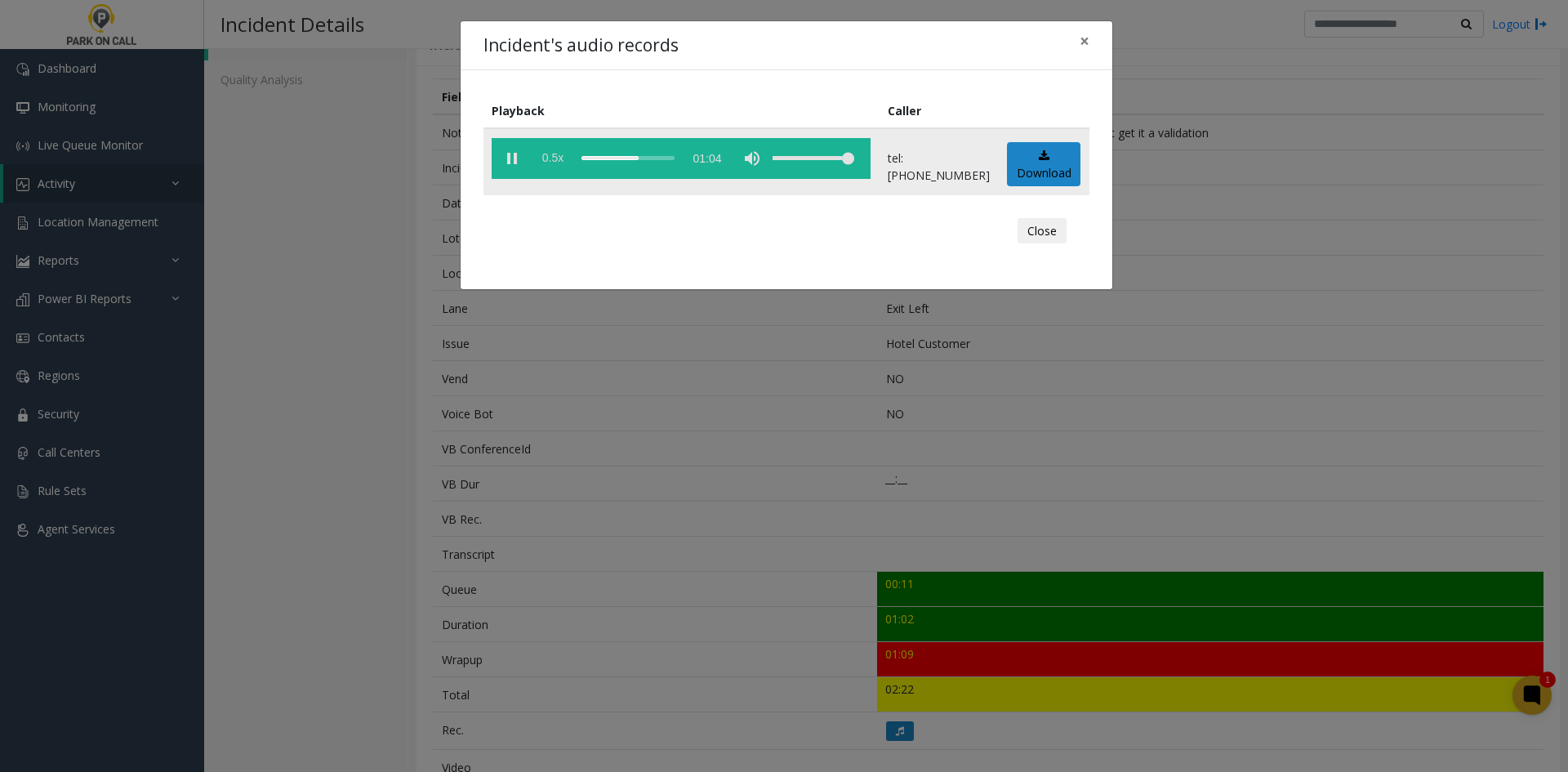 click on "0.5x" 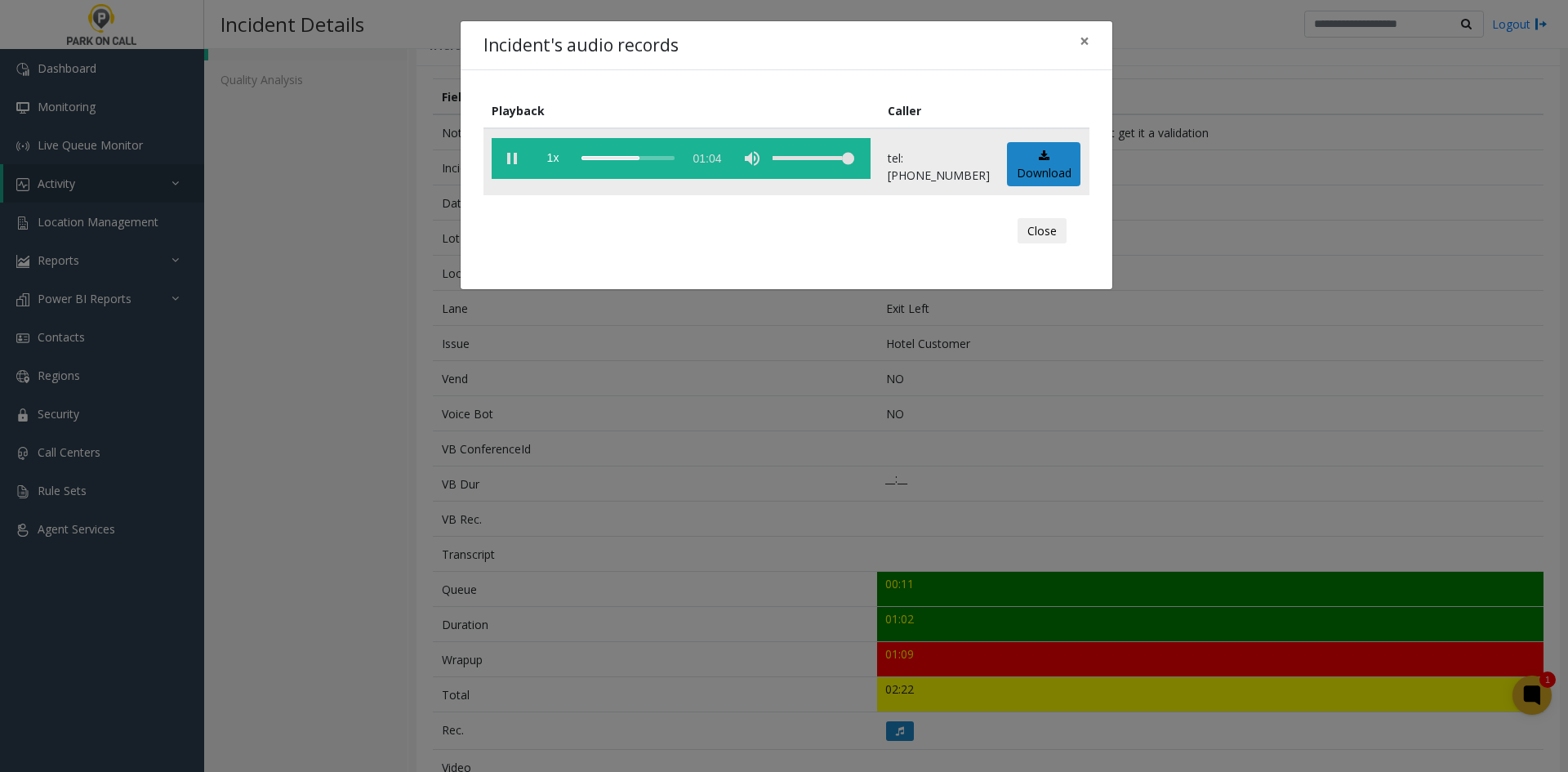 click 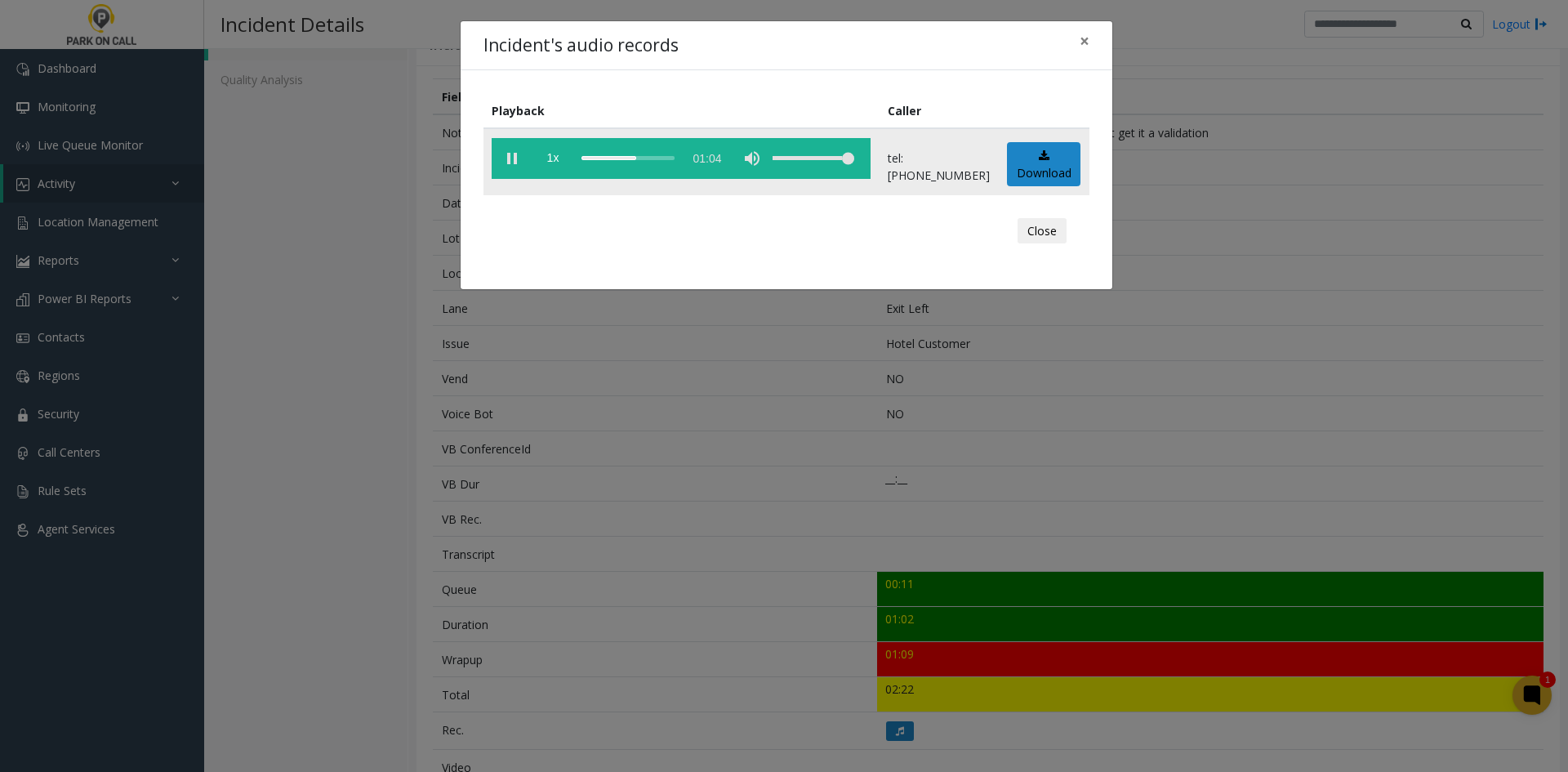 click 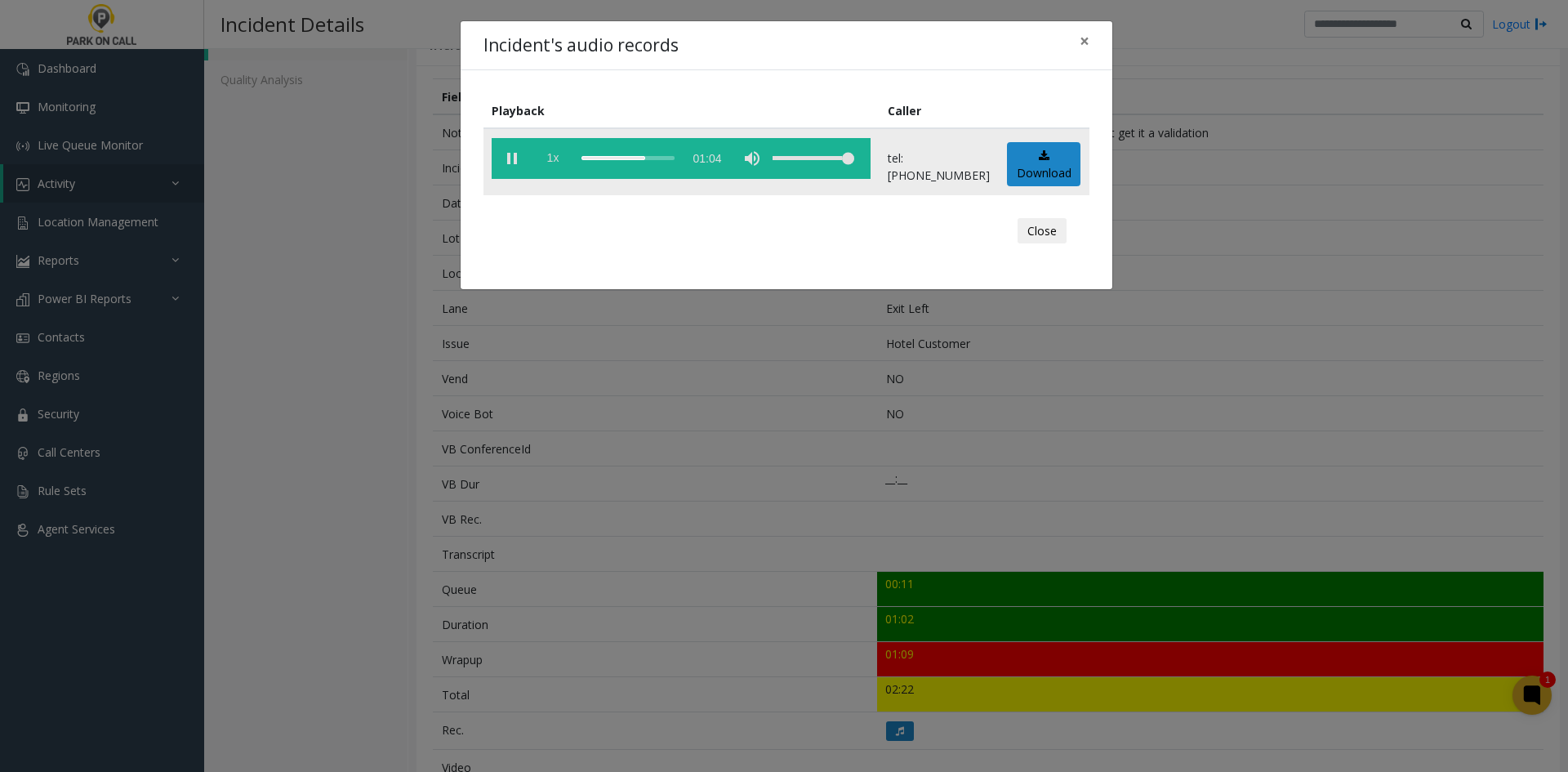 click on "1x" 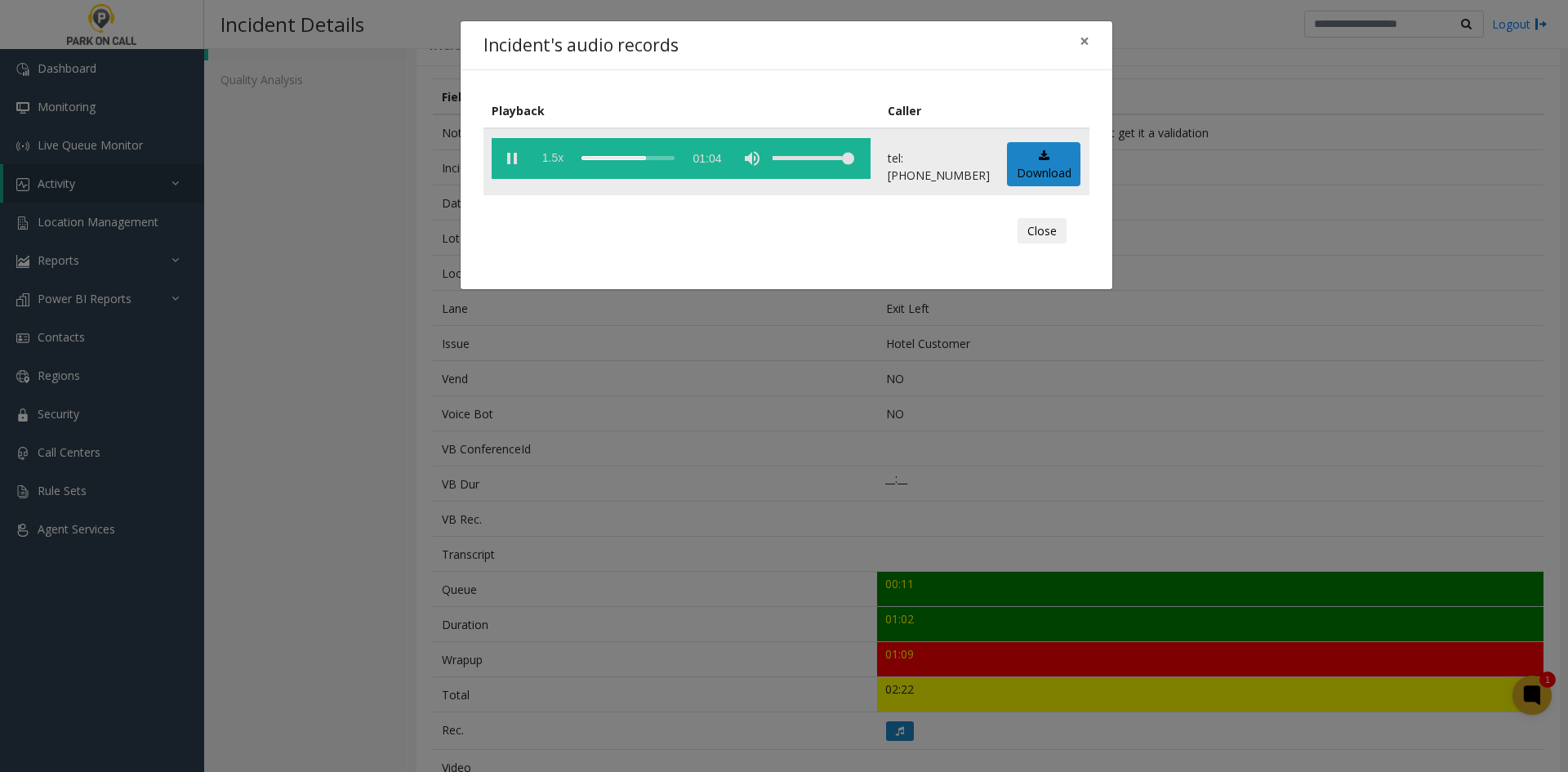 click on "1.5x" 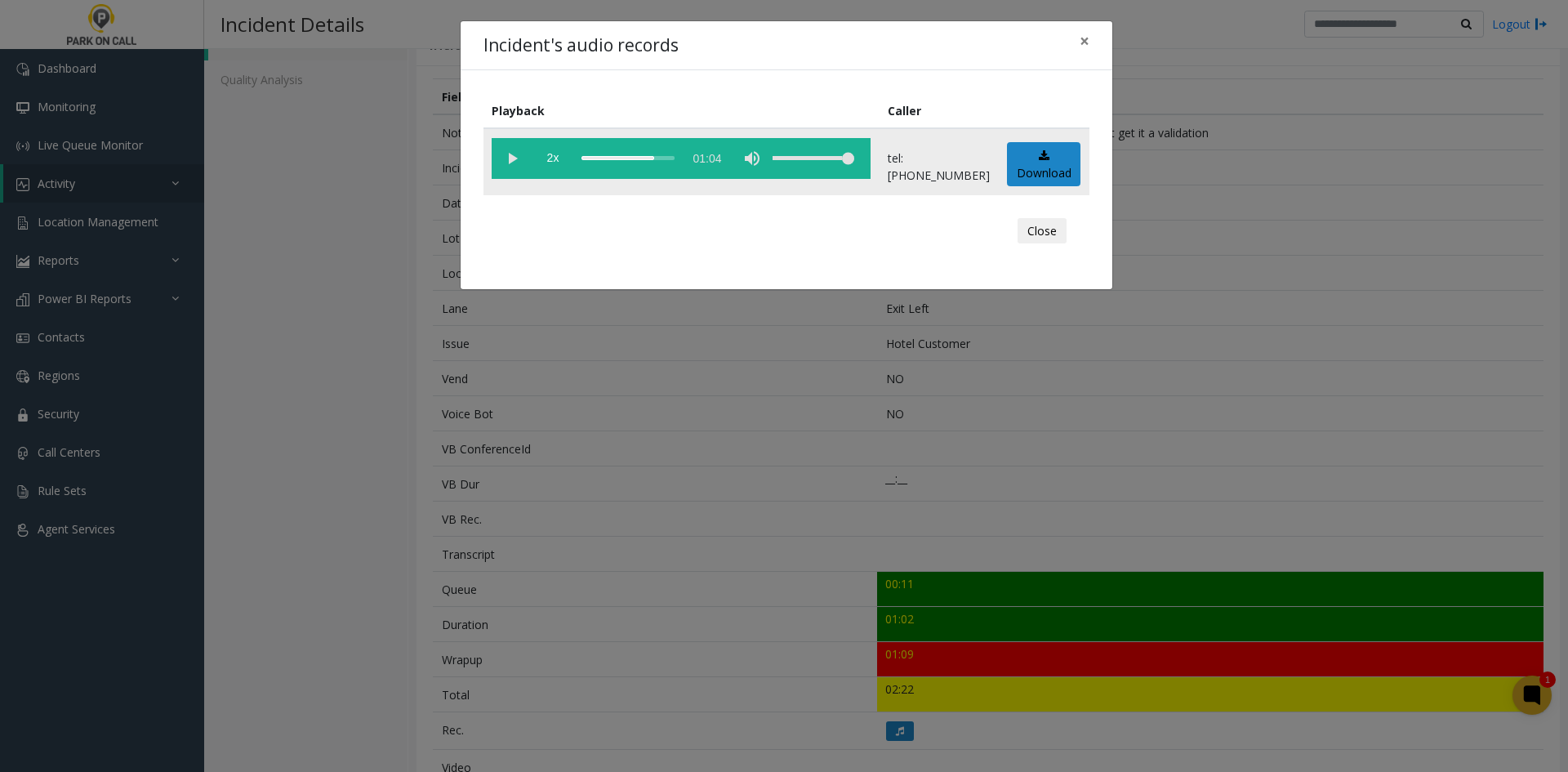 click 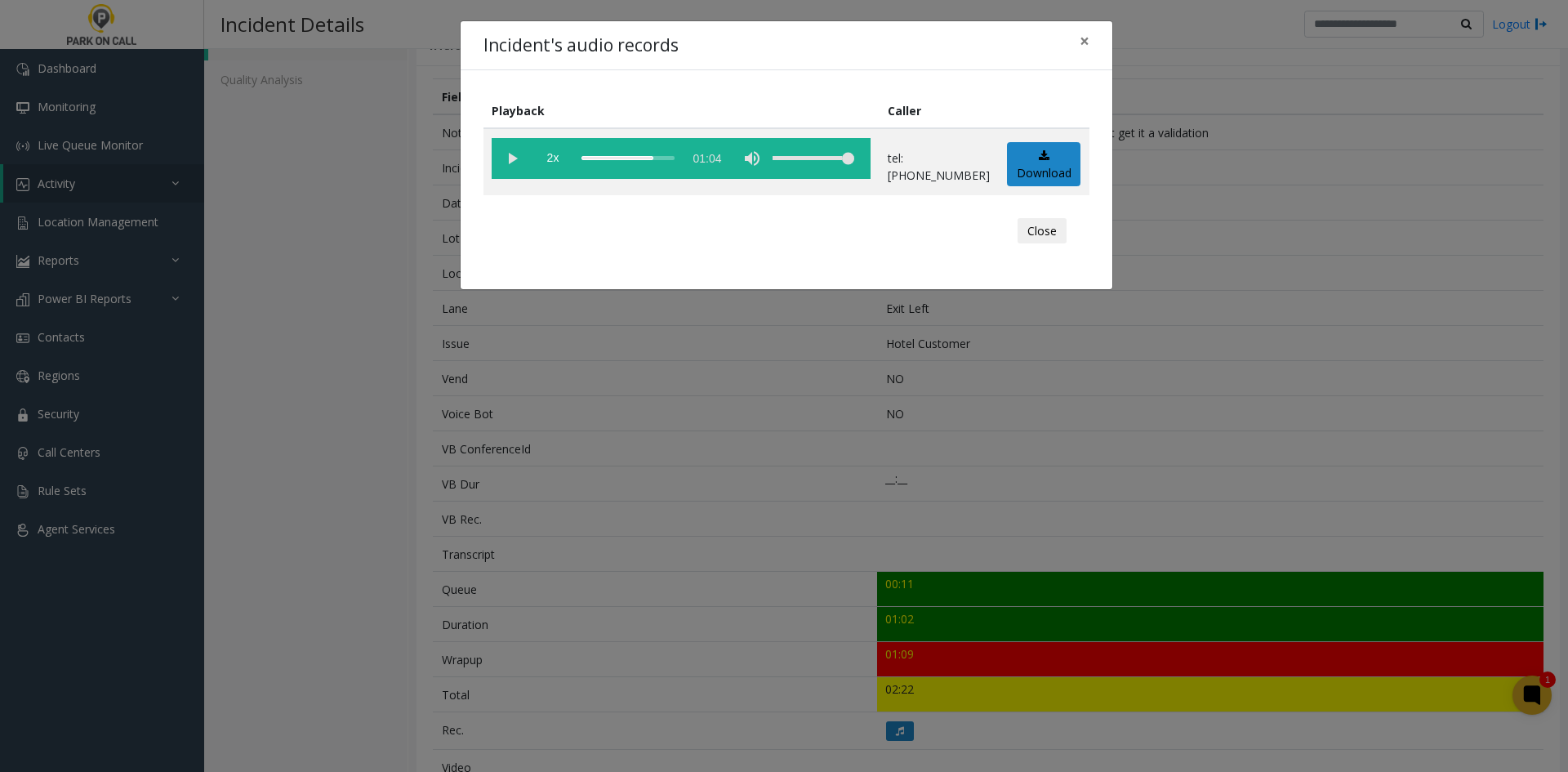 click on "Incident's audio records × Playback Caller  2x  01:04 tel:0071229002  Download  Close" 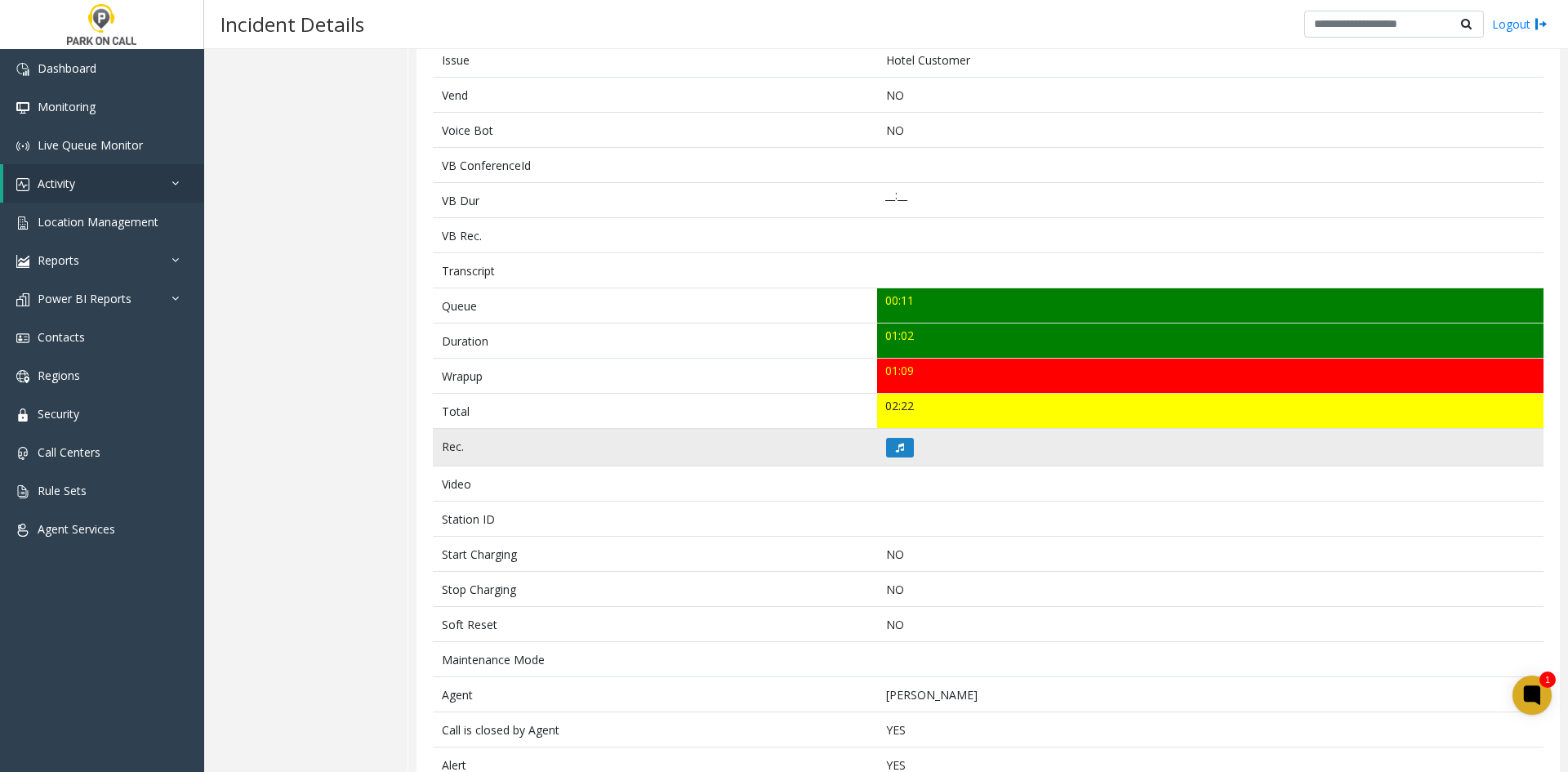 scroll, scrollTop: 408, scrollLeft: 0, axis: vertical 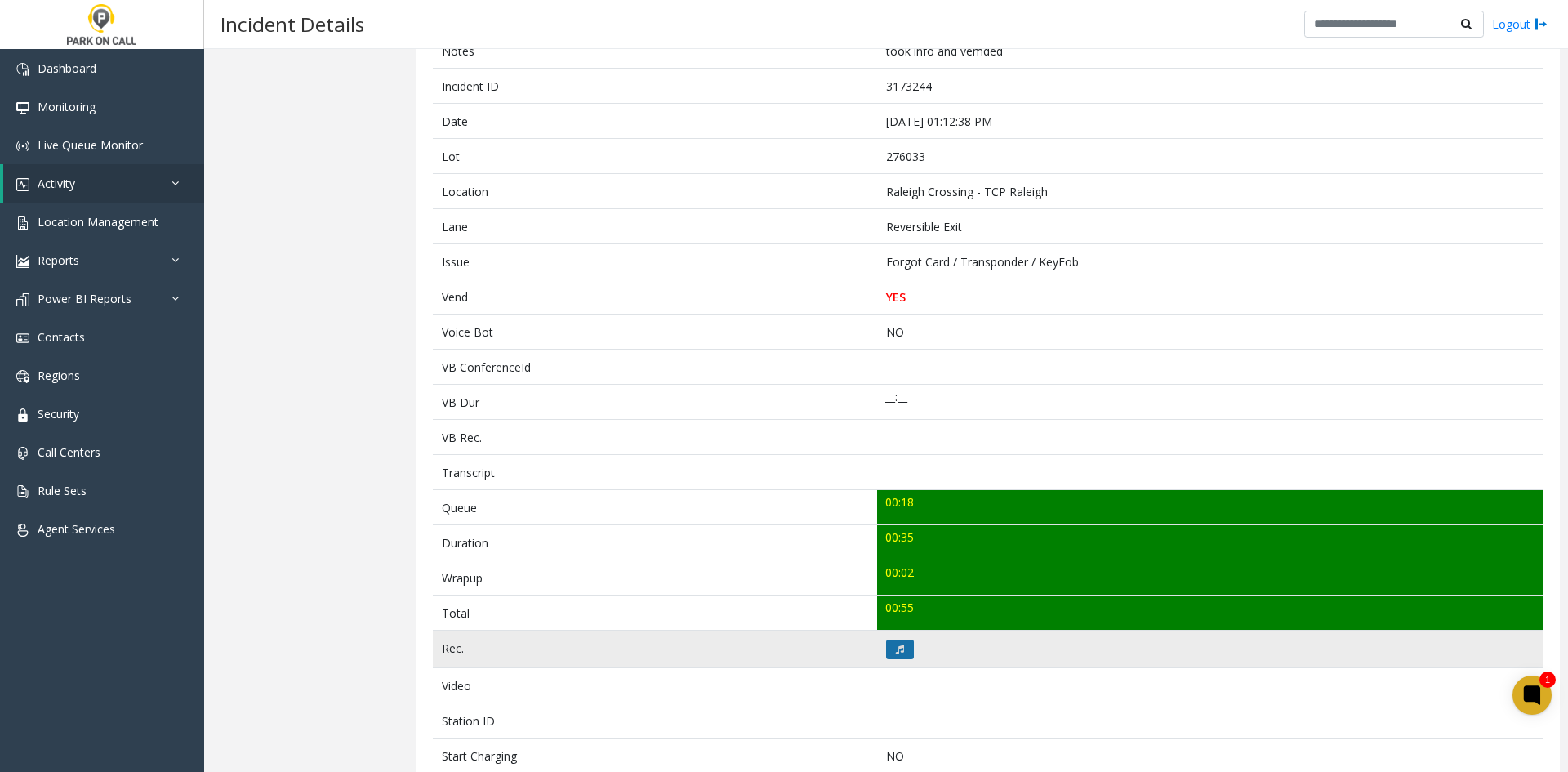 click 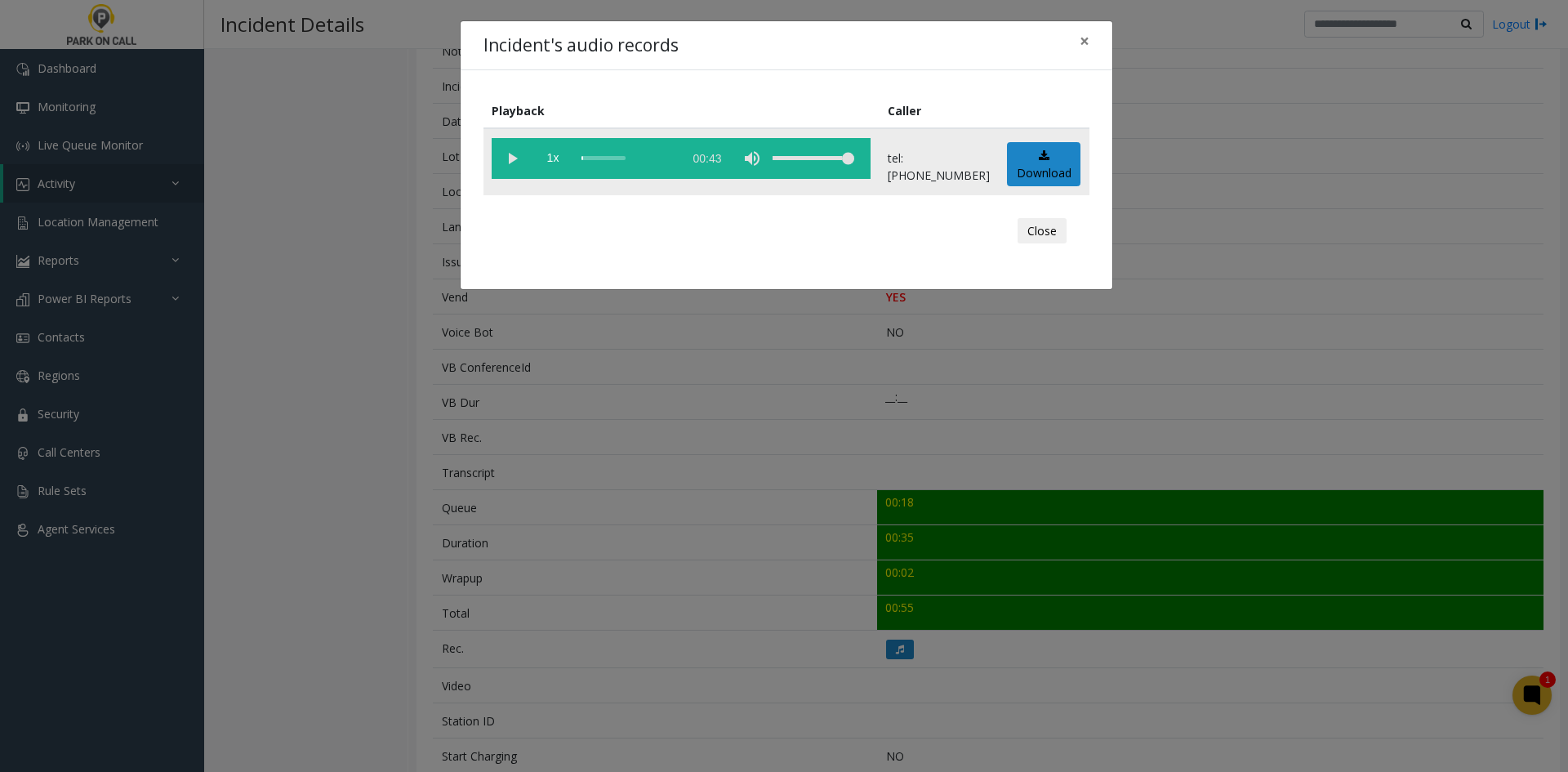 click 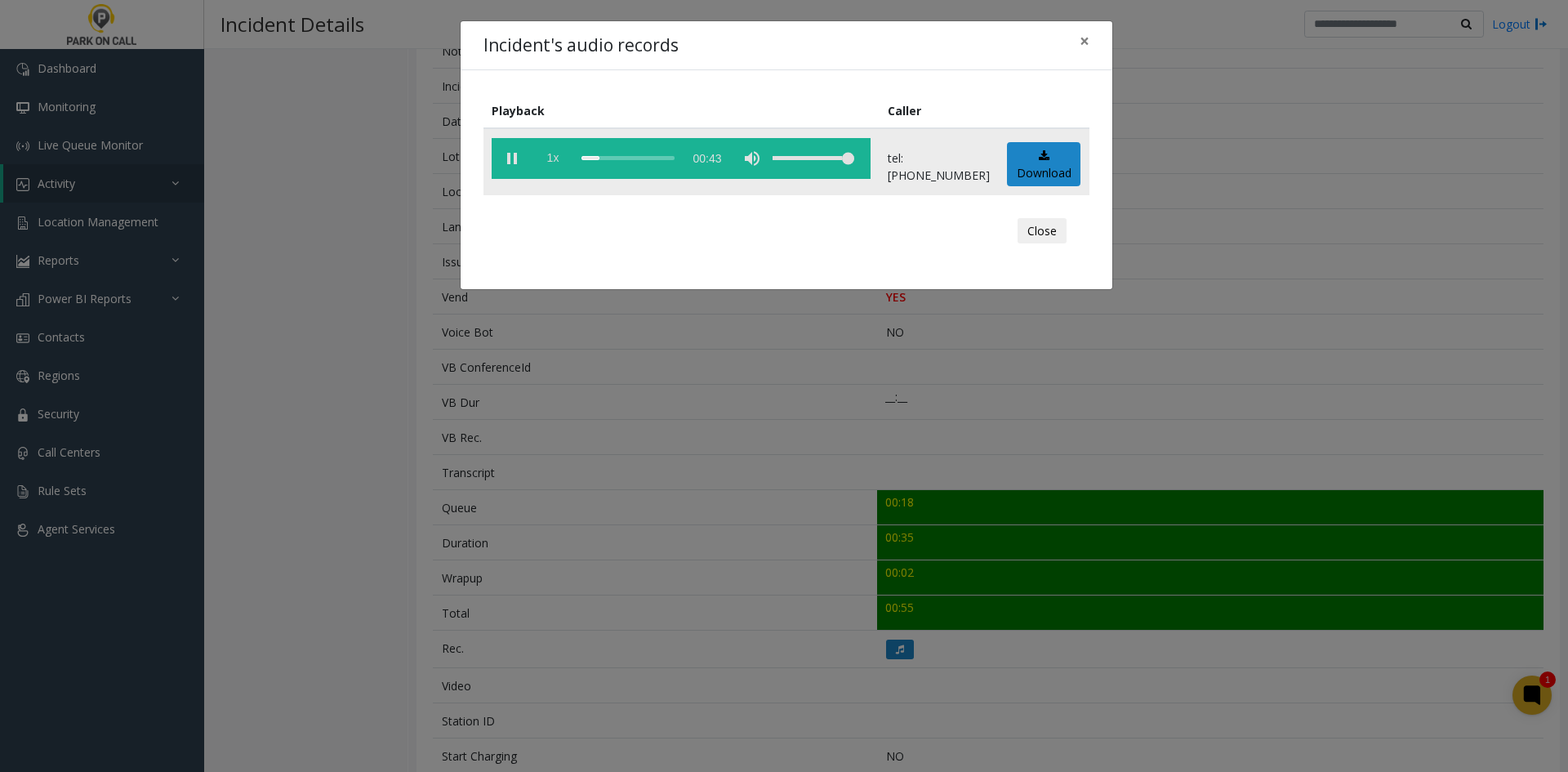 click on "1x" 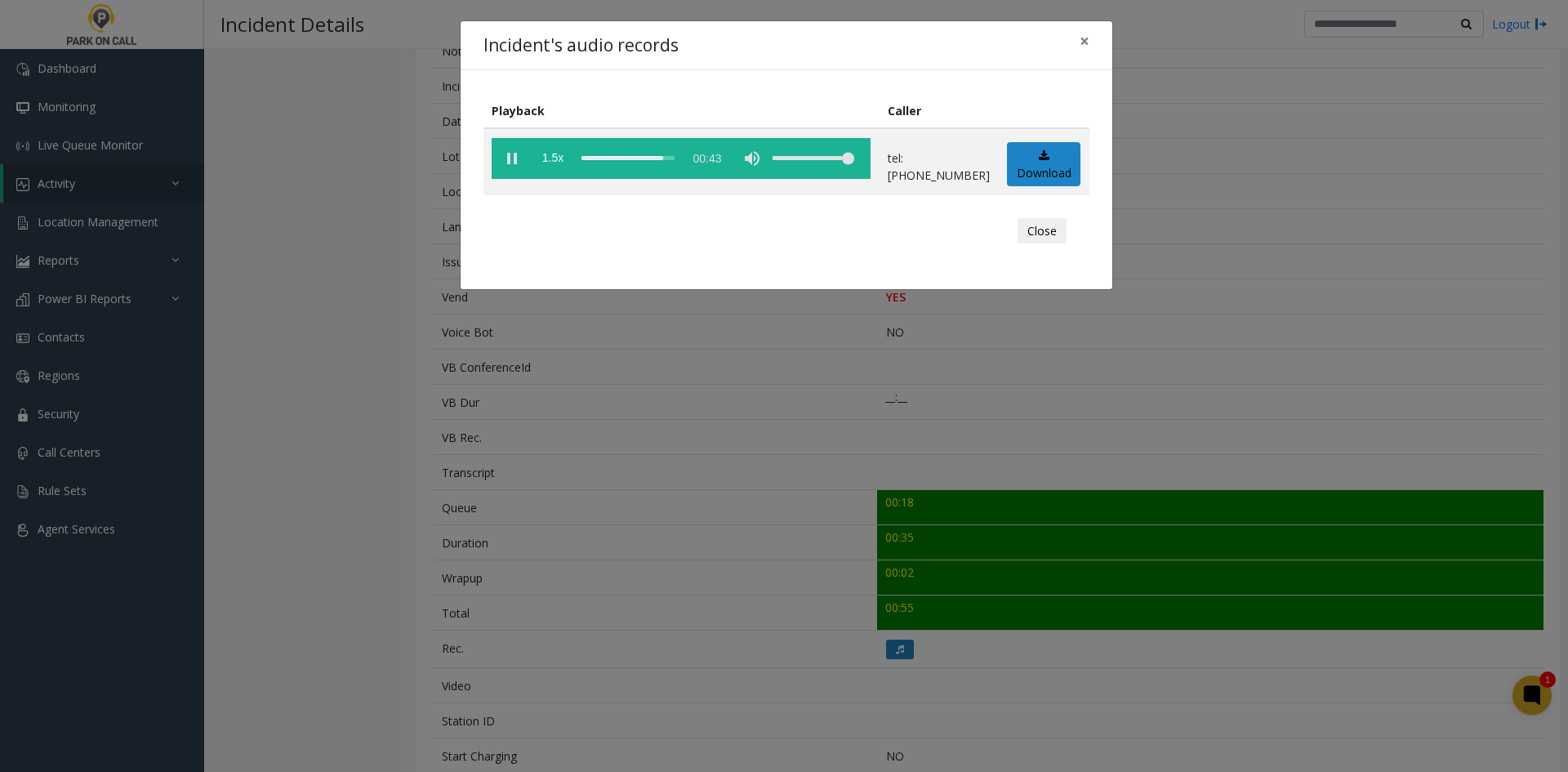 drag, startPoint x: 670, startPoint y: 505, endPoint x: 470, endPoint y: 471, distance: 202.86942 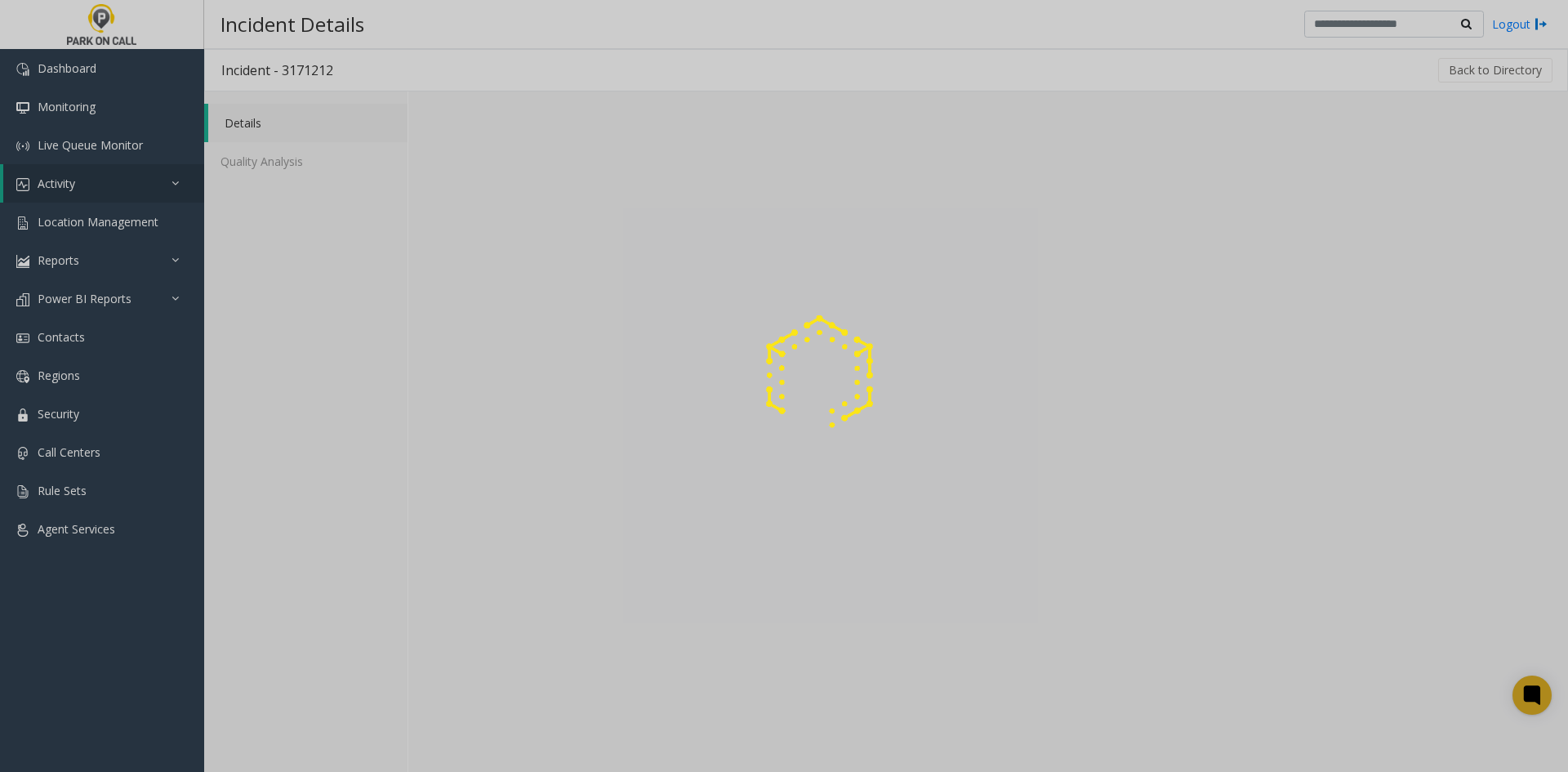 scroll, scrollTop: 0, scrollLeft: 0, axis: both 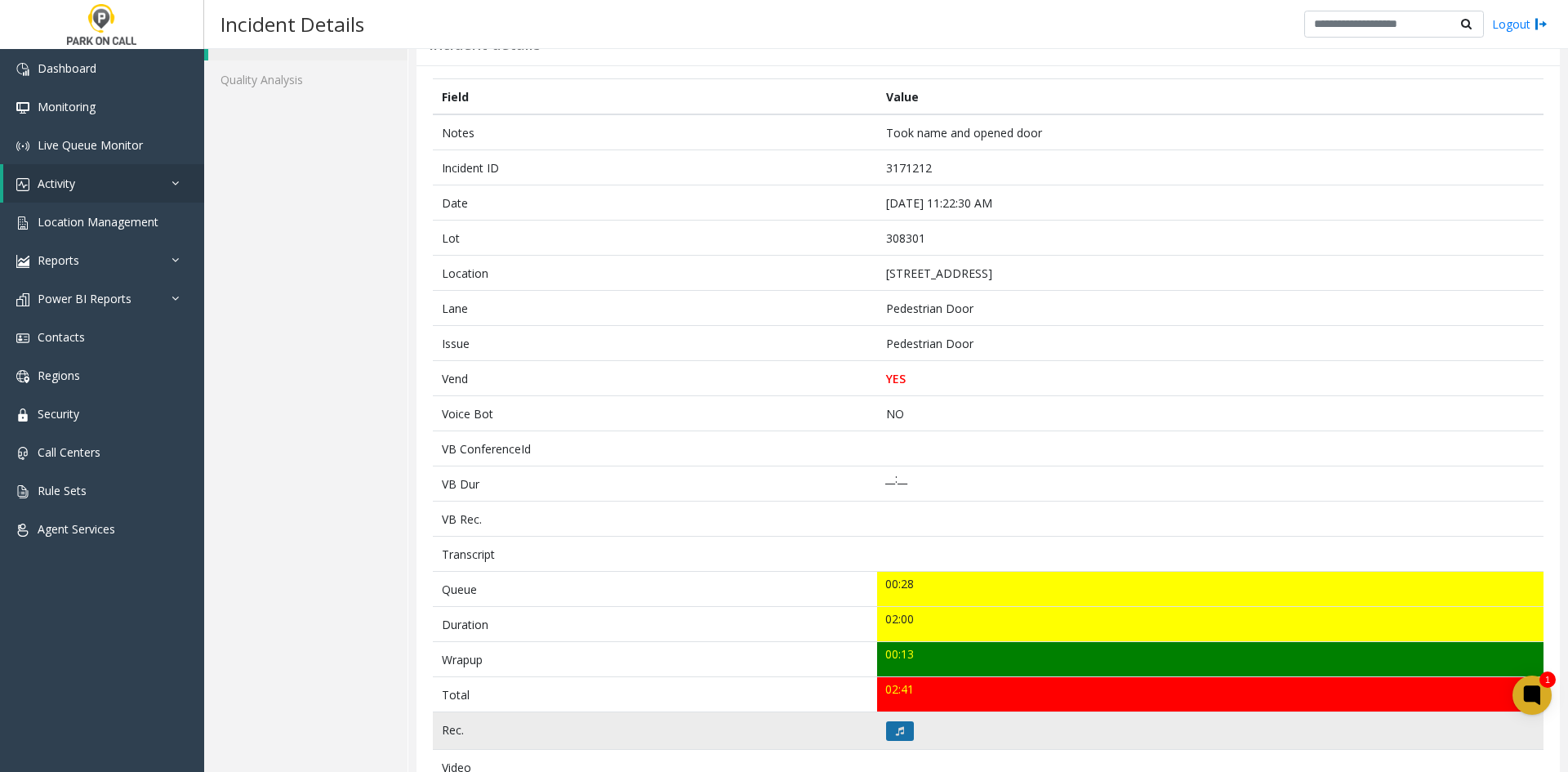 click 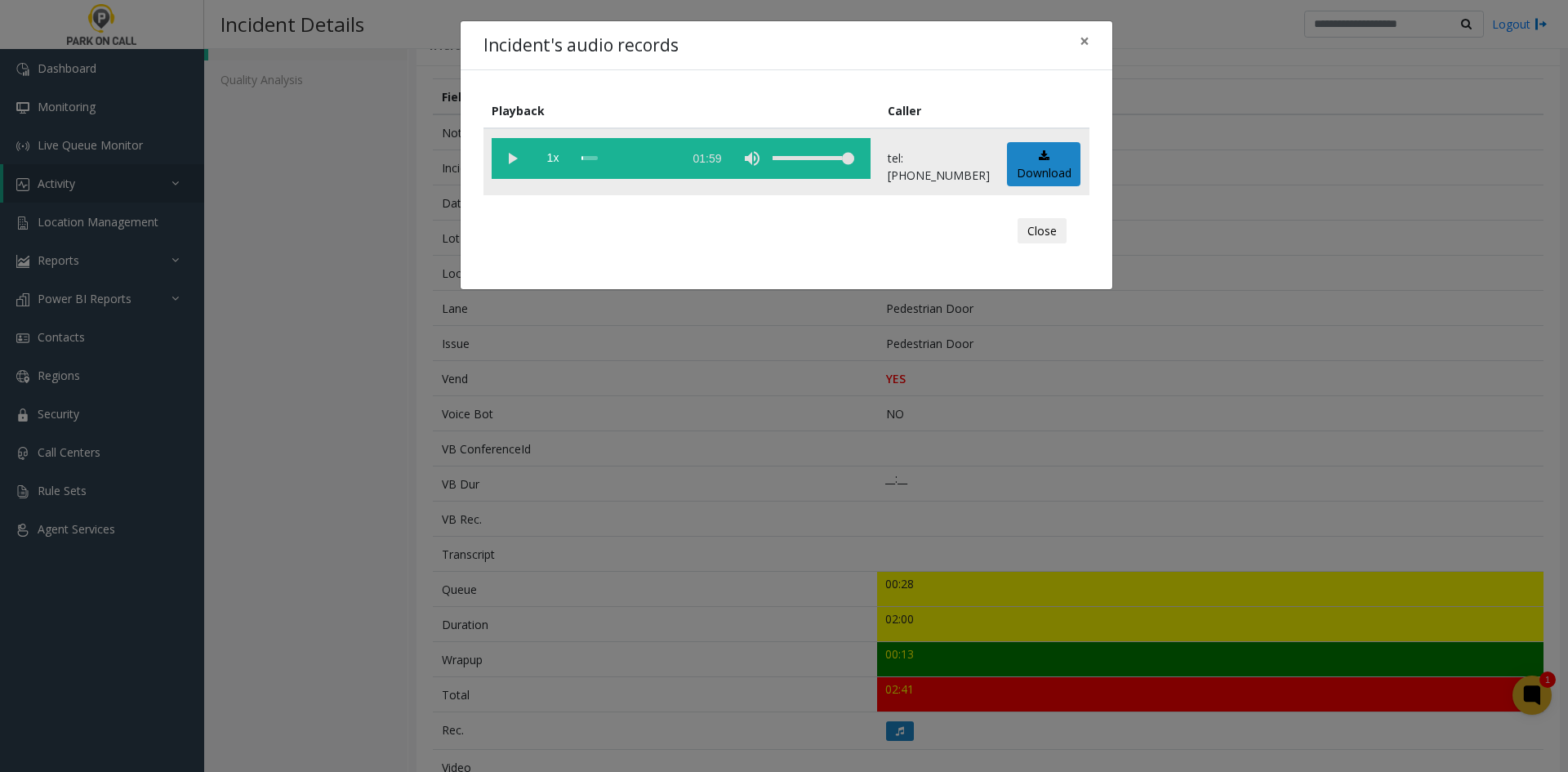 click 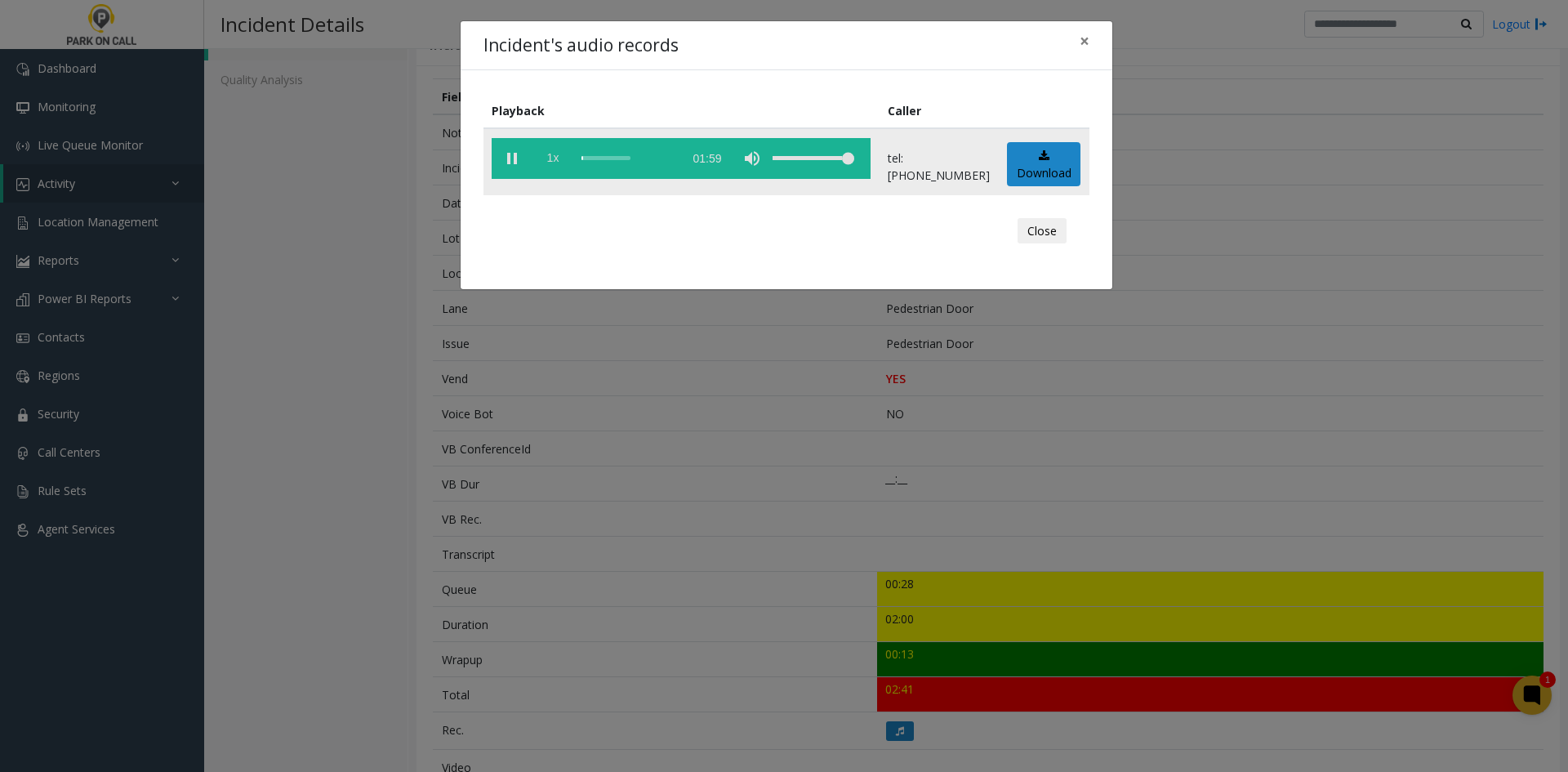 click on "1x" 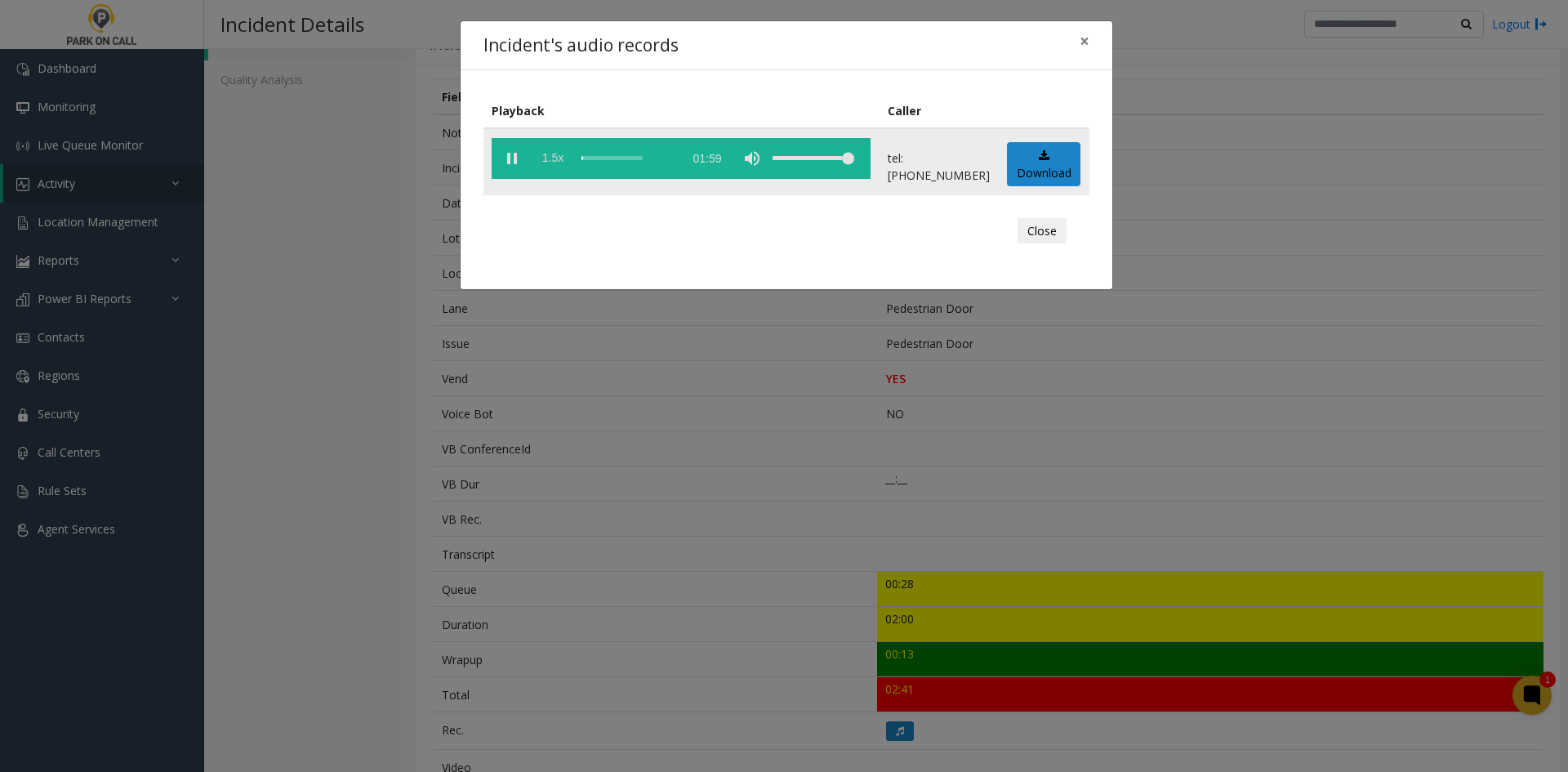click on "1.5x" 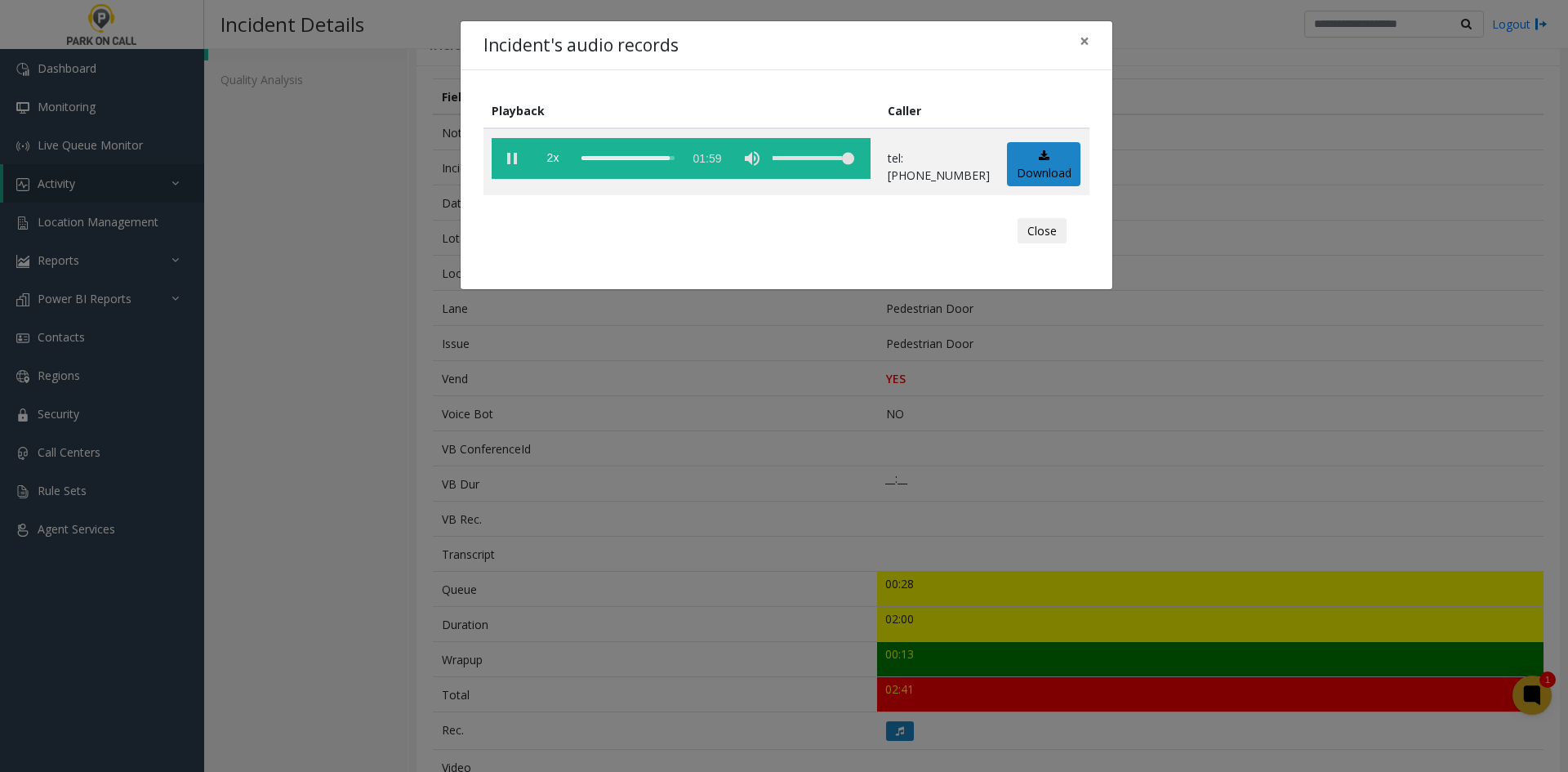 click on "Incident's audio records × Playback Caller  2x  01:59 tel:3083019003  Download  Close" 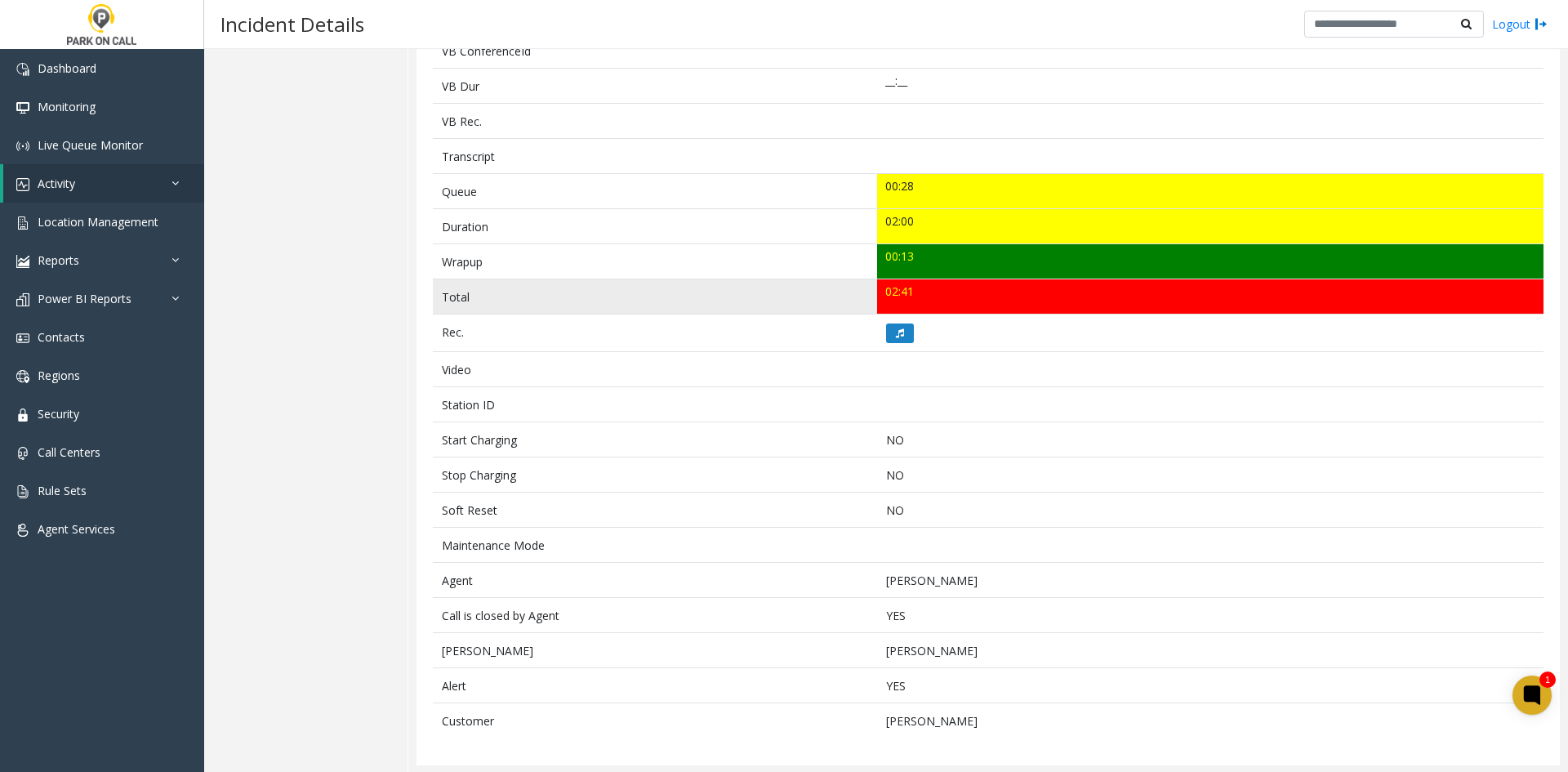 scroll, scrollTop: 481, scrollLeft: 0, axis: vertical 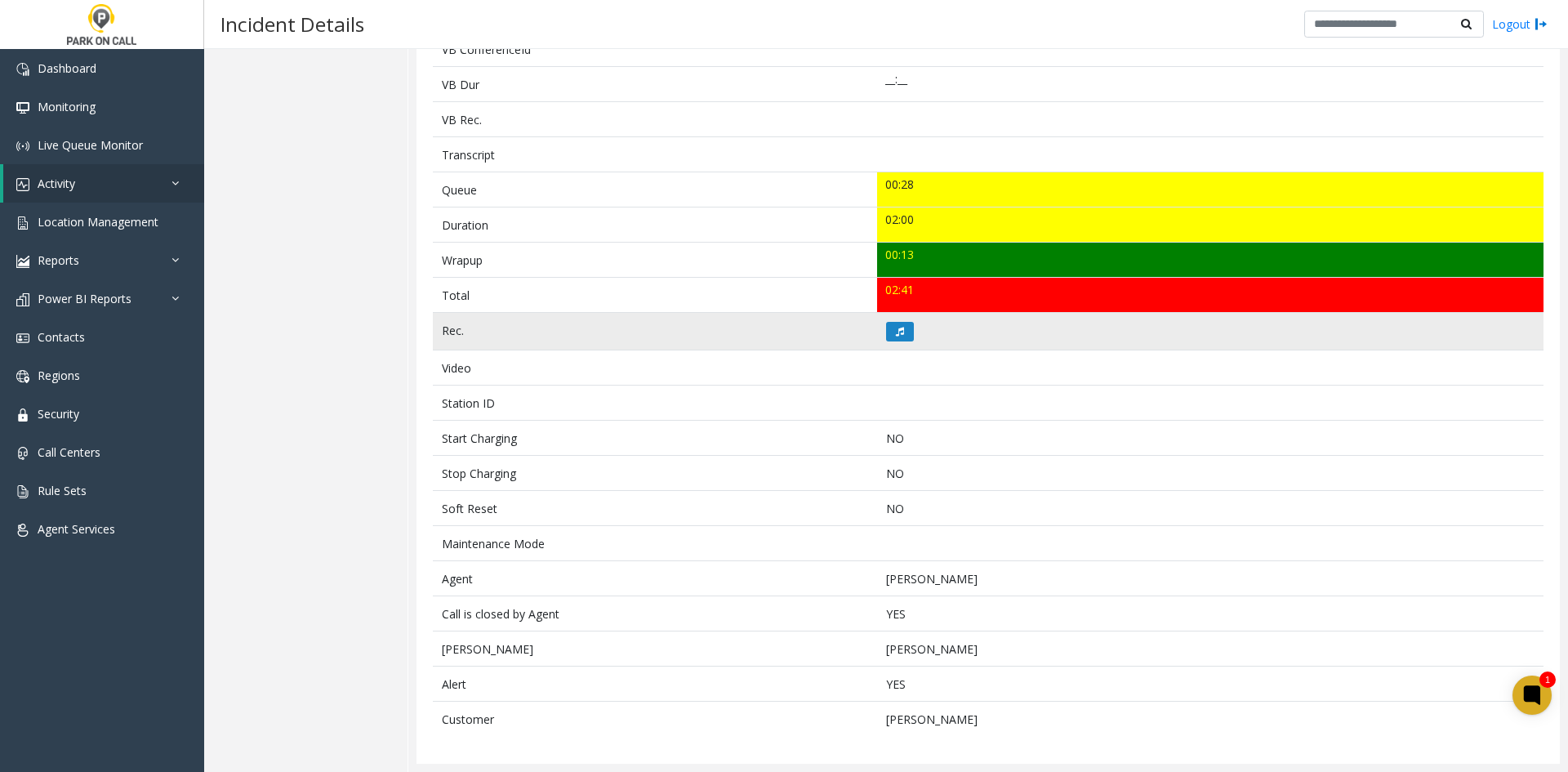 click 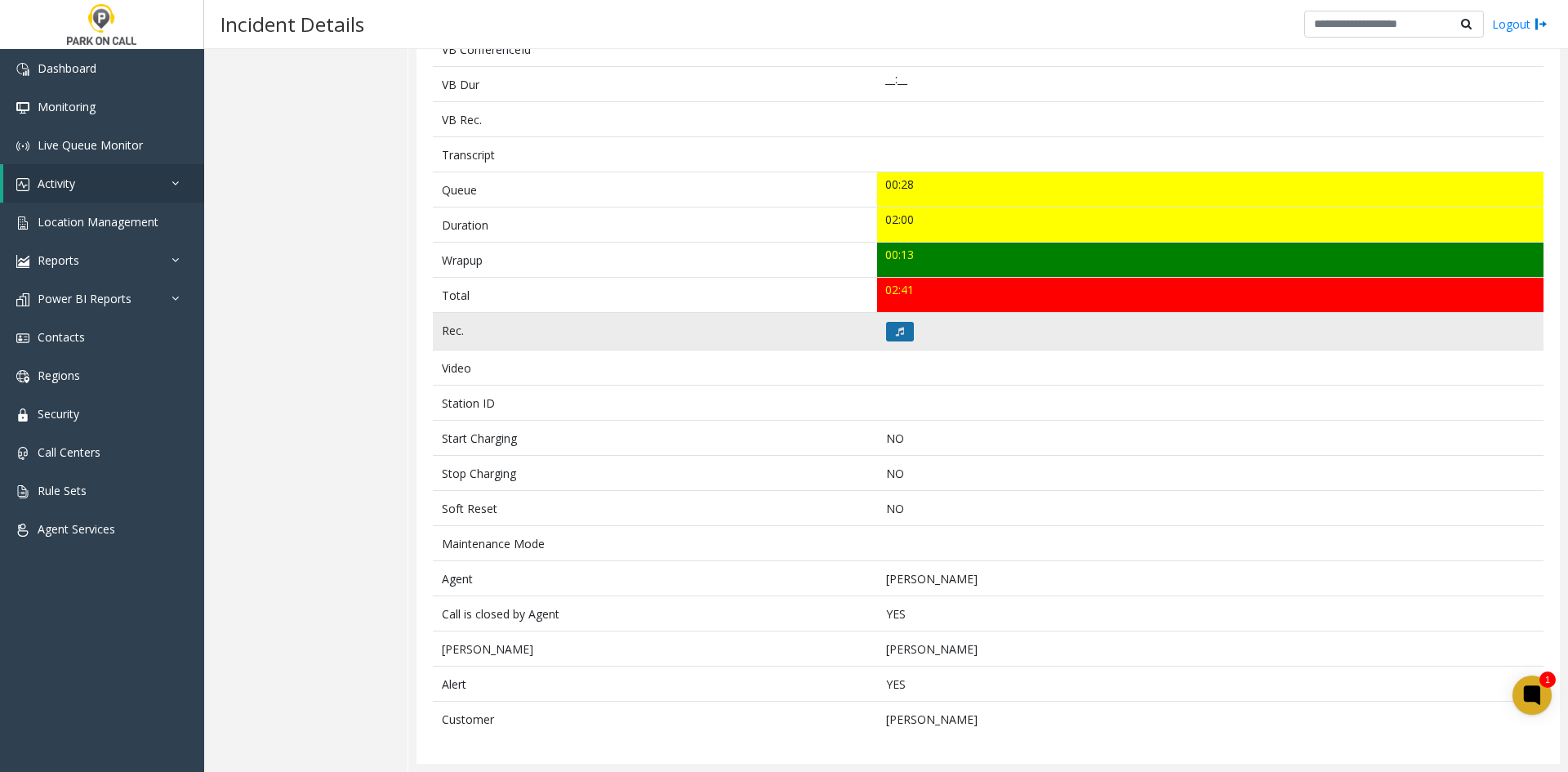 click 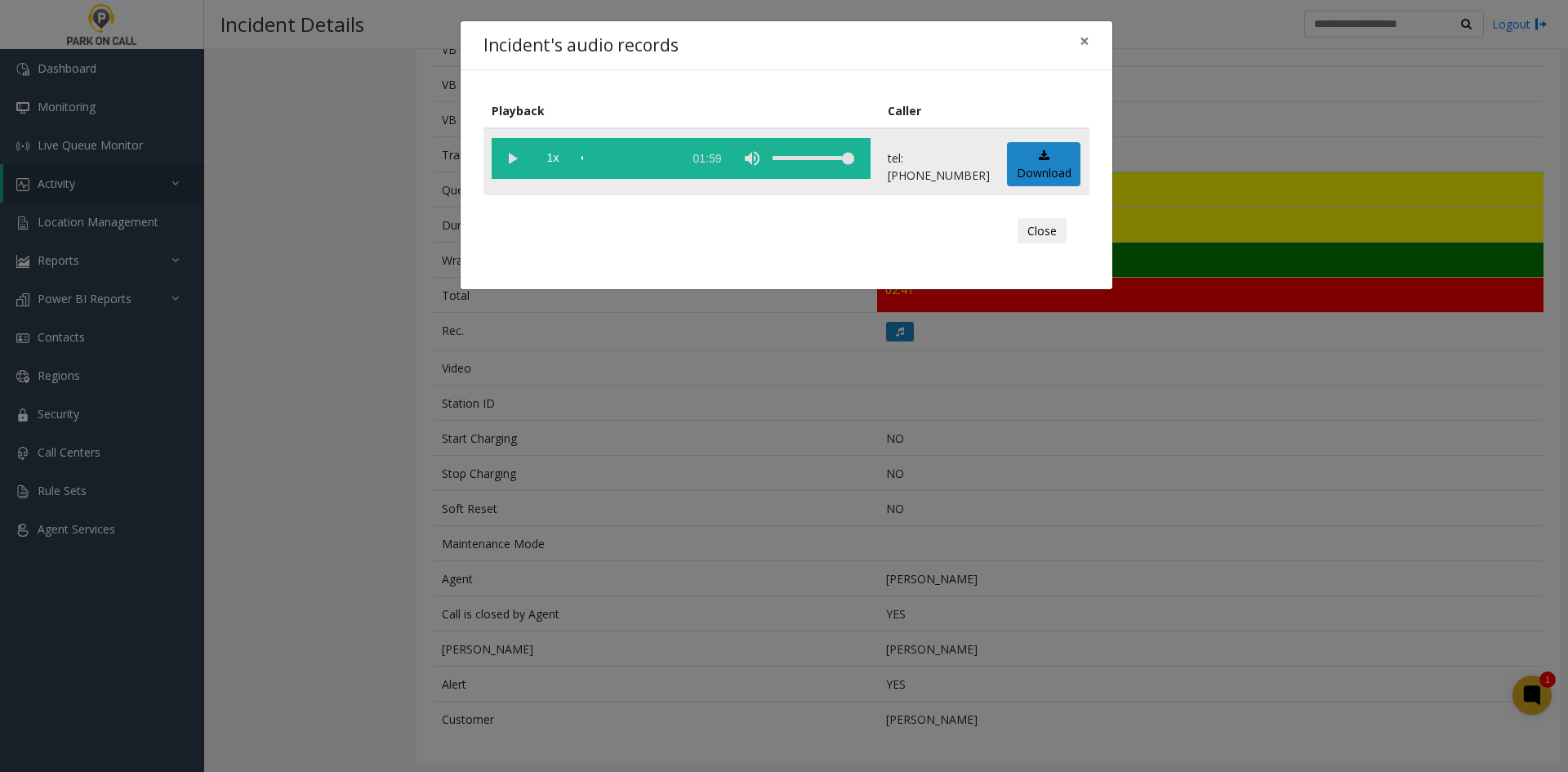 click 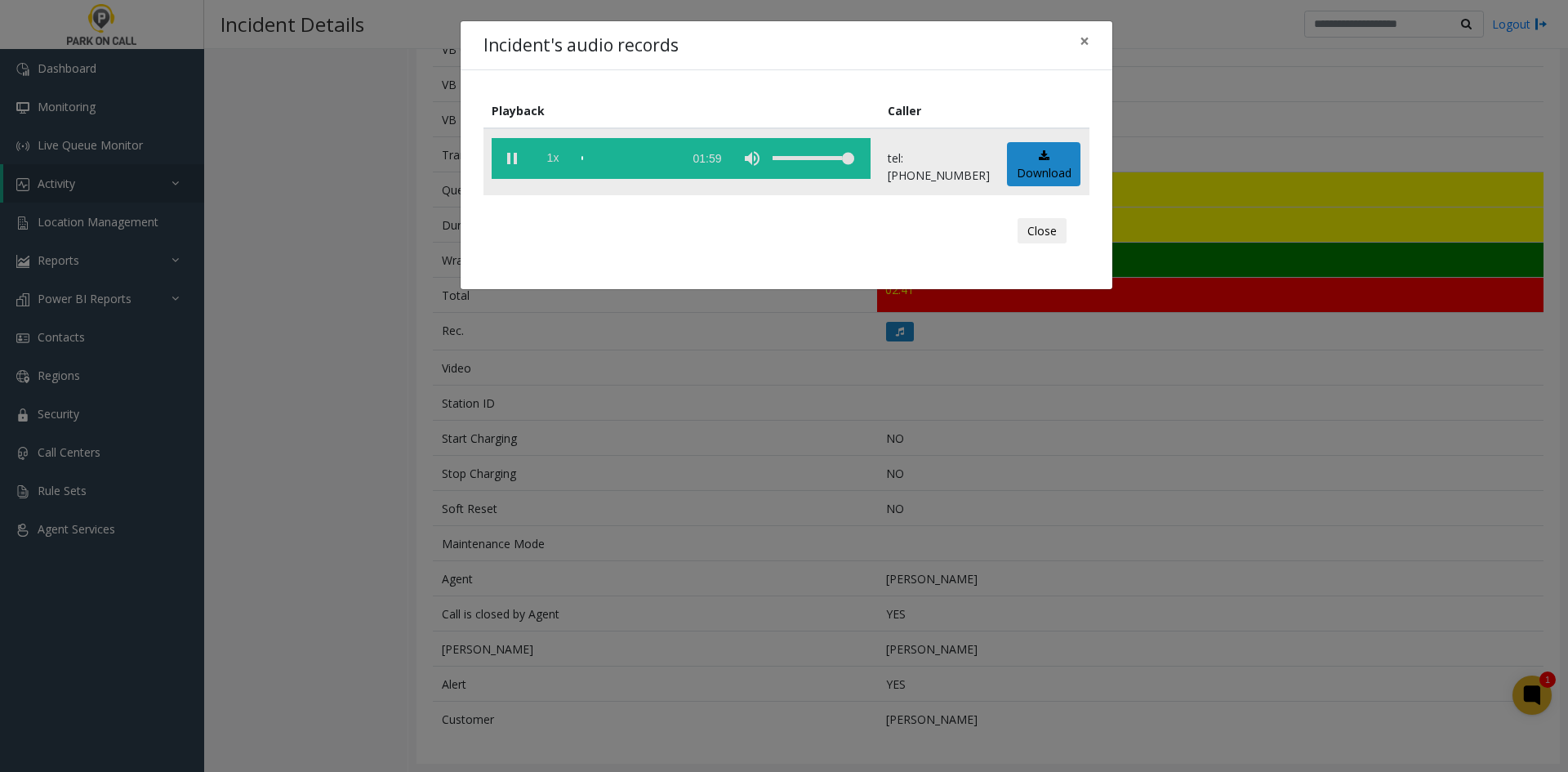 click on "1x" 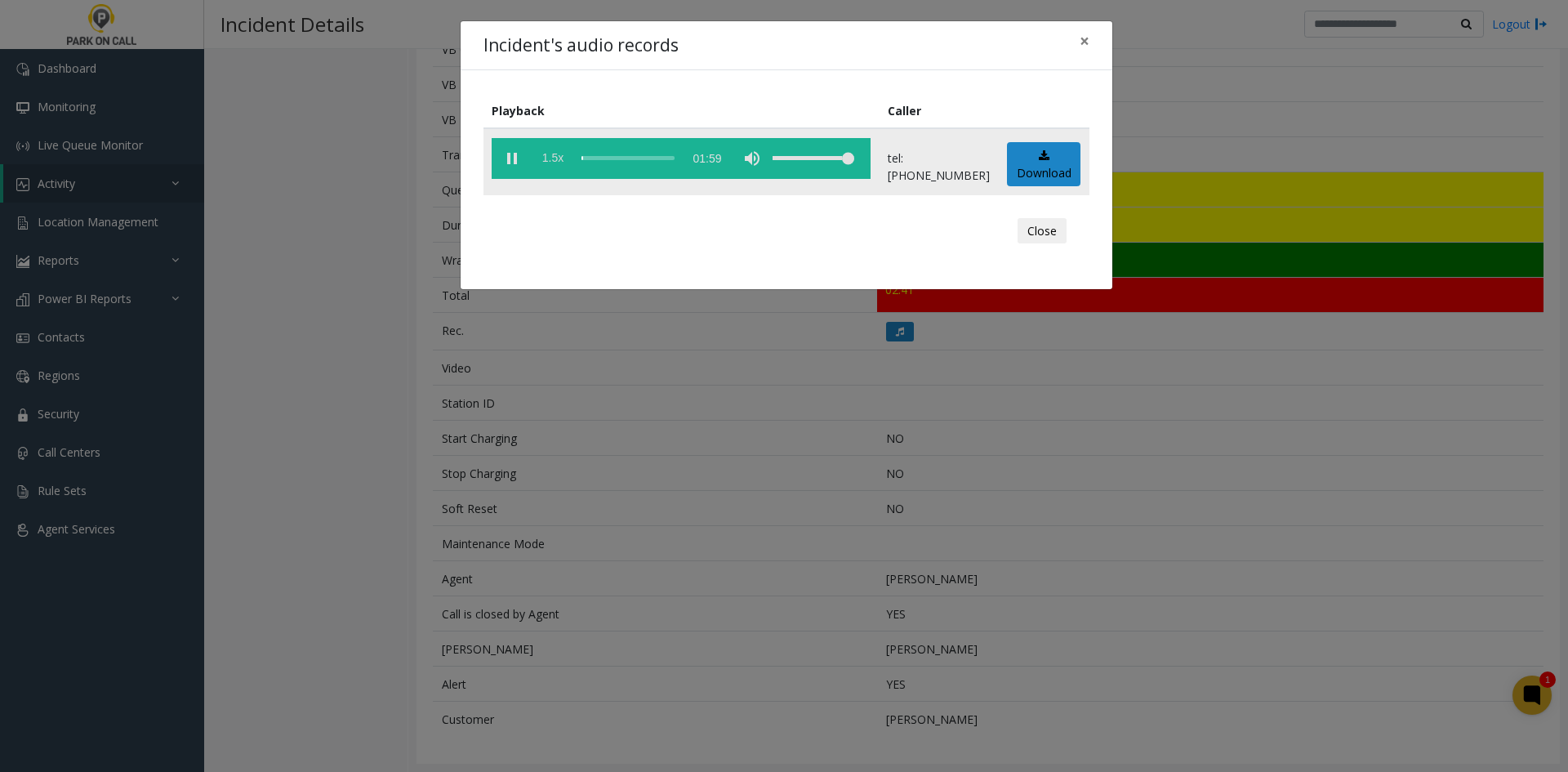 click on "1.5x" 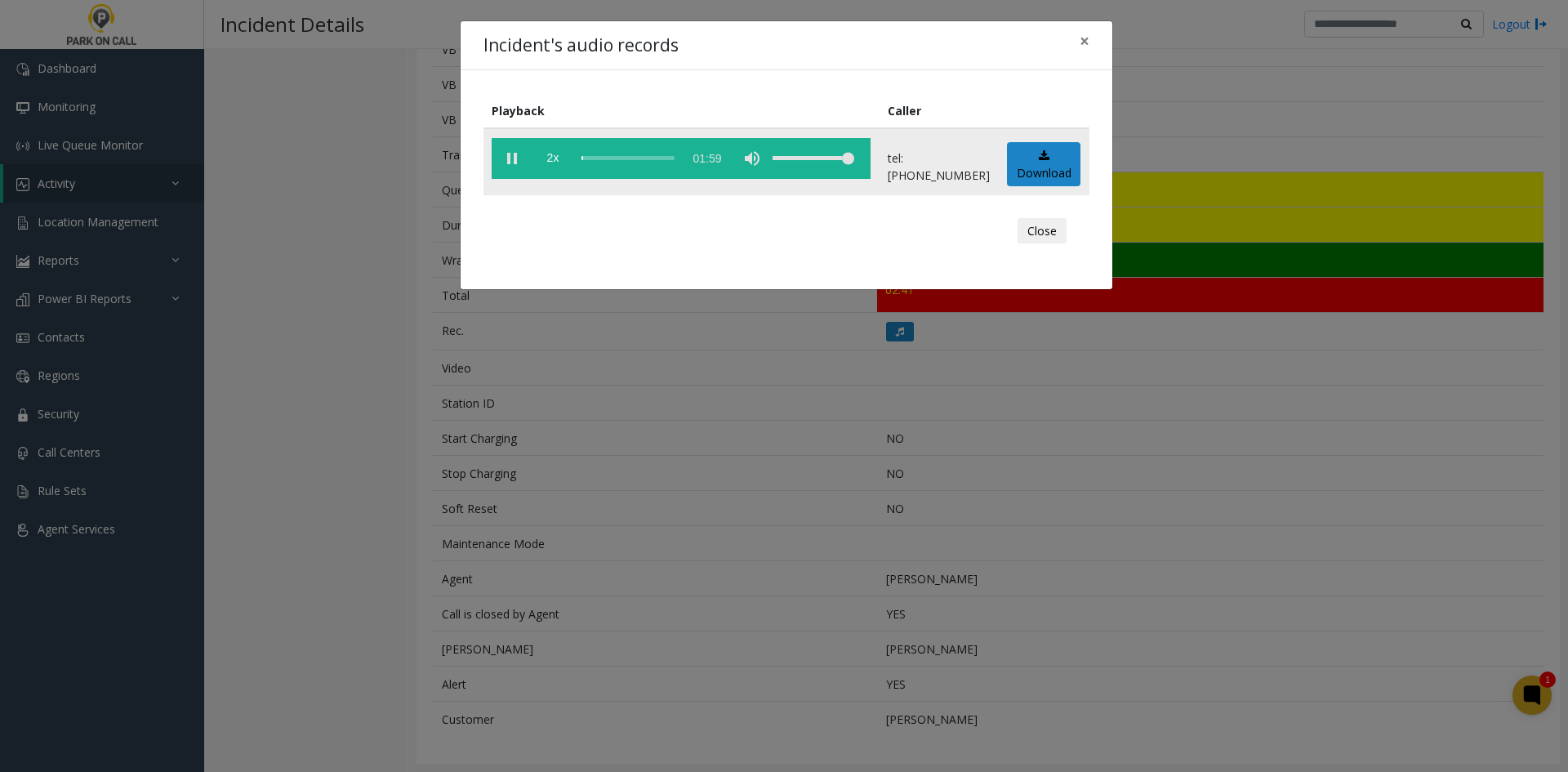click 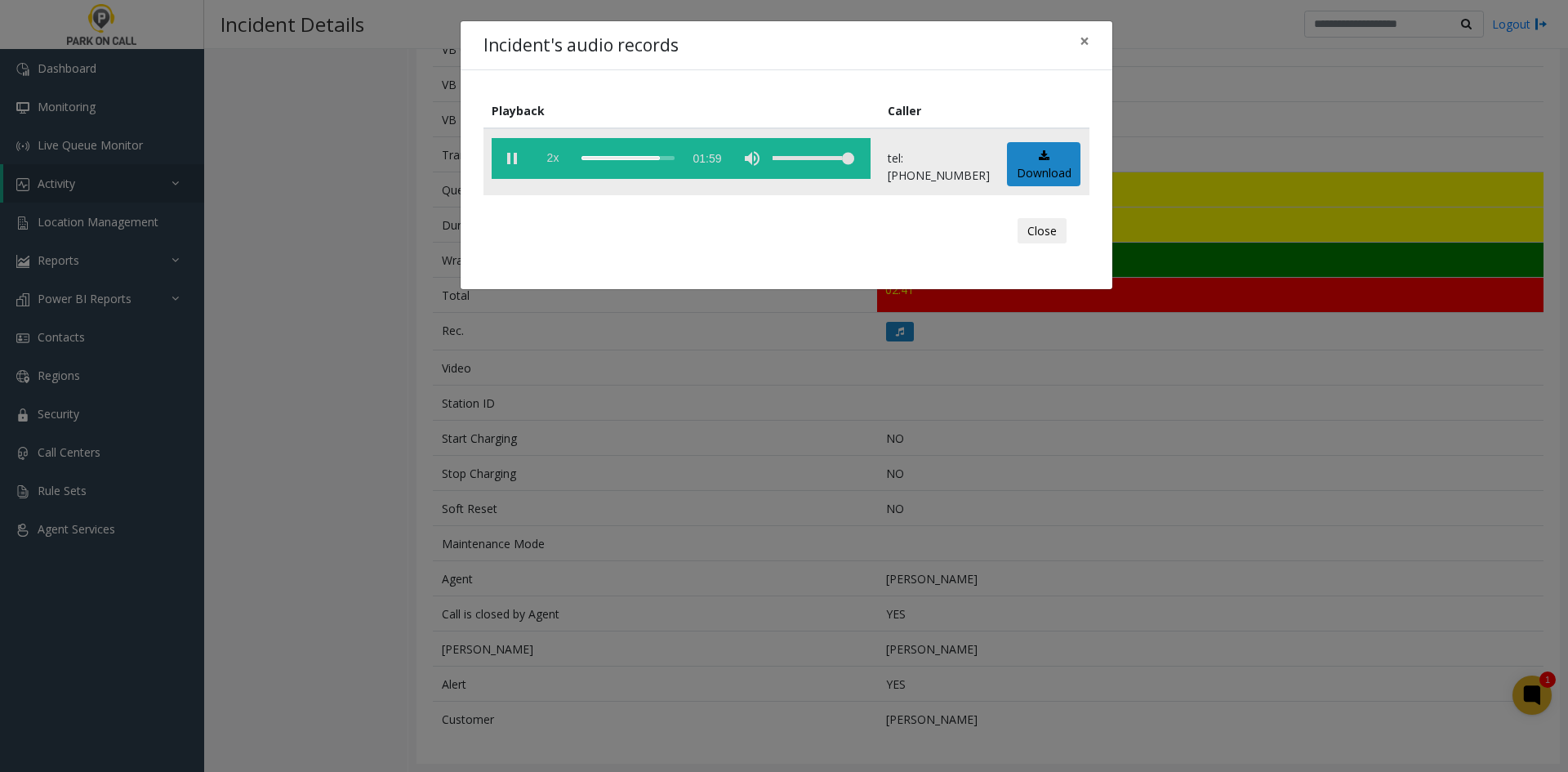 click on "2x" 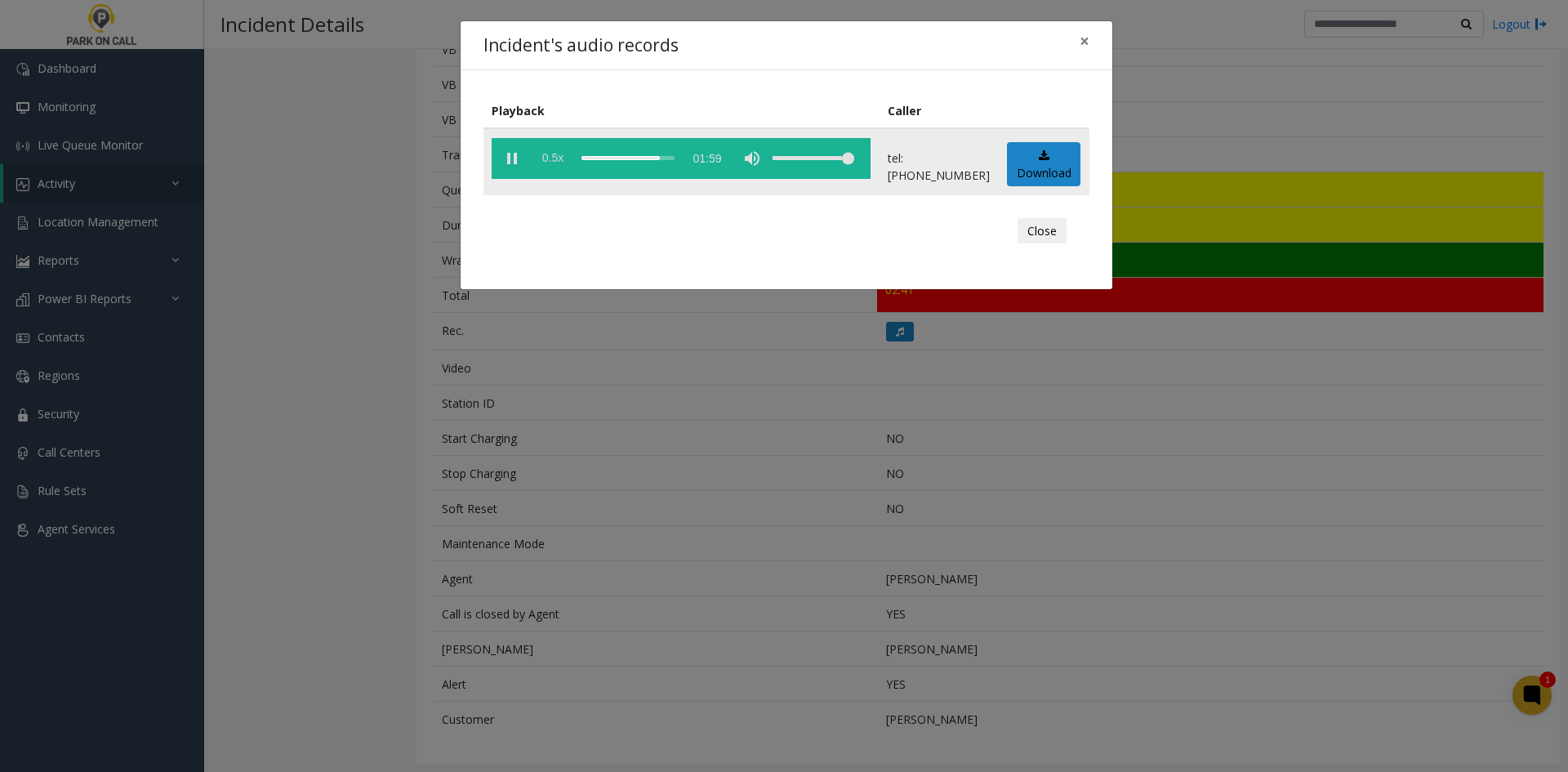 click on "0.5x" 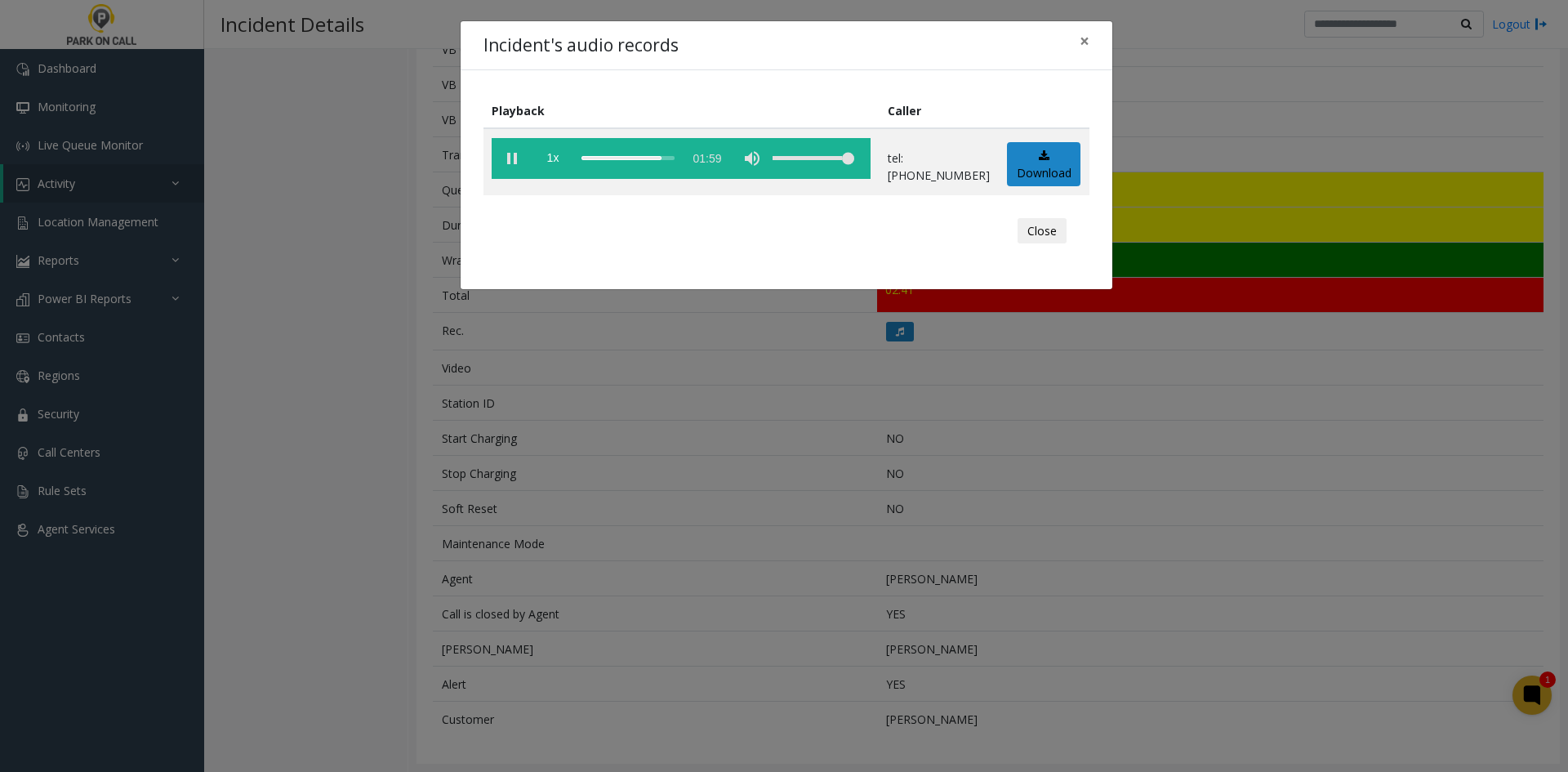 click on "Incident's audio records × Playback Caller  1x  01:59 tel:3083019003  Download  Close" 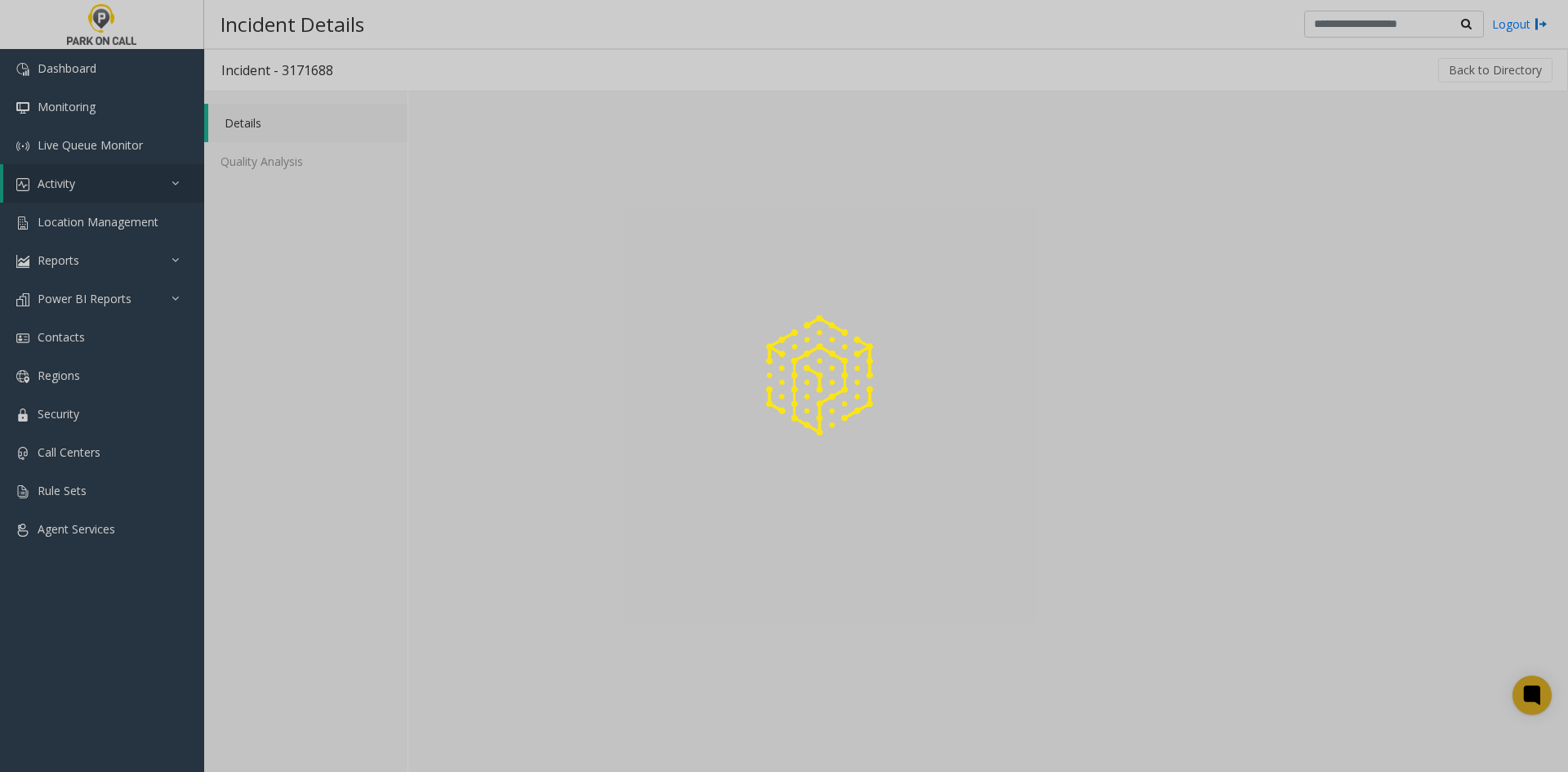 scroll, scrollTop: 0, scrollLeft: 0, axis: both 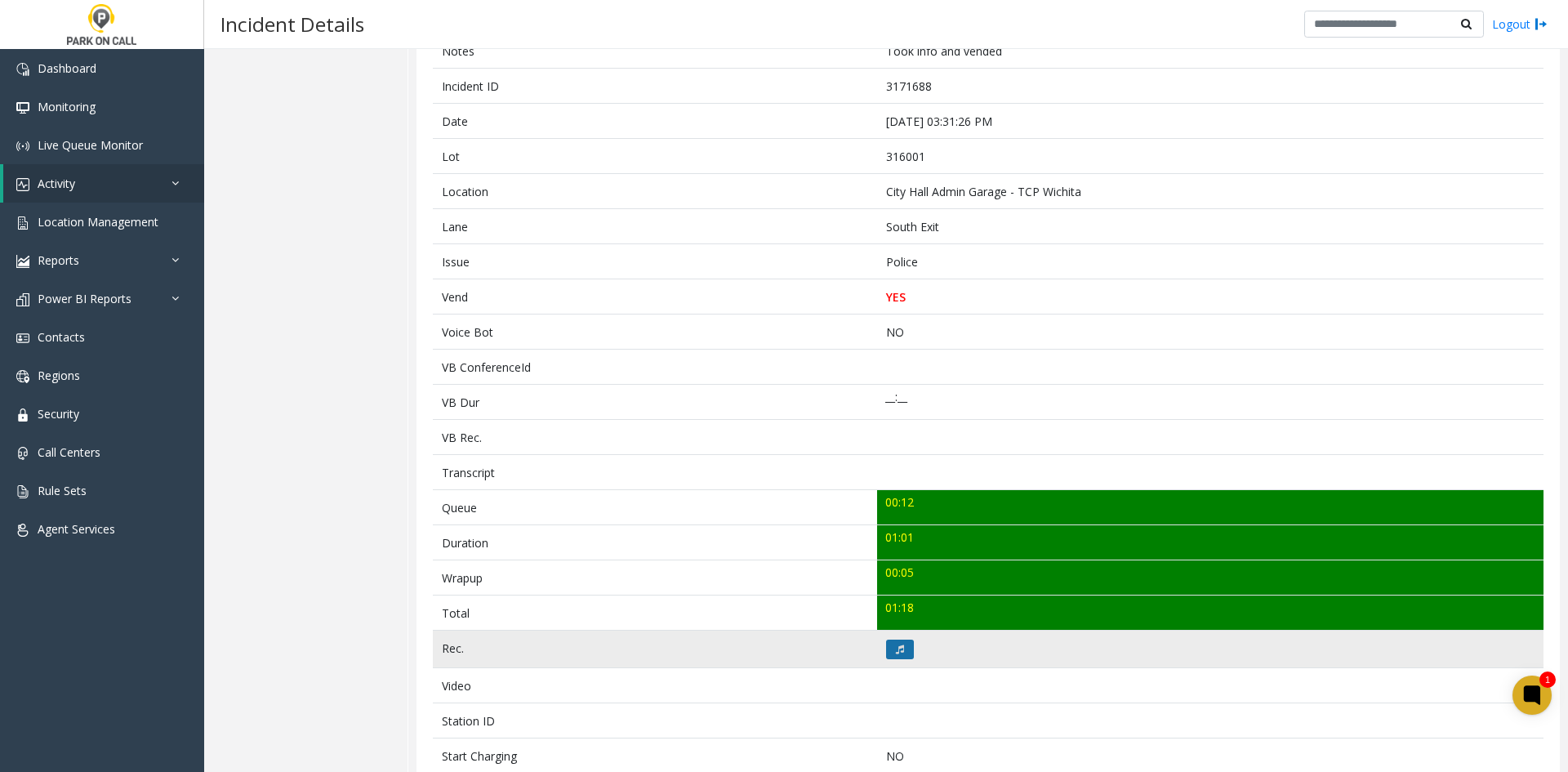 click 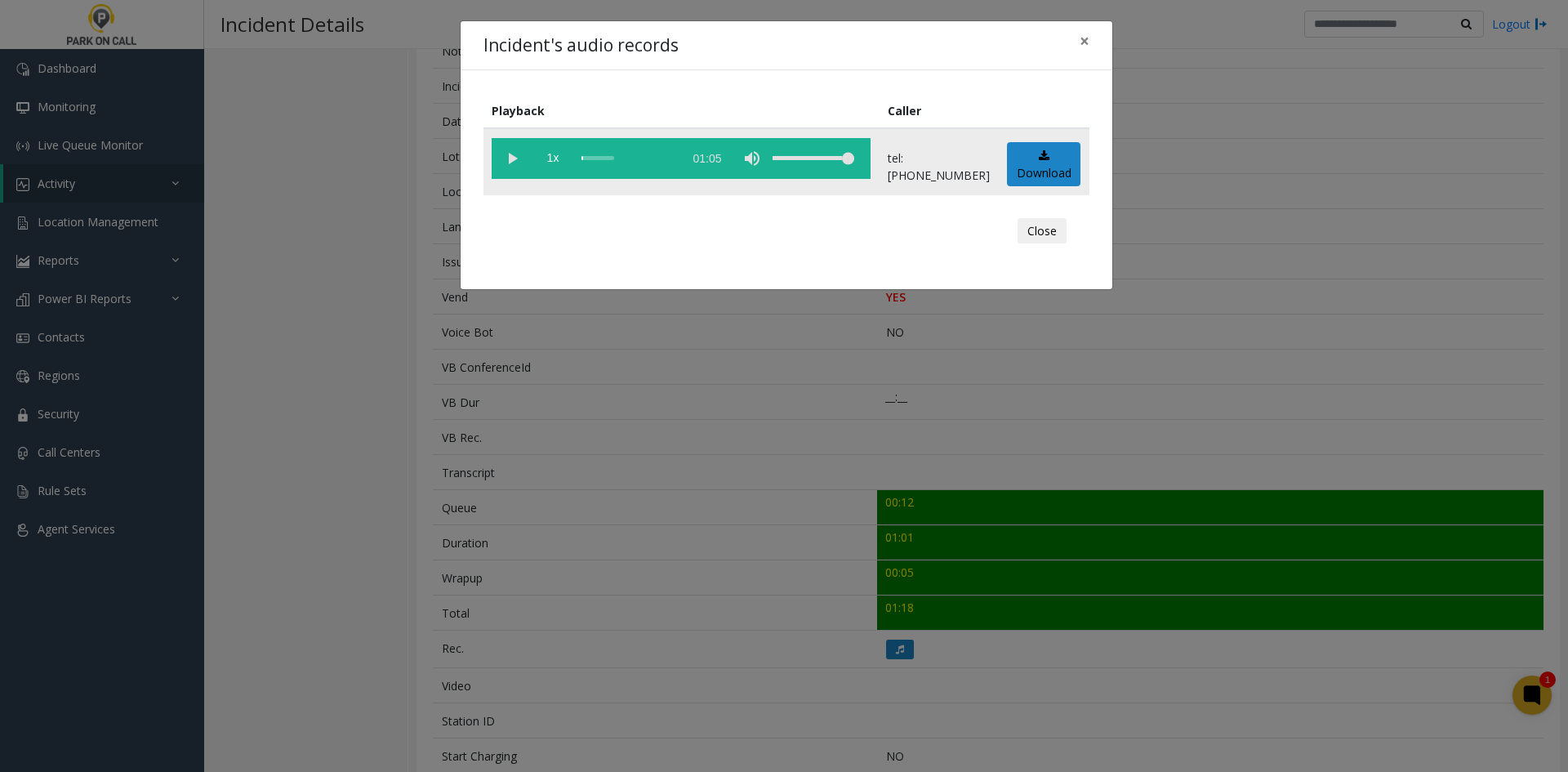 click 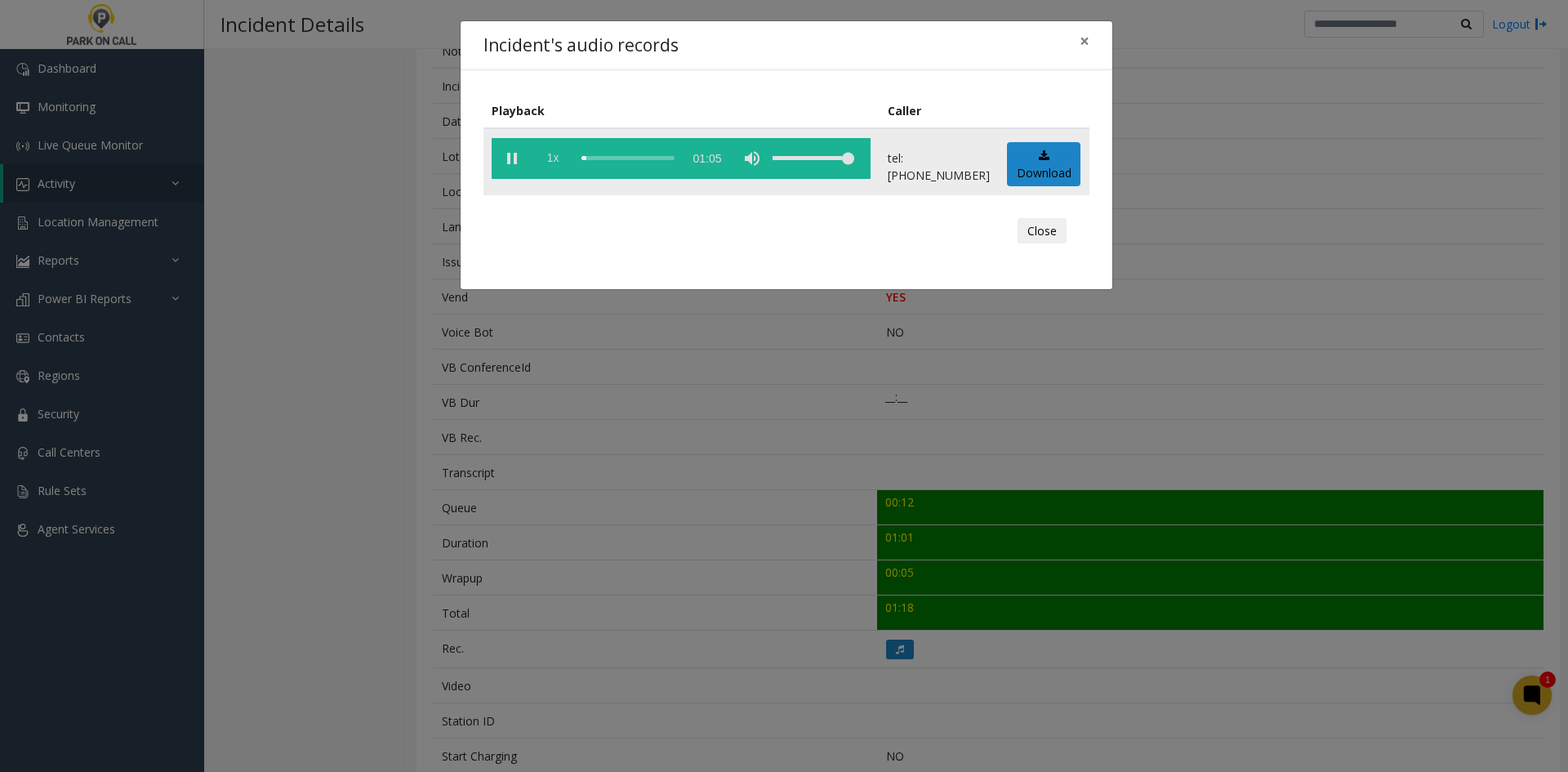 click on "1x" 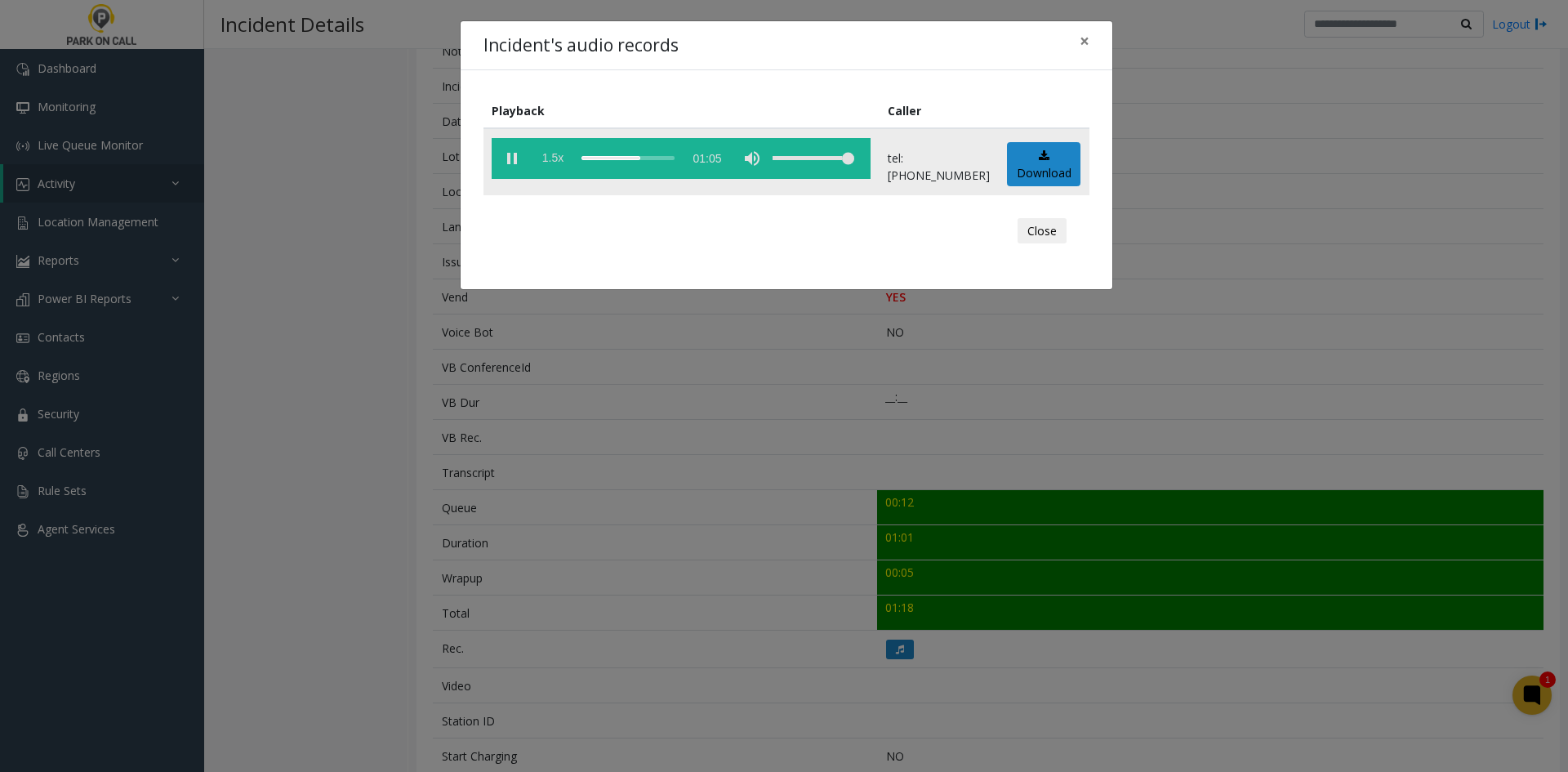 click on "1.5x" 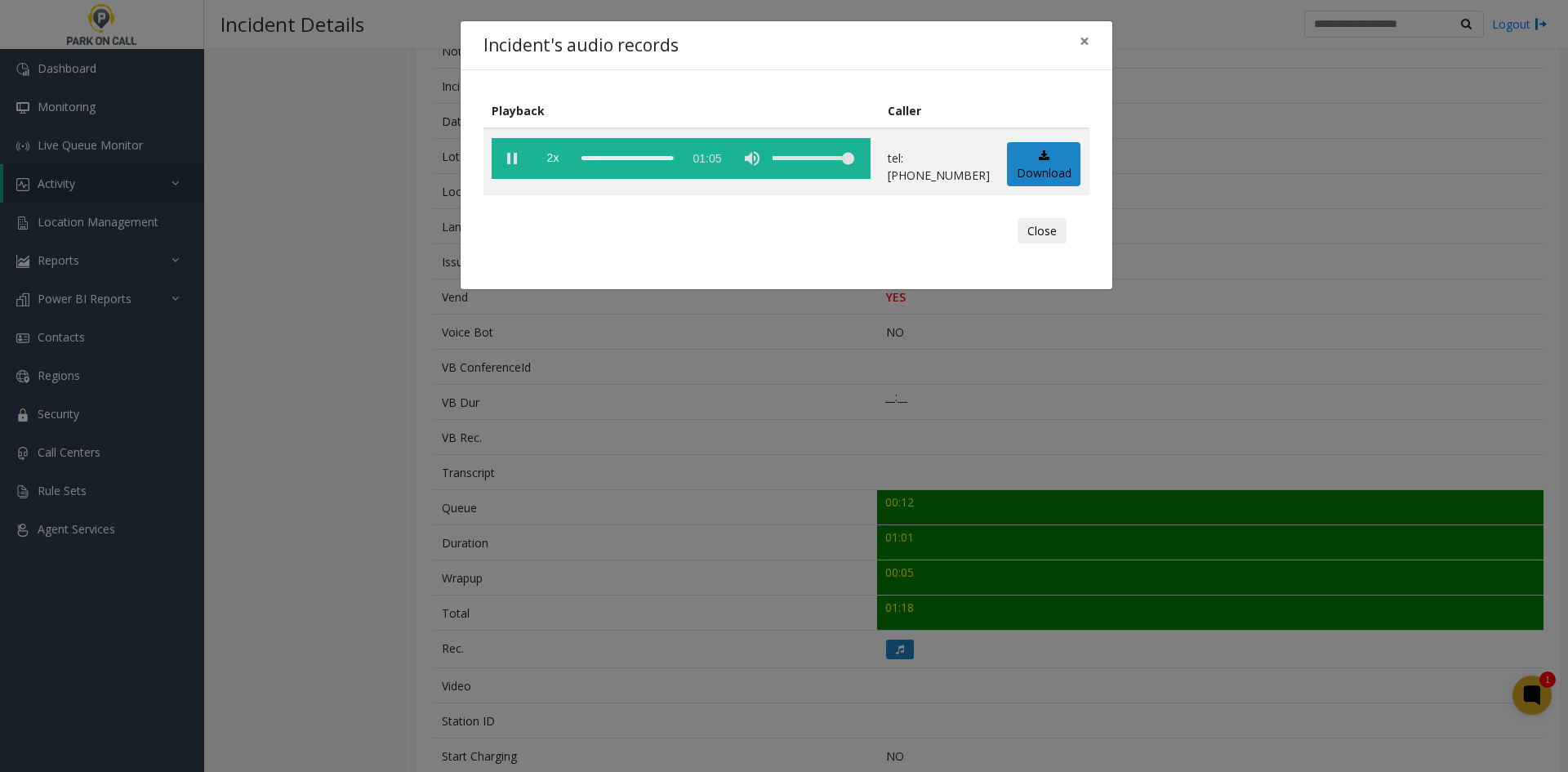click on "Incident's audio records × Playback Caller  2x  01:05 tel:[PHONE_NUMBER]  Download  Close" 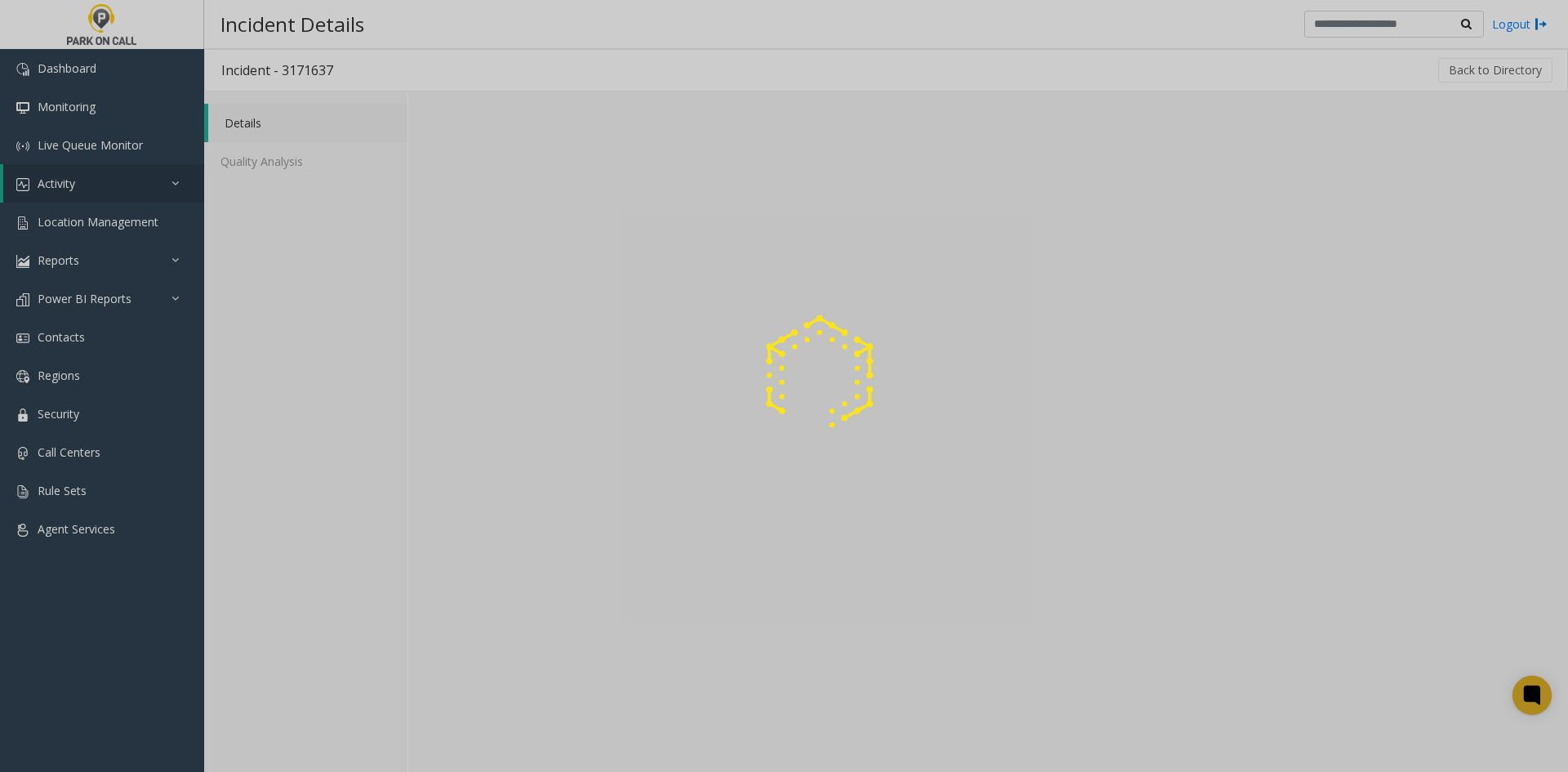 scroll, scrollTop: 0, scrollLeft: 0, axis: both 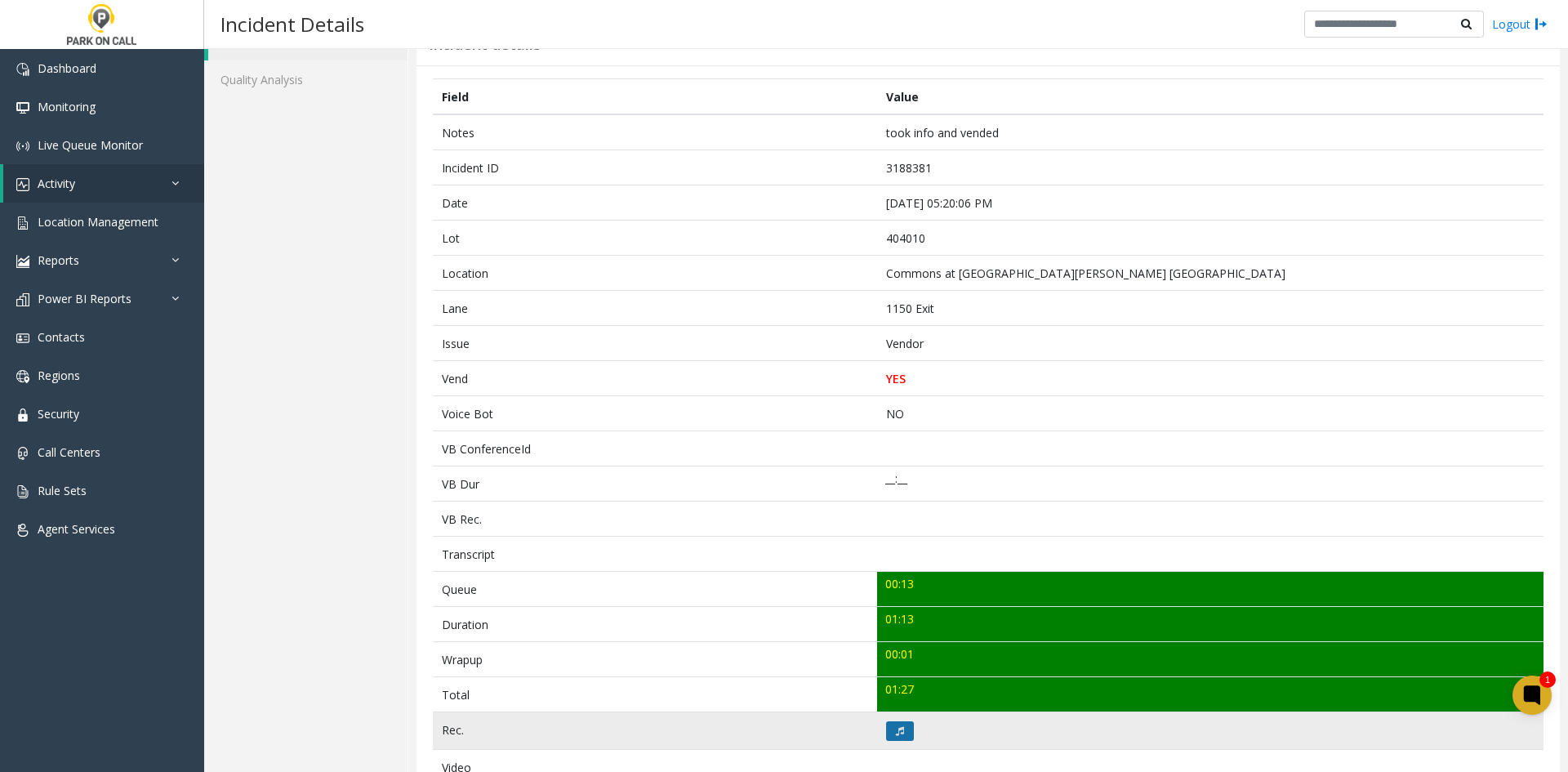 click 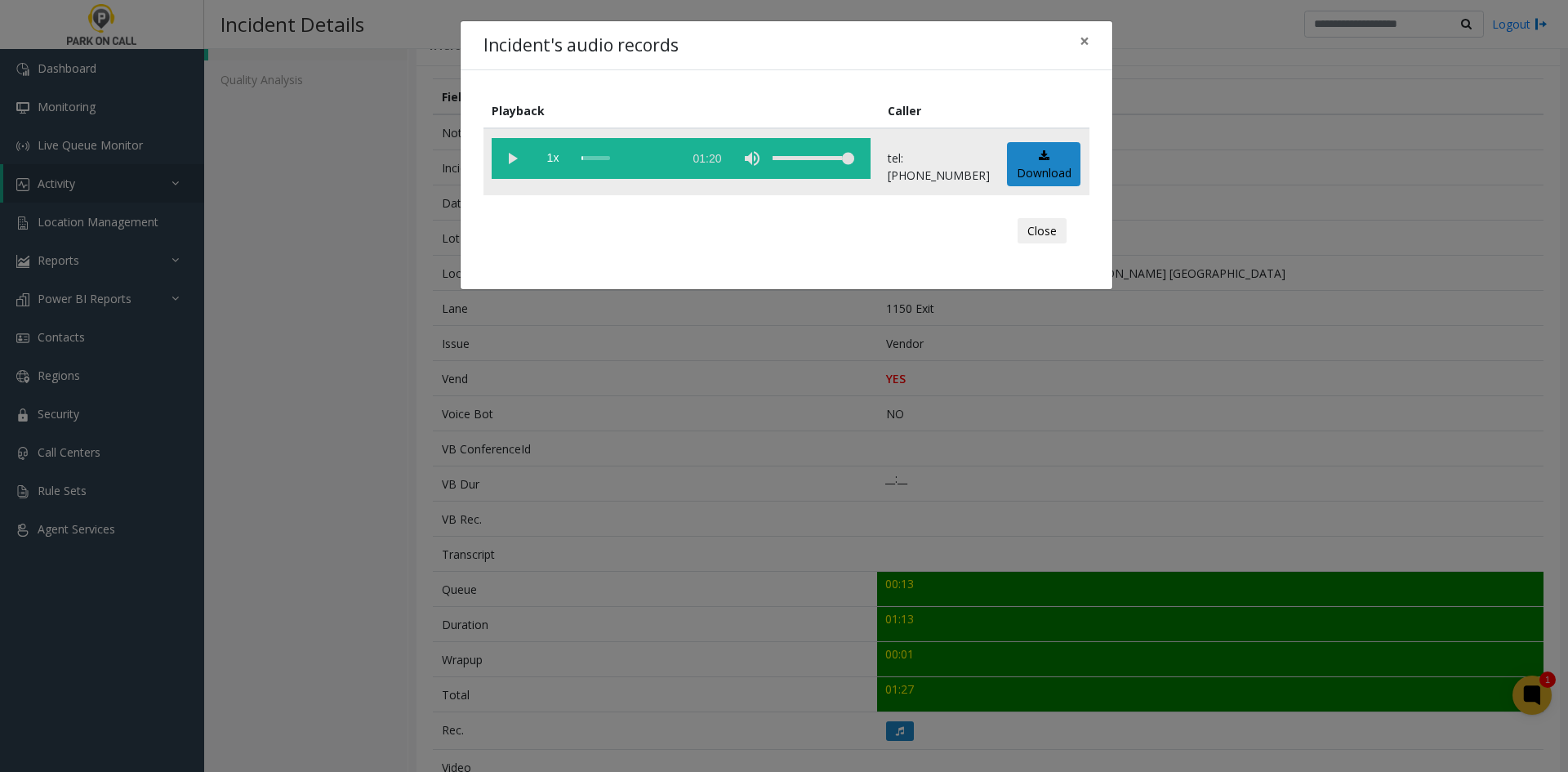 click 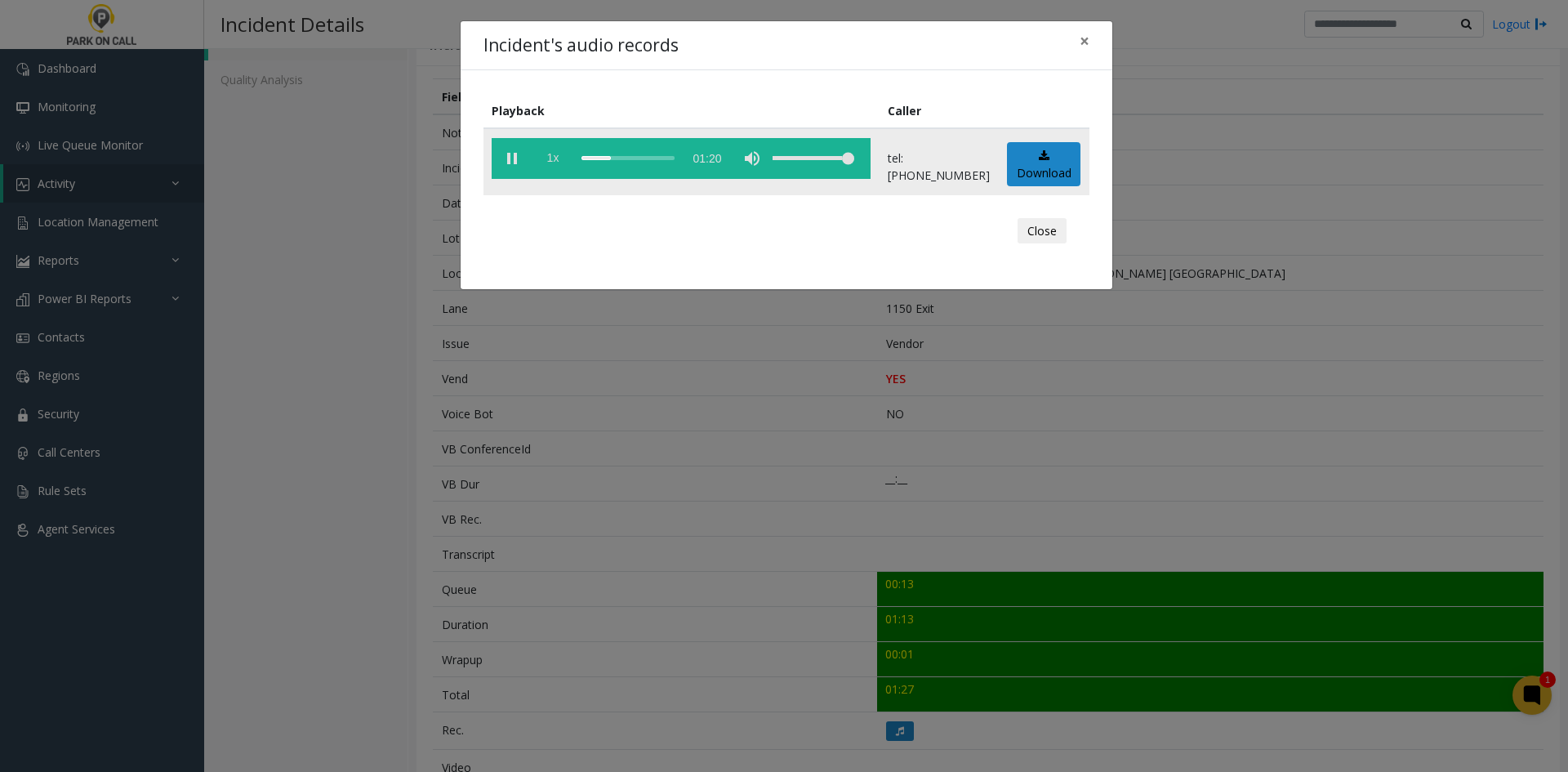 click on "1x" 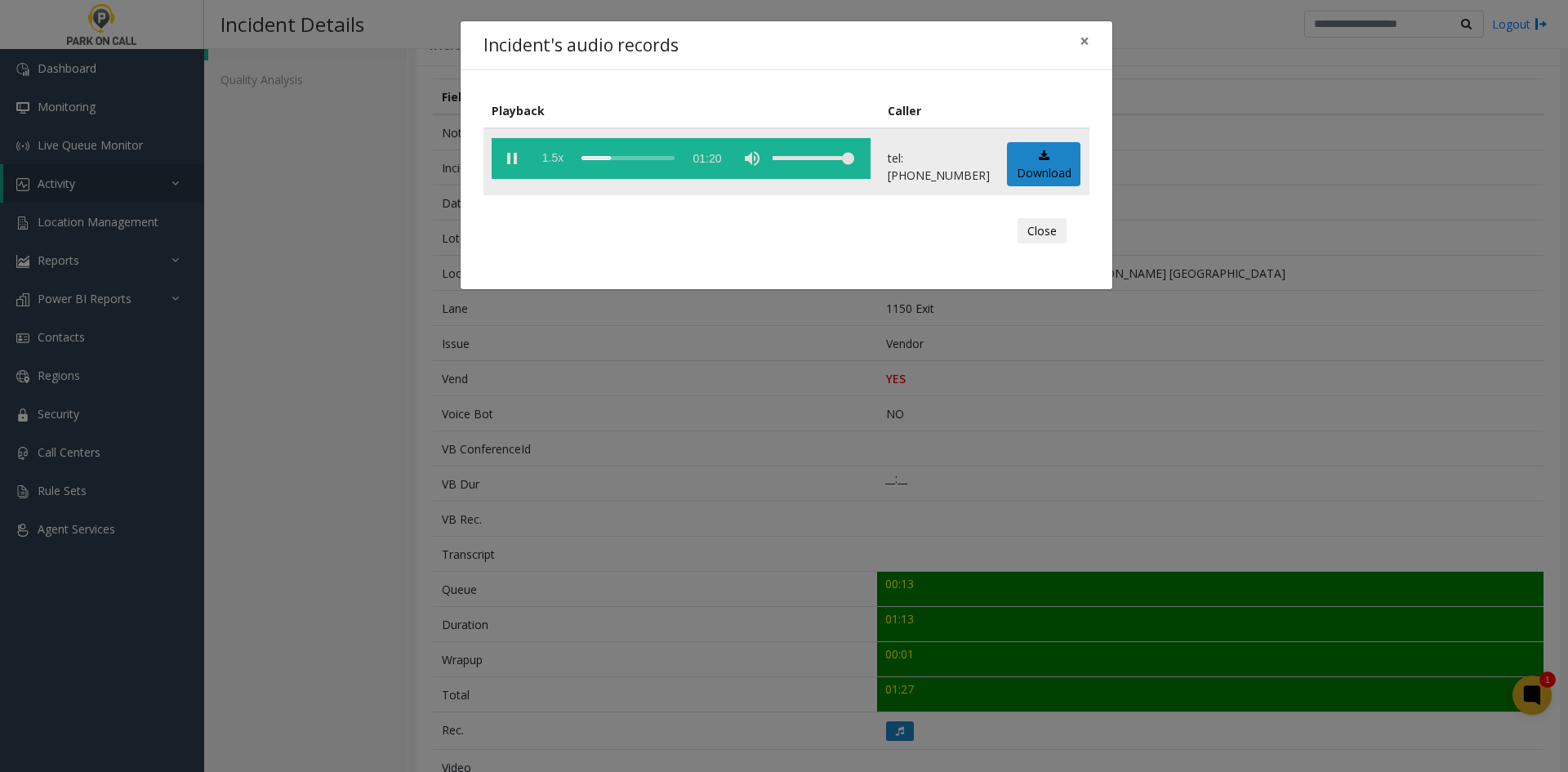 click on "1.5x" 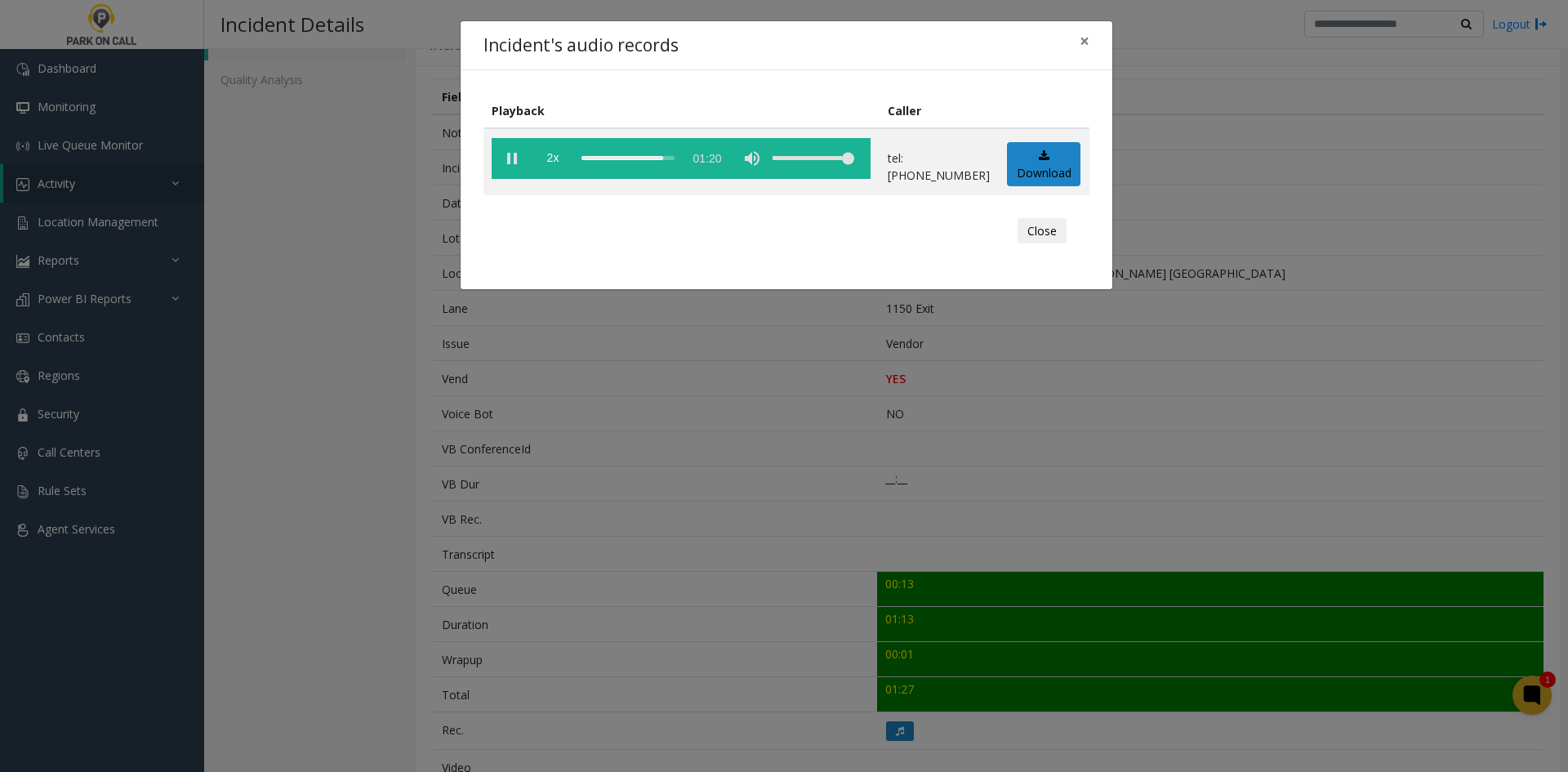 drag, startPoint x: 482, startPoint y: 401, endPoint x: 444, endPoint y: 404, distance: 38.11824 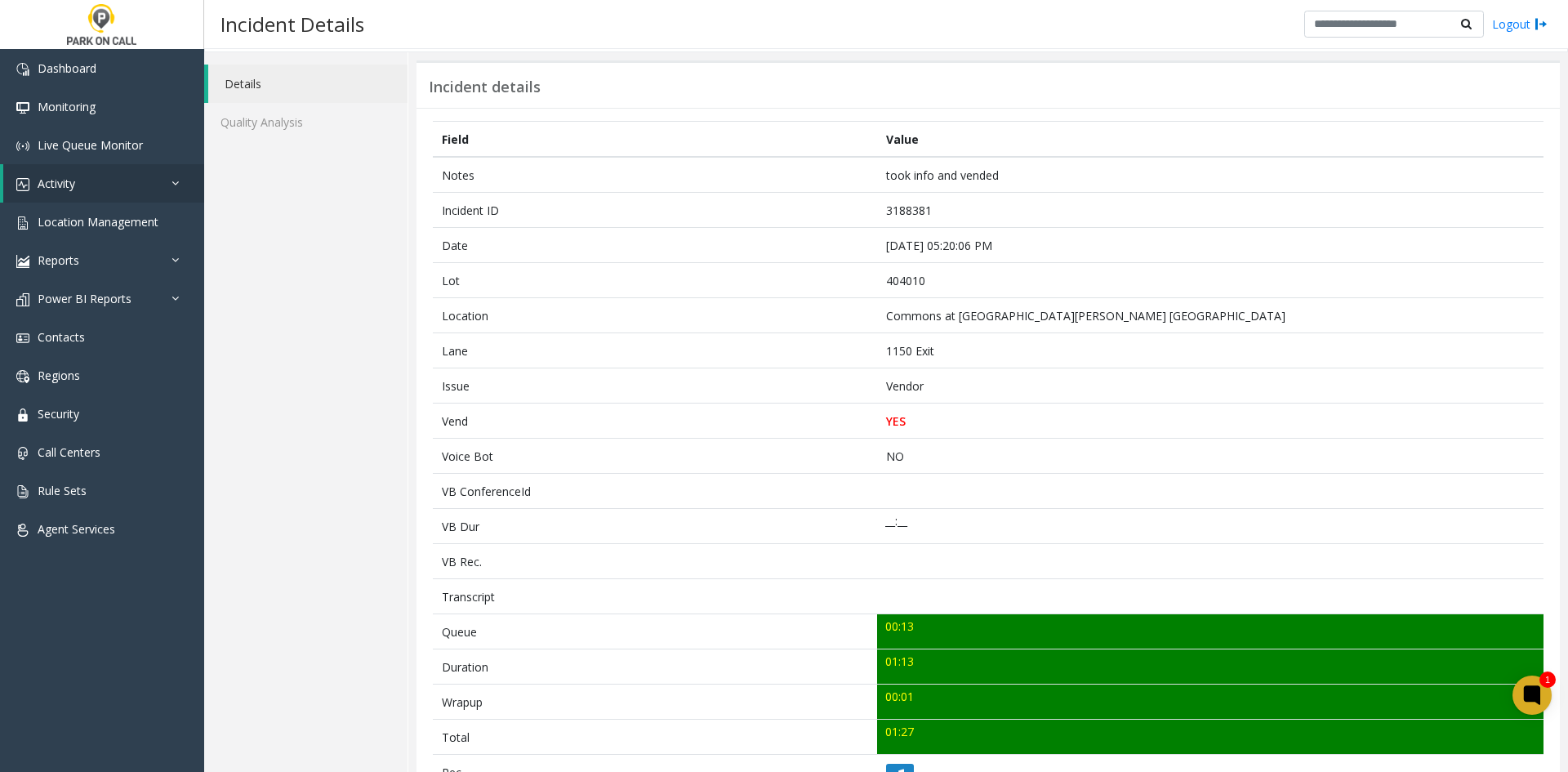 scroll, scrollTop: 0, scrollLeft: 0, axis: both 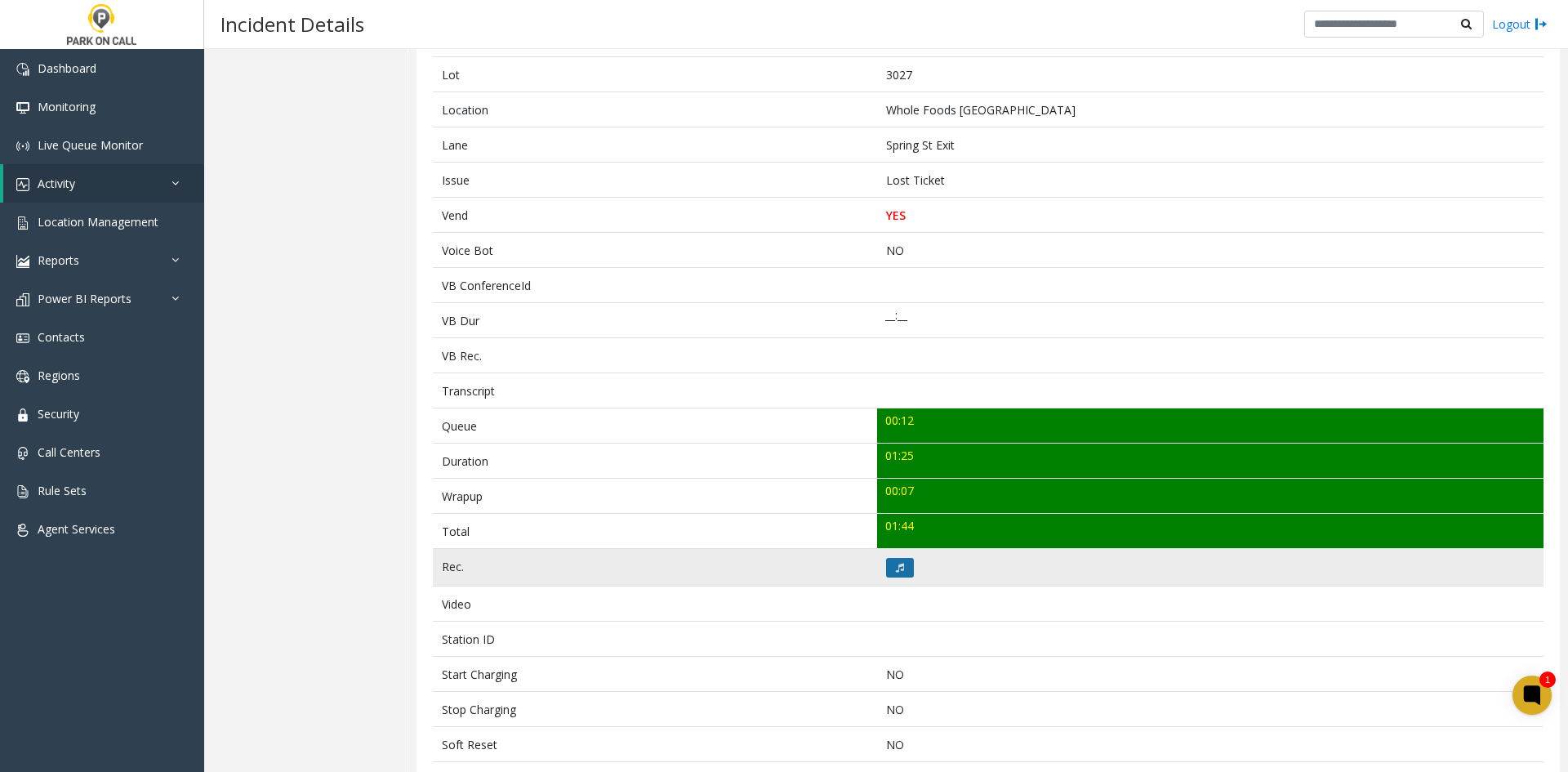 click 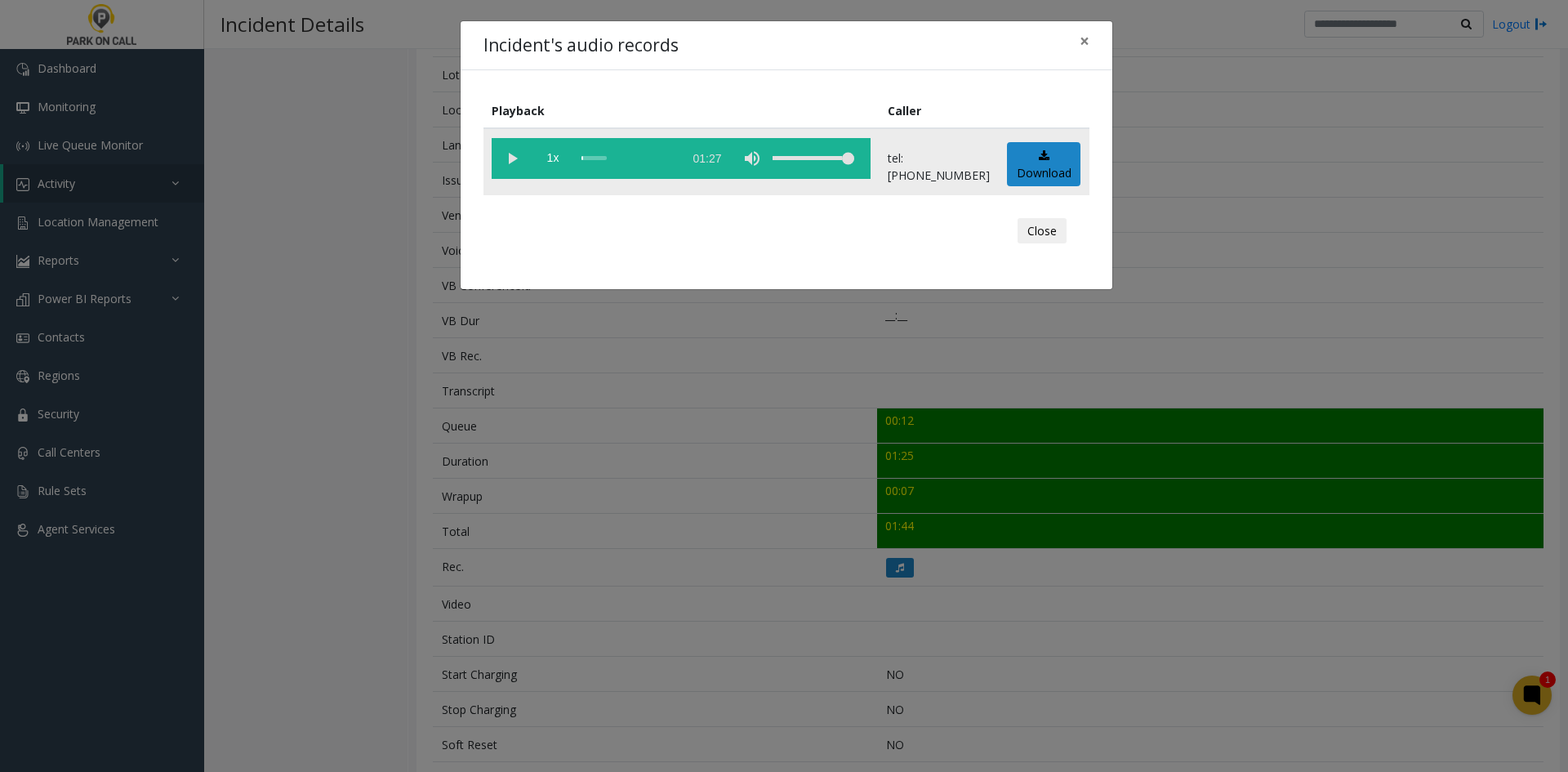 click 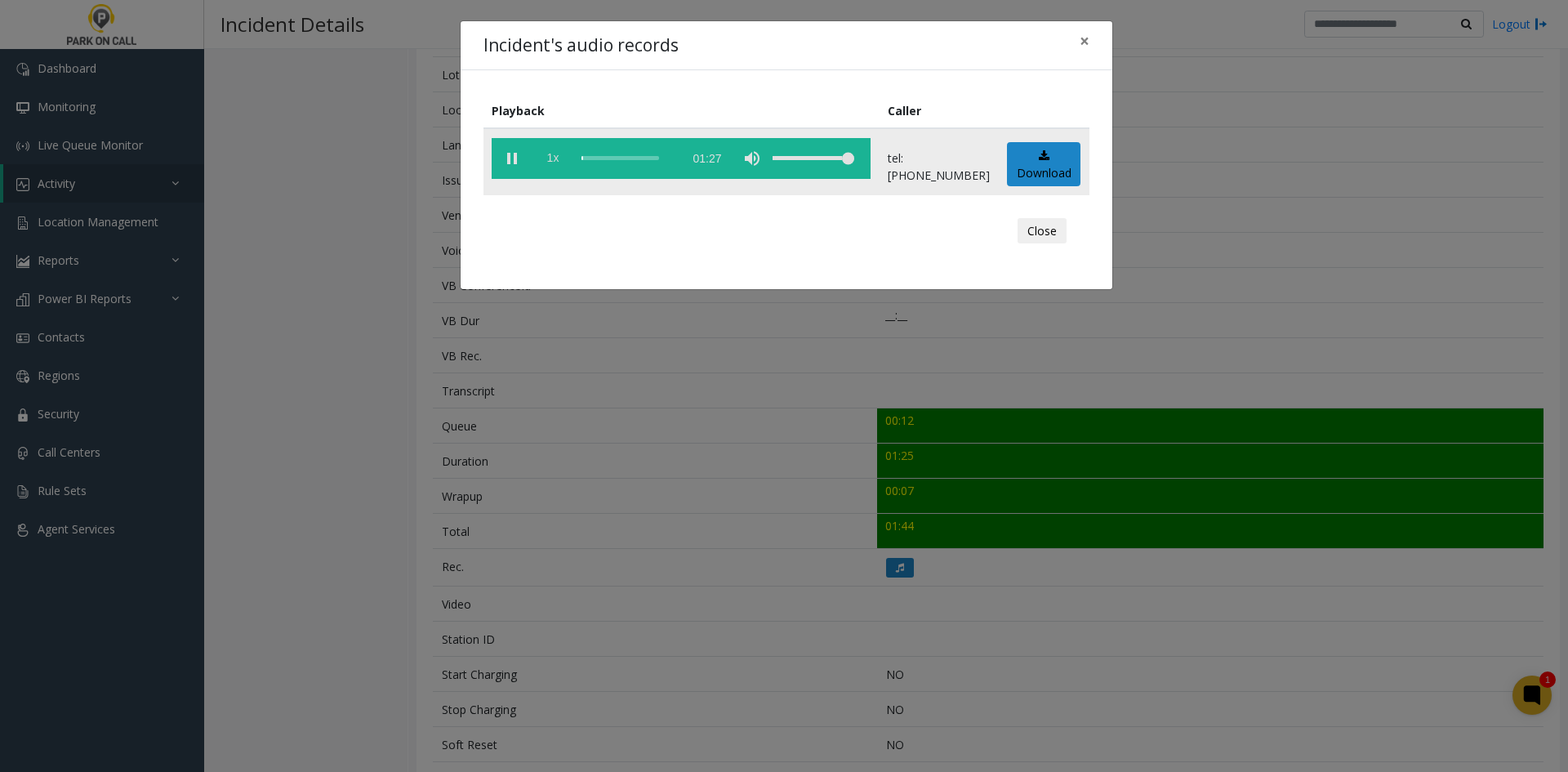 click on "1x" 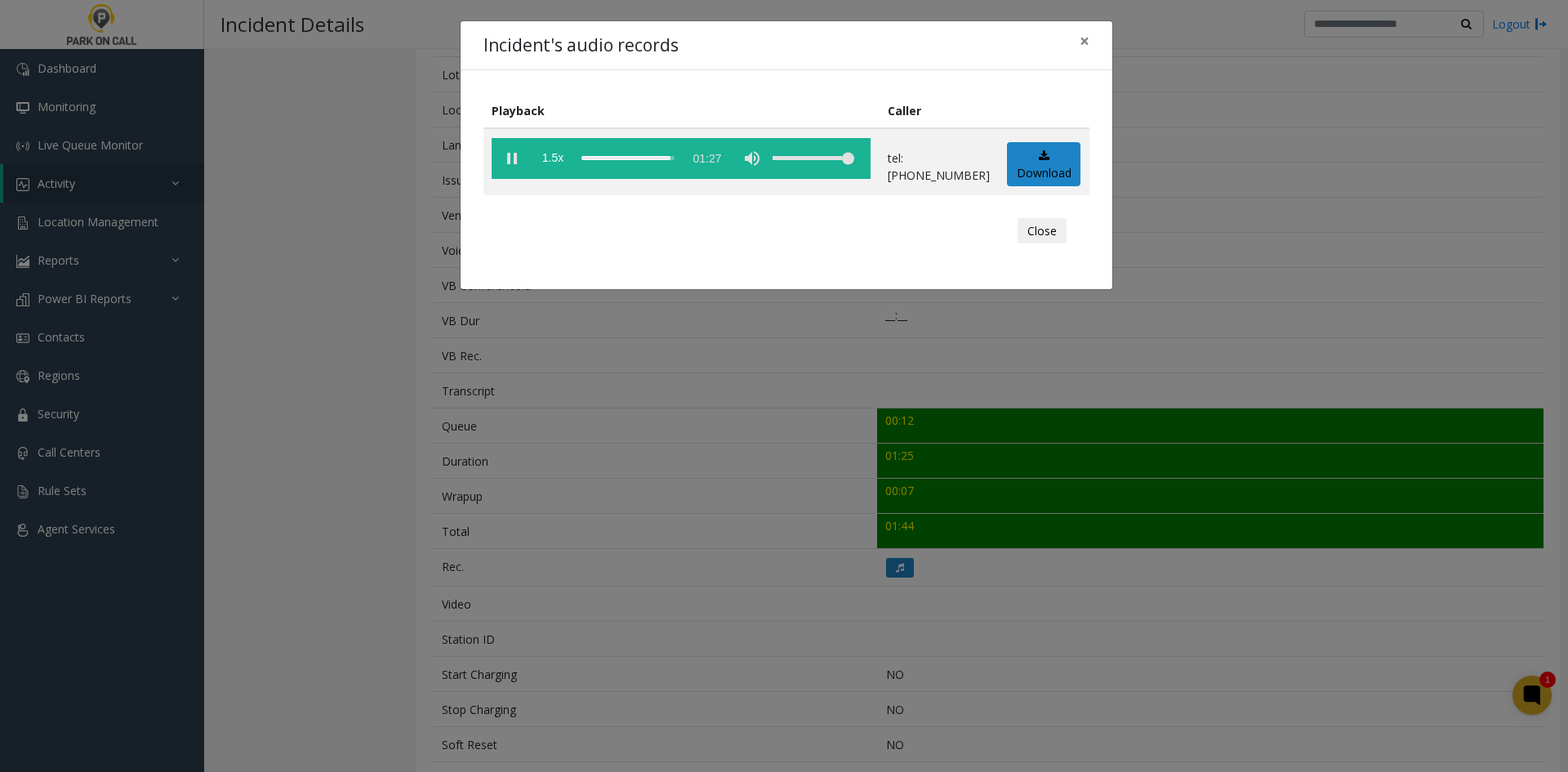 click on "Incident's audio records × Playback Caller  1.5x  01:27 tel:0030279002  Download  Close" 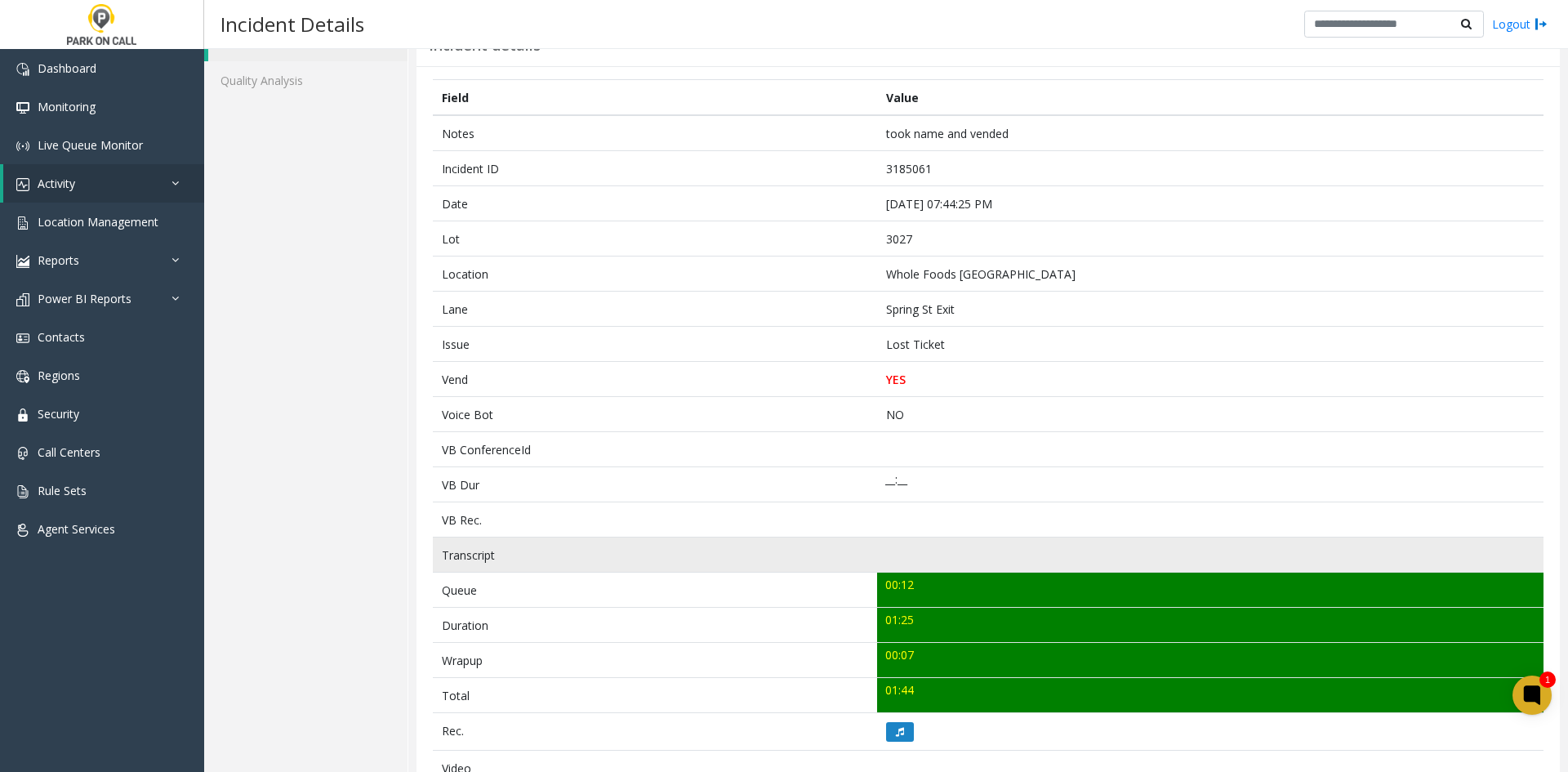 scroll, scrollTop: 82, scrollLeft: 0, axis: vertical 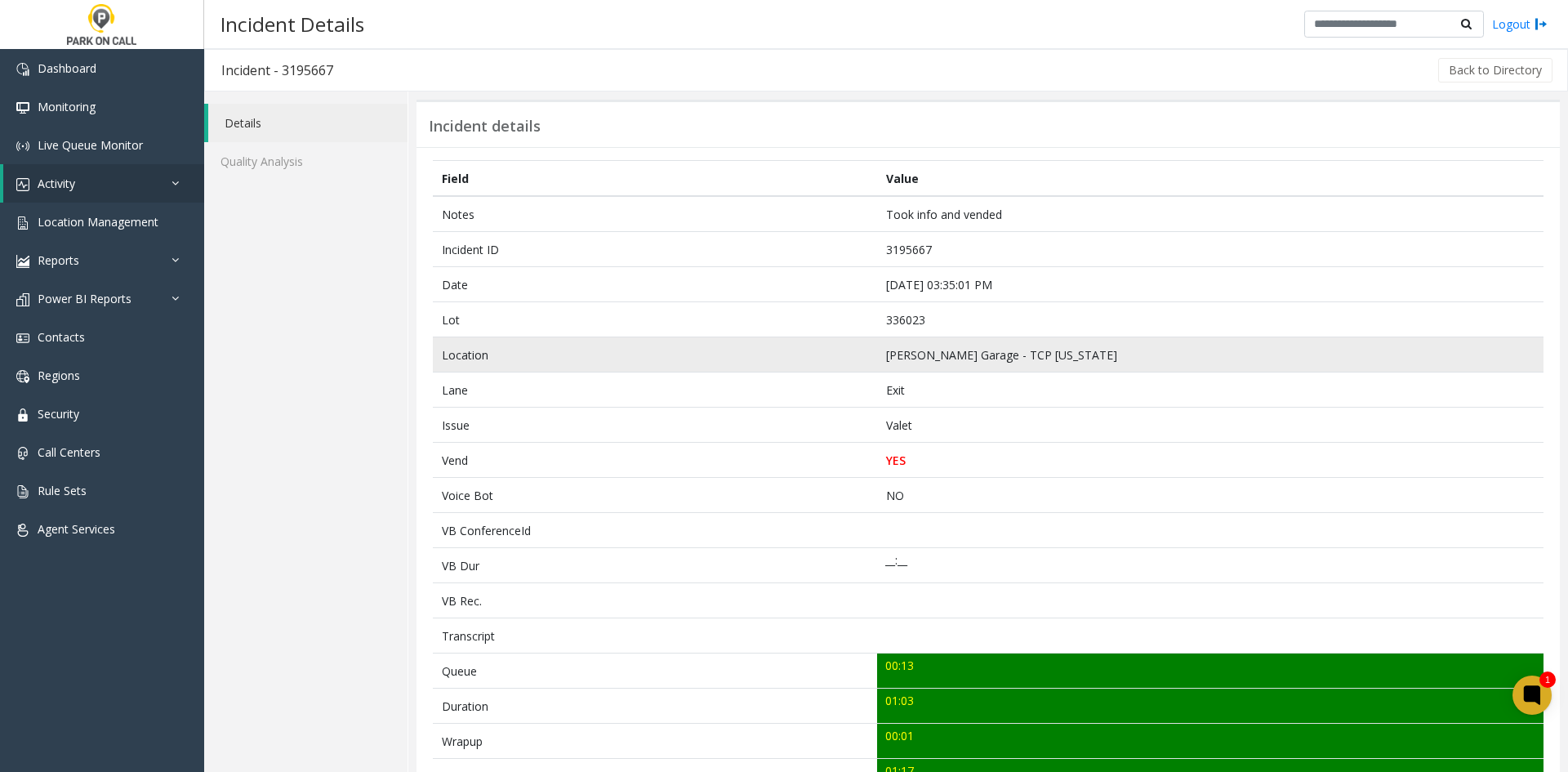 click on "[PERSON_NAME] Garage - TCP [US_STATE]" 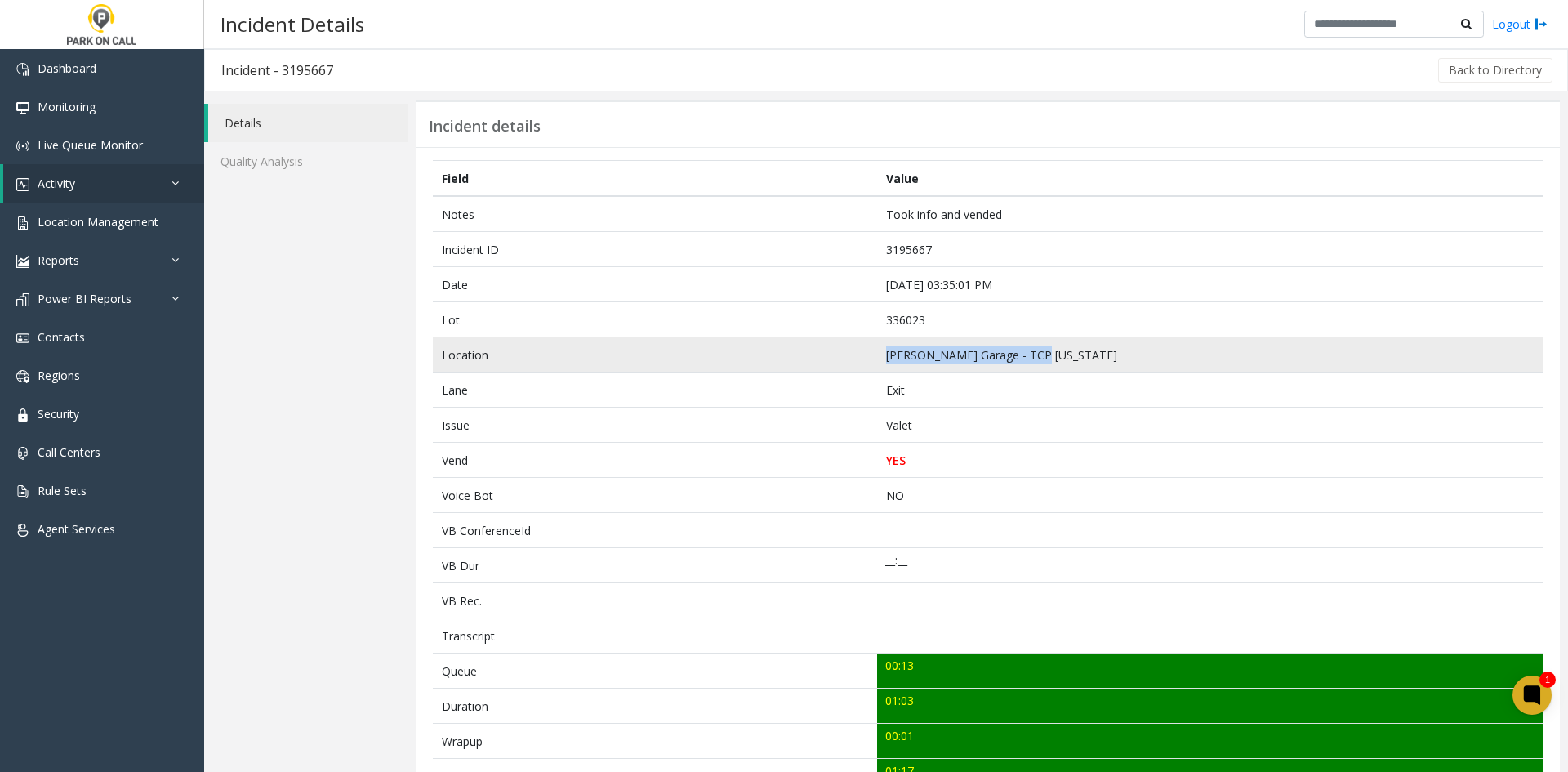 drag, startPoint x: 892, startPoint y: 358, endPoint x: 1076, endPoint y: 352, distance: 184.0978 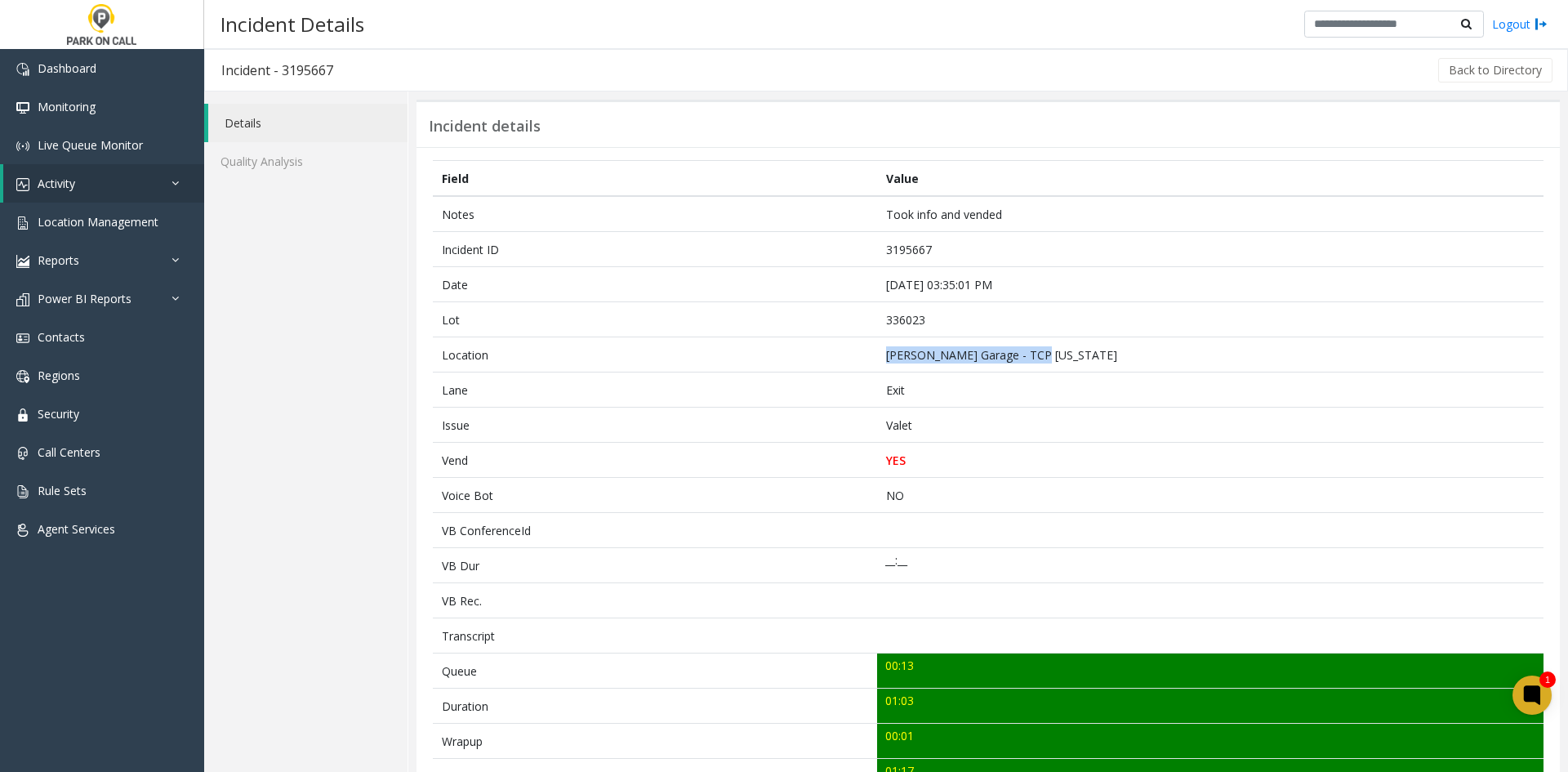 copy on "[PERSON_NAME] Garage - TCP [US_STATE]" 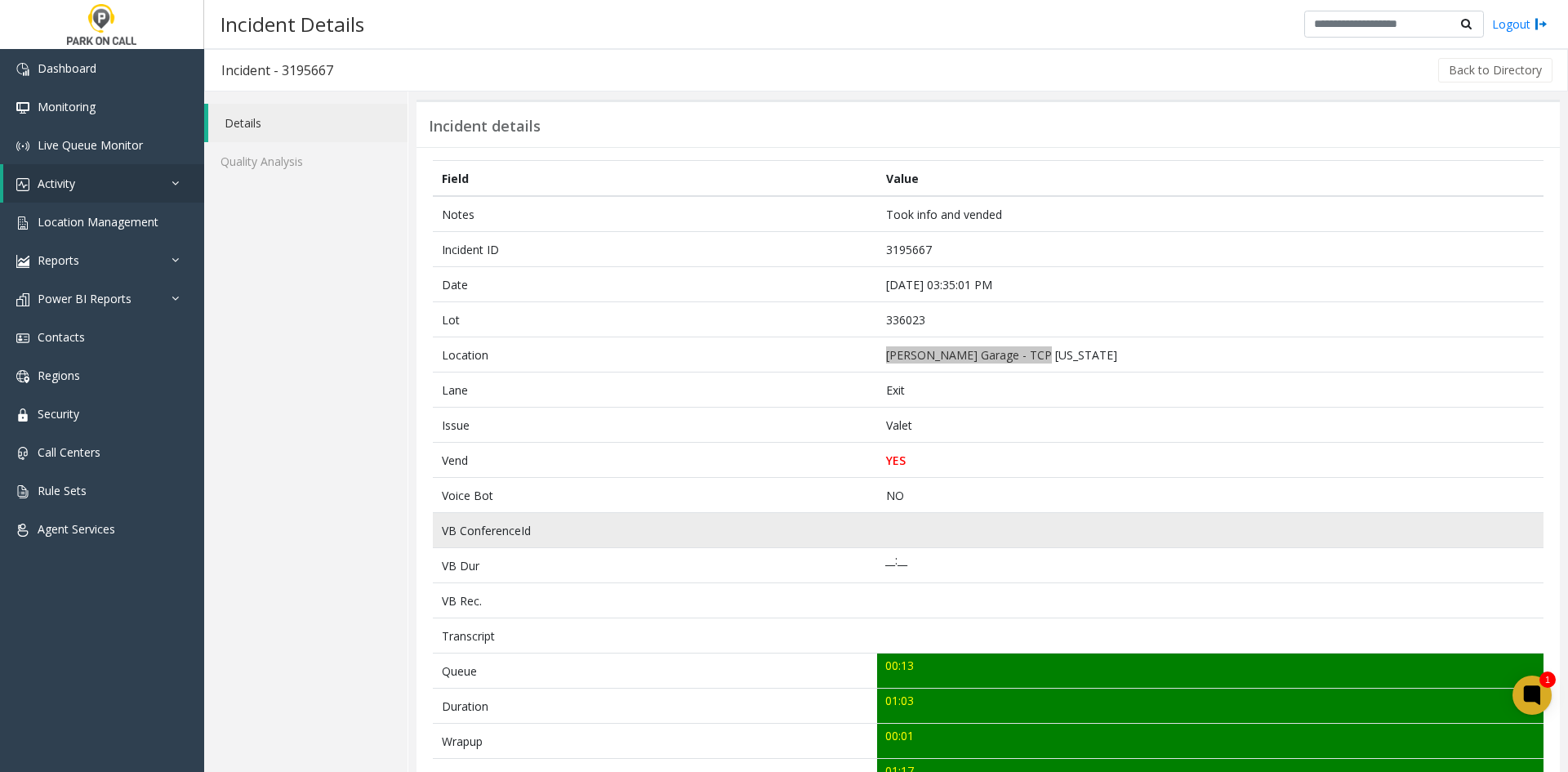 scroll, scrollTop: 163, scrollLeft: 0, axis: vertical 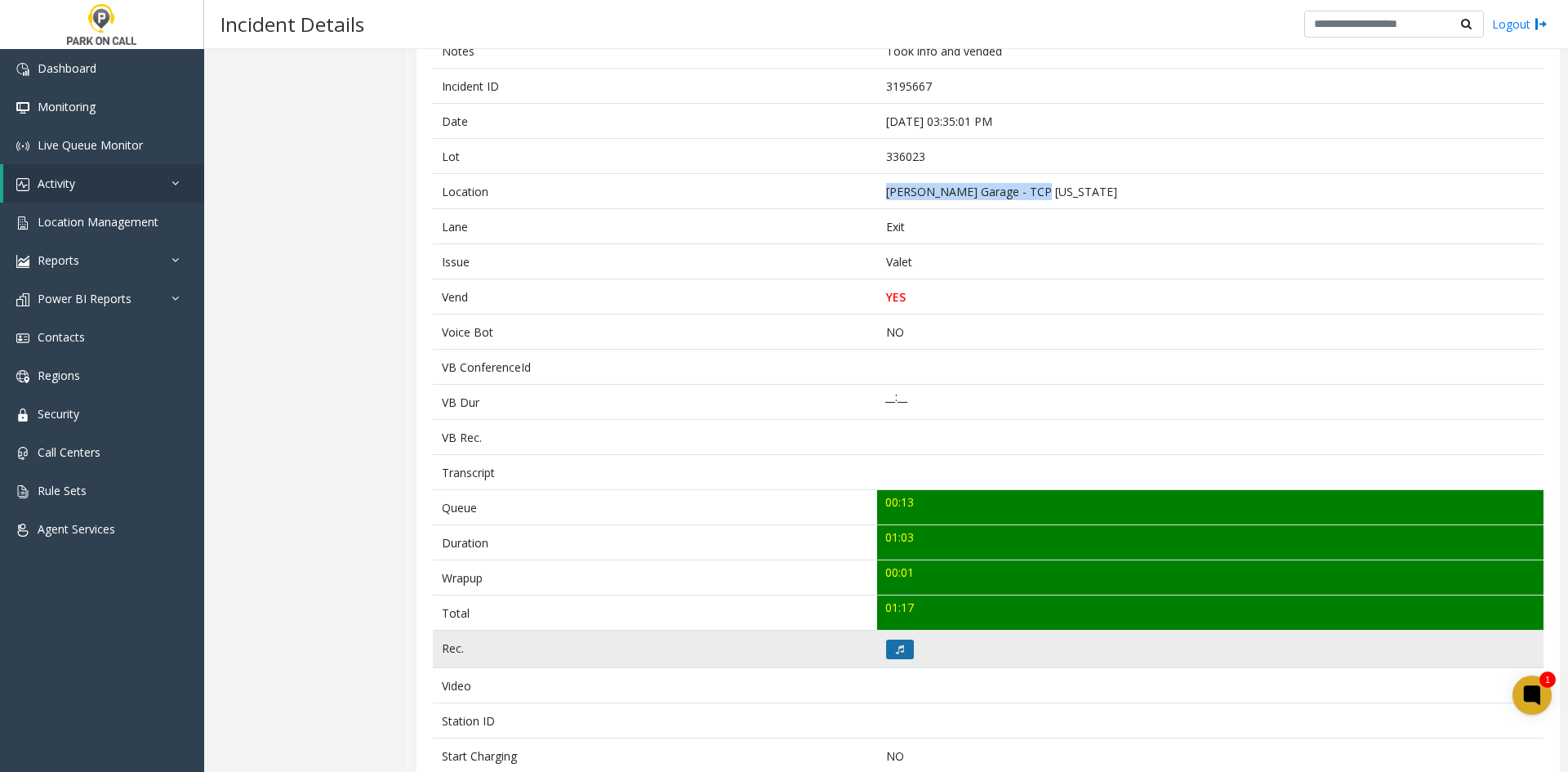 click 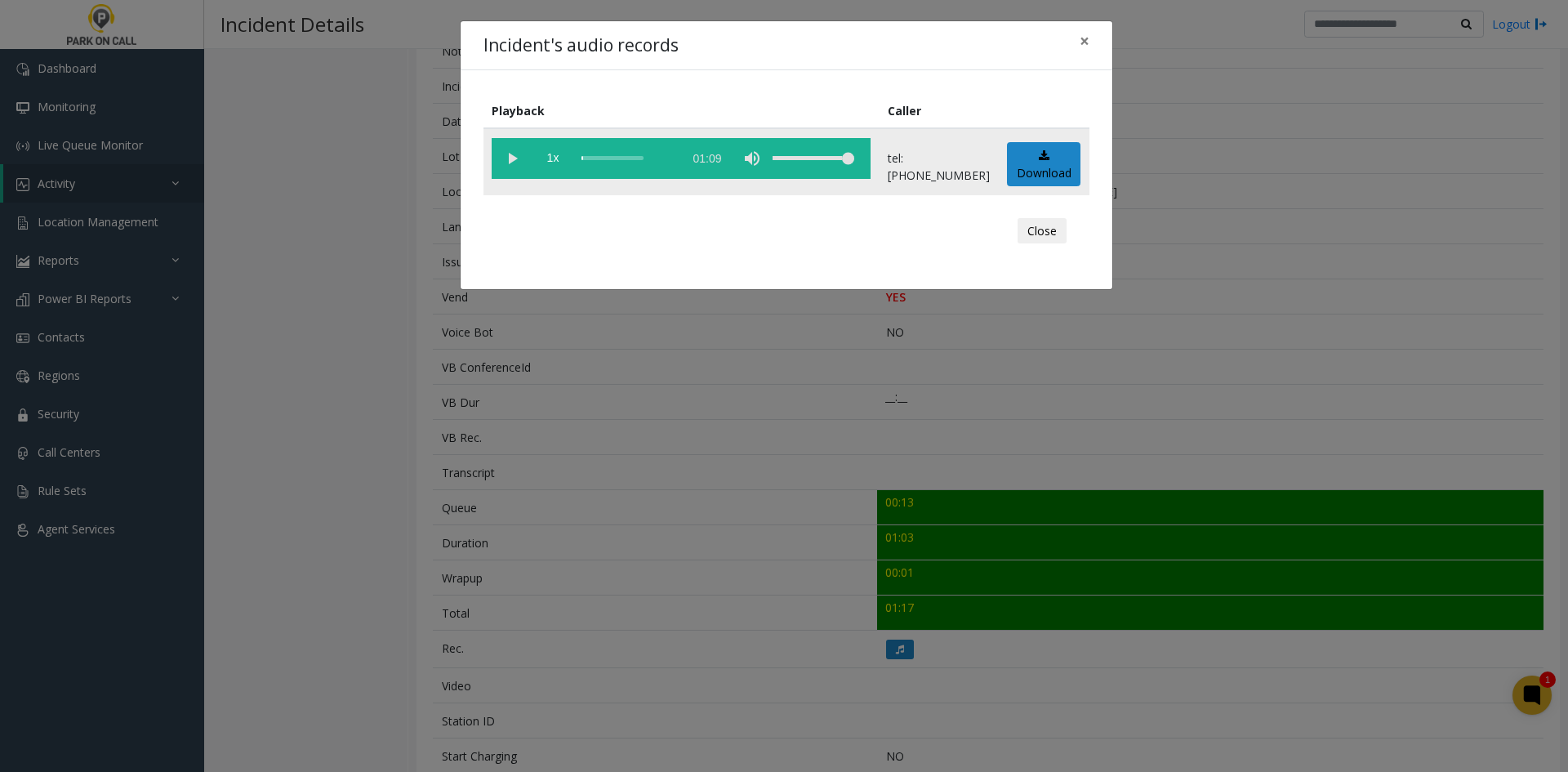 click 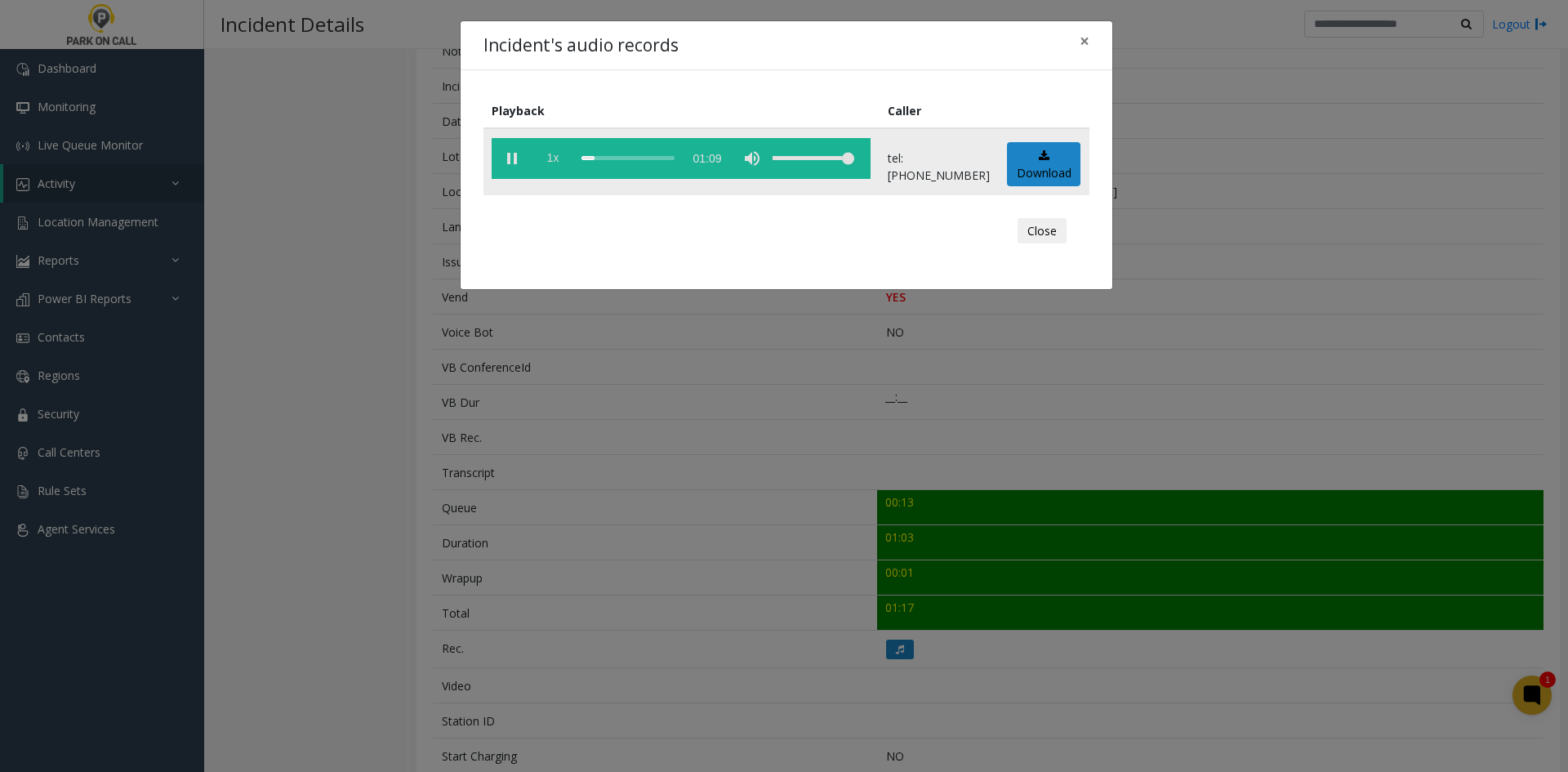 click on "1x" 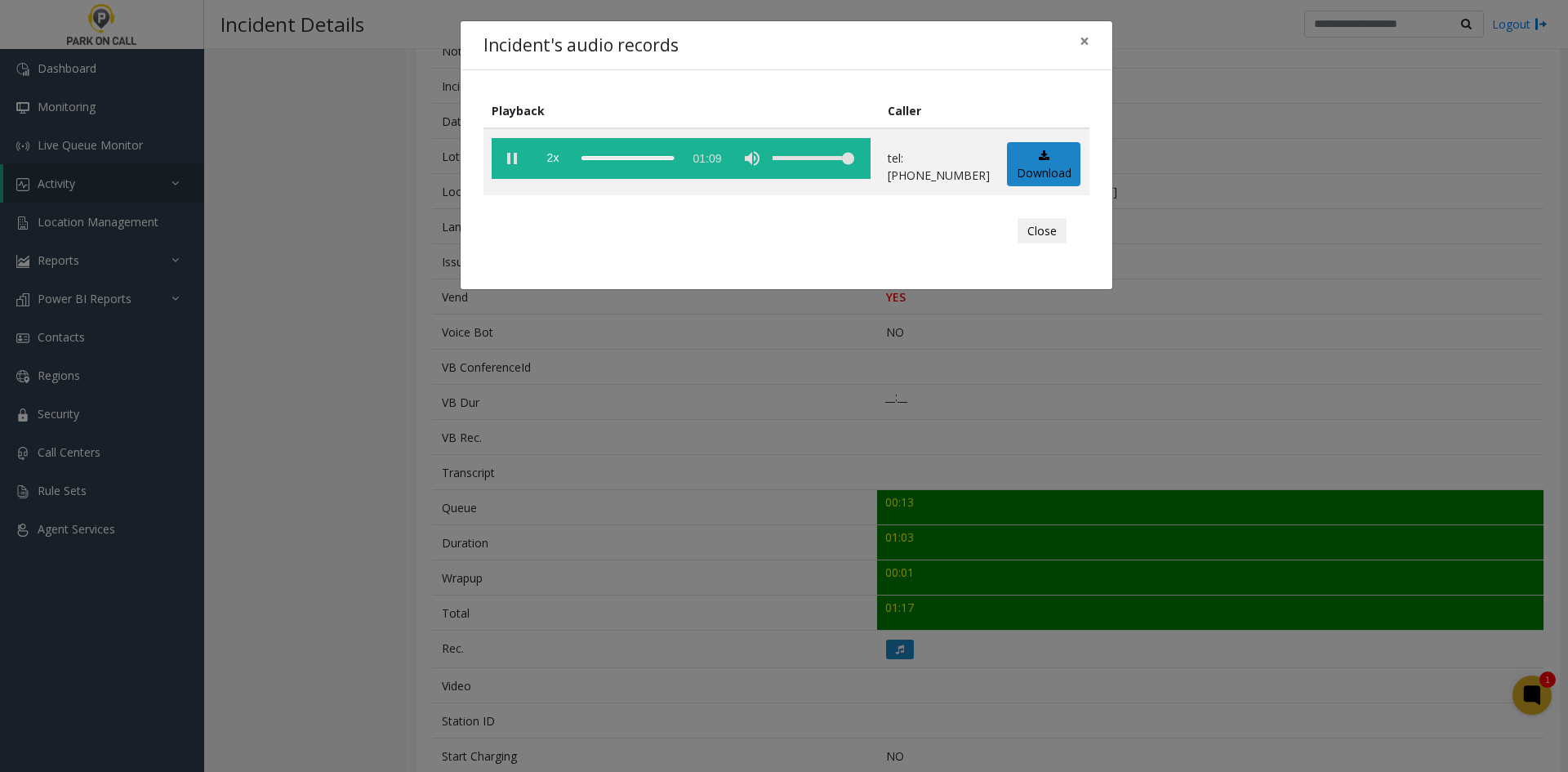 click on "Incident's audio records × Playback Caller  2x  01:09 tel:[PHONE_NUMBER]  Download  Close" 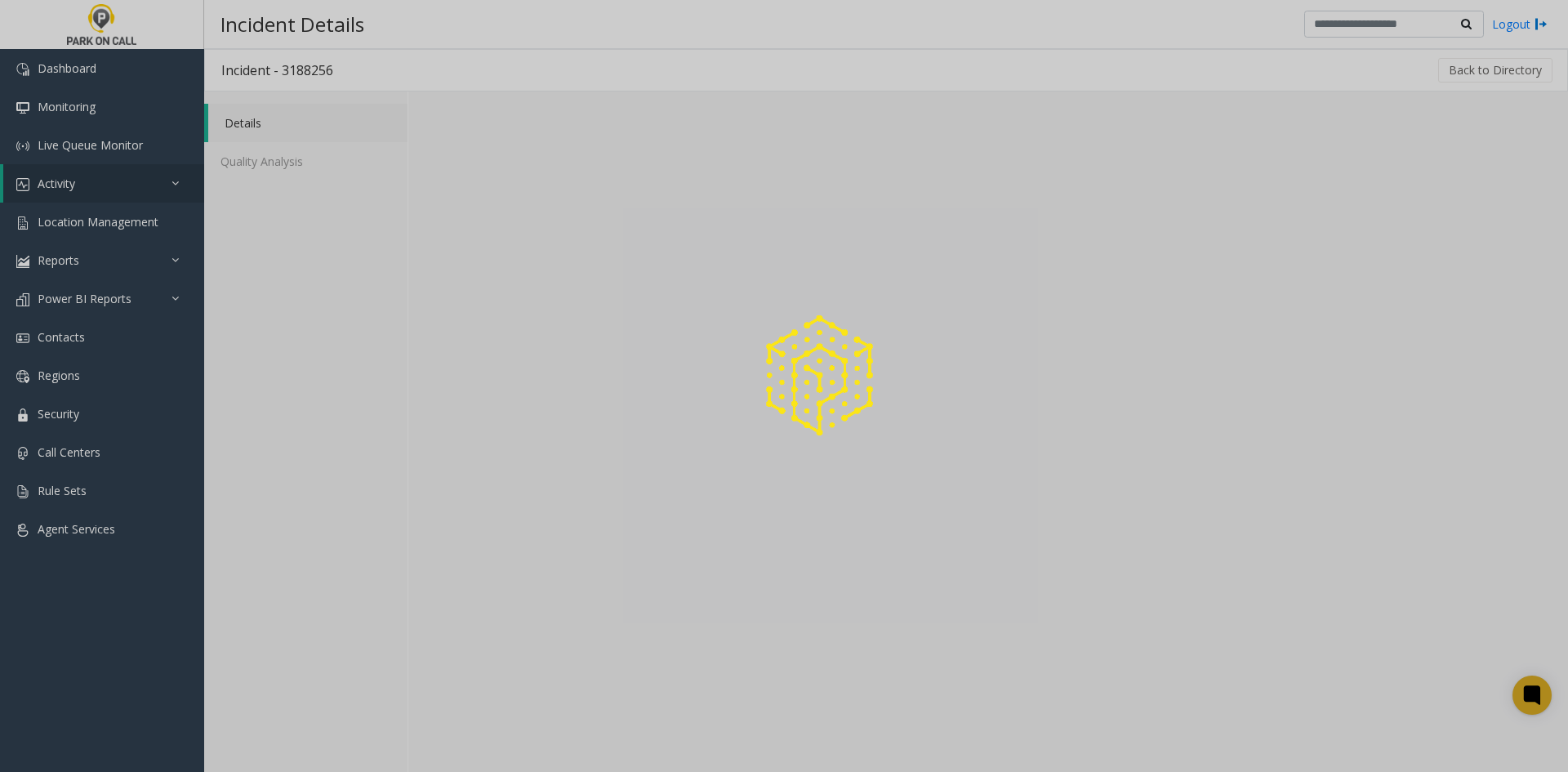scroll, scrollTop: 0, scrollLeft: 0, axis: both 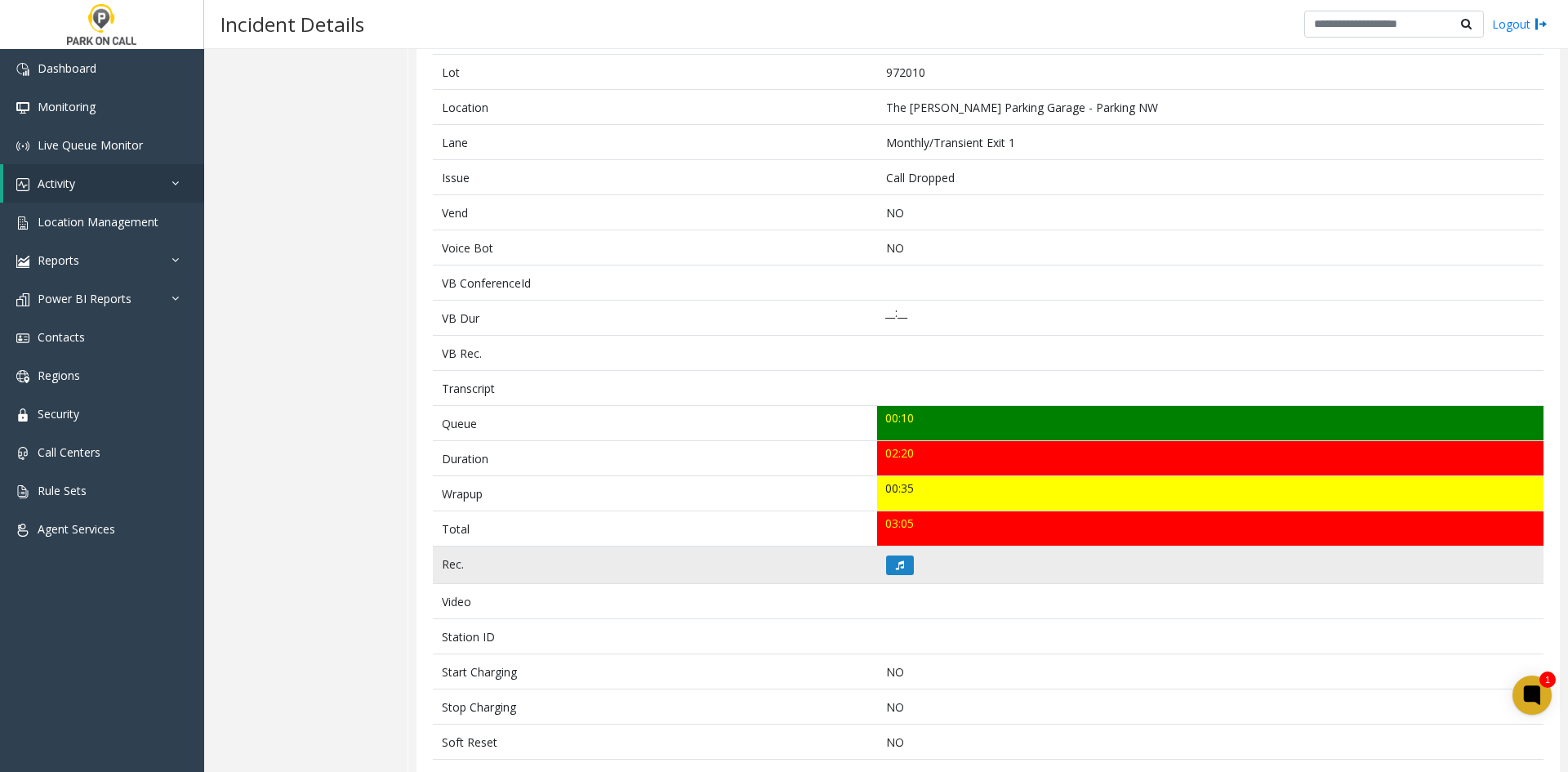 click 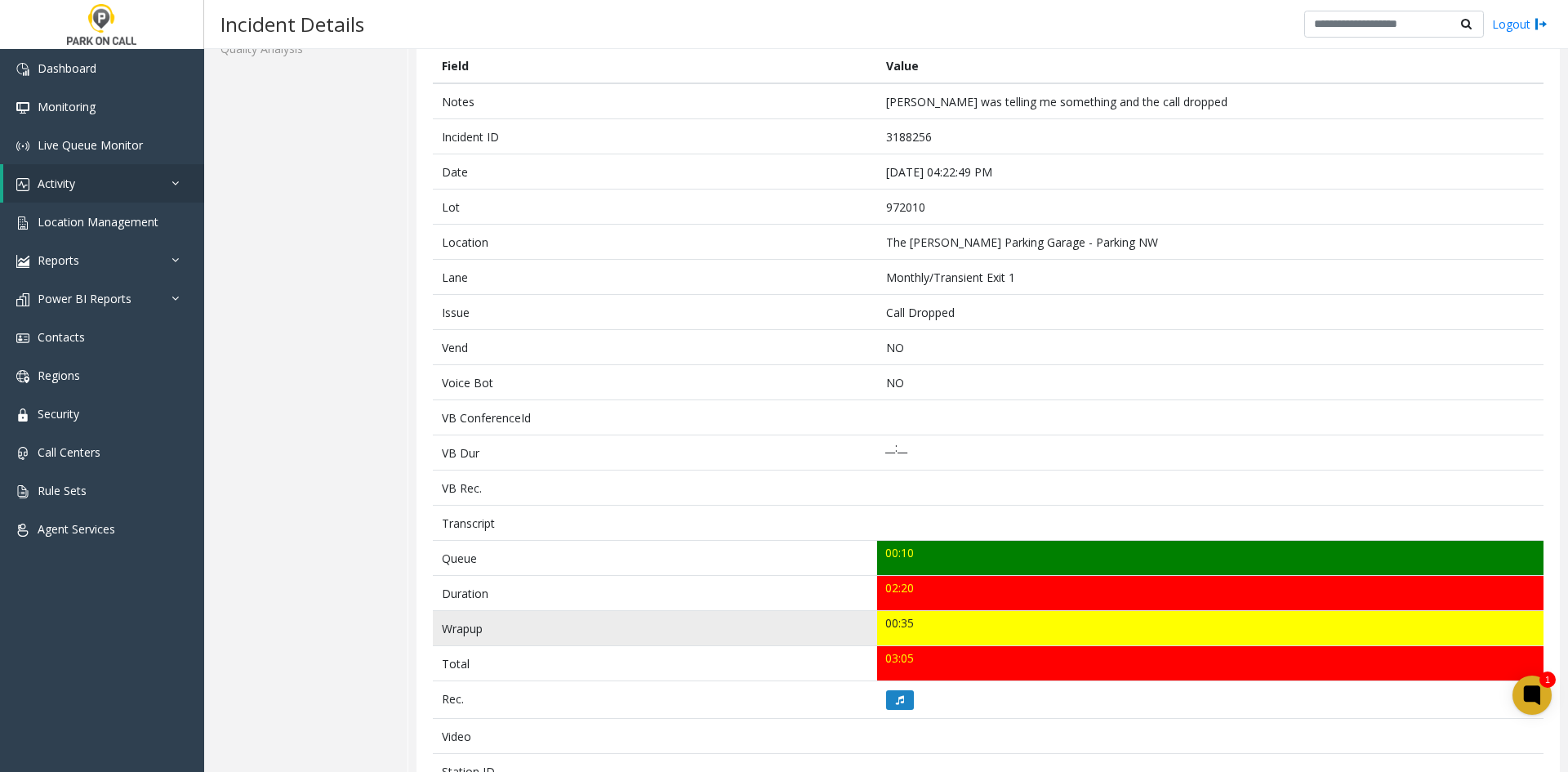 scroll, scrollTop: 84, scrollLeft: 0, axis: vertical 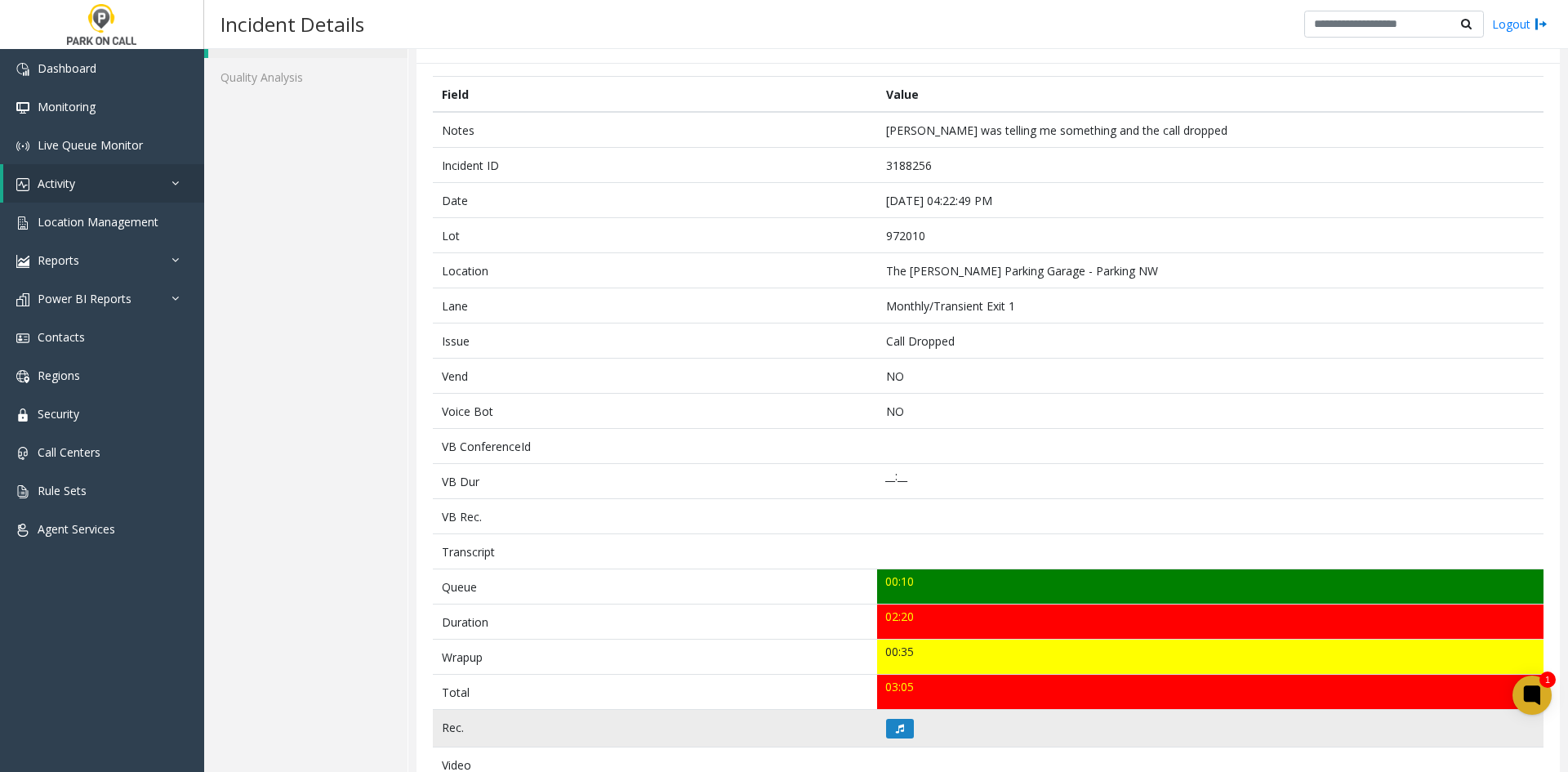 click 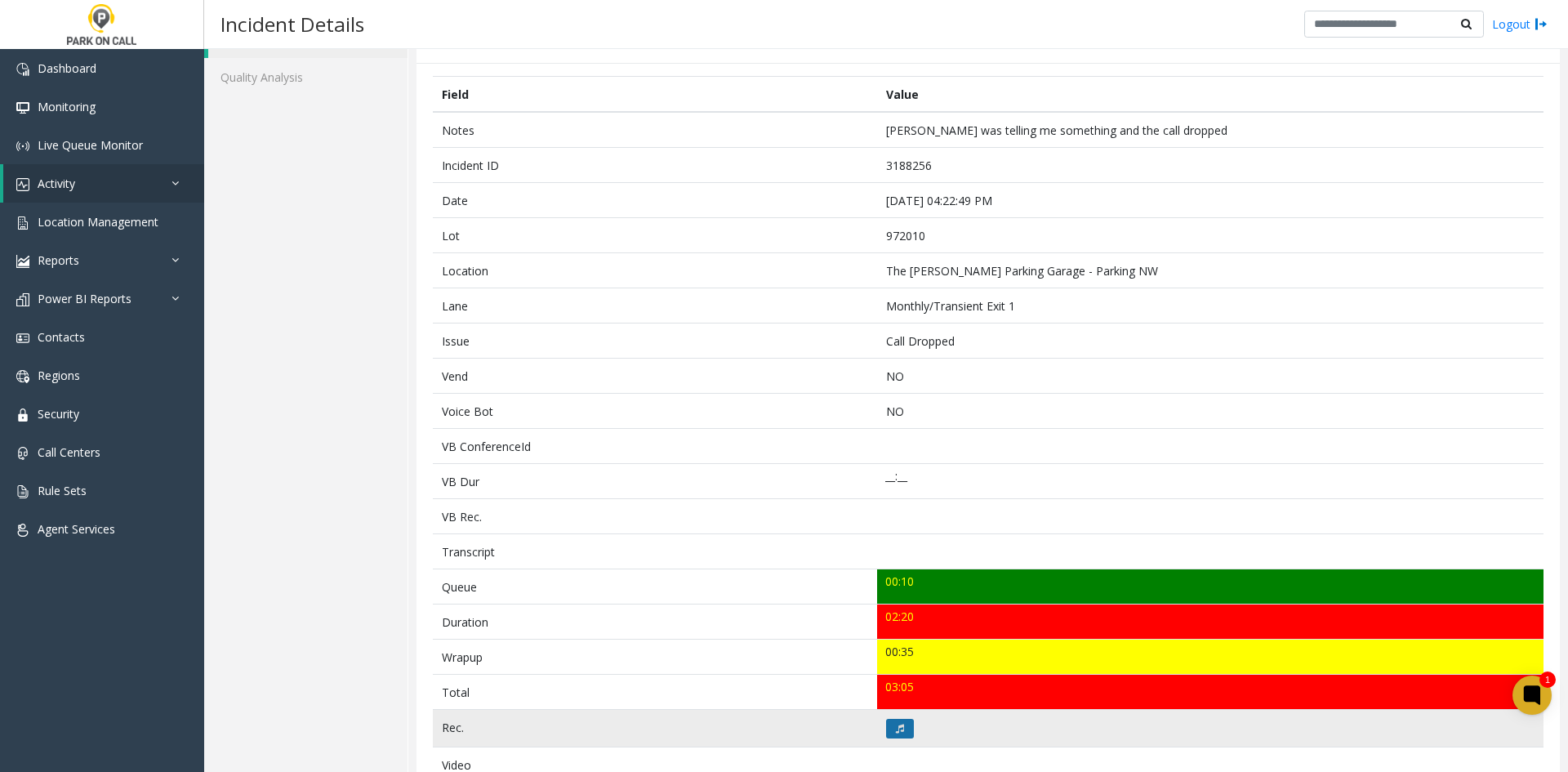 click 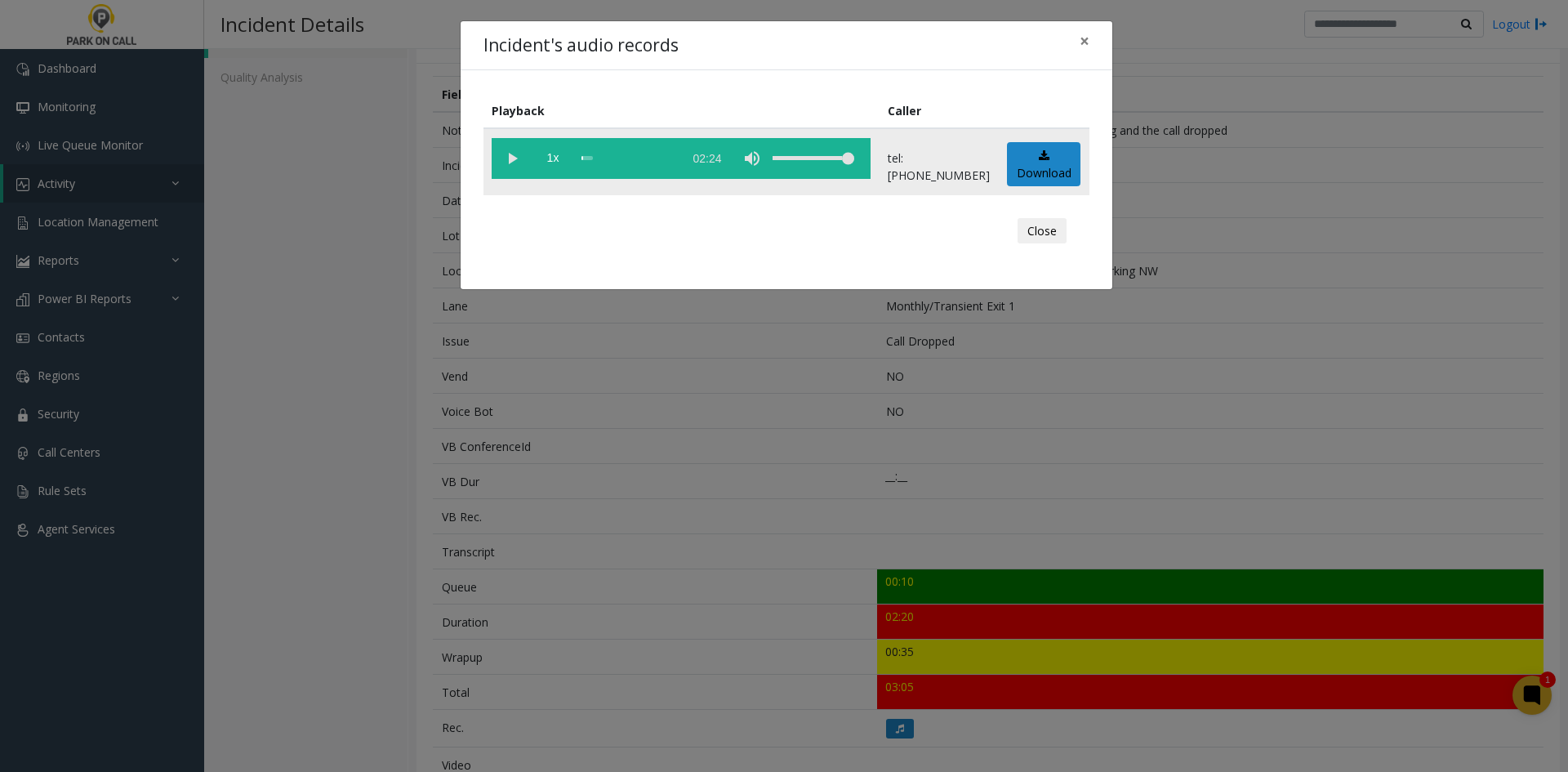 click 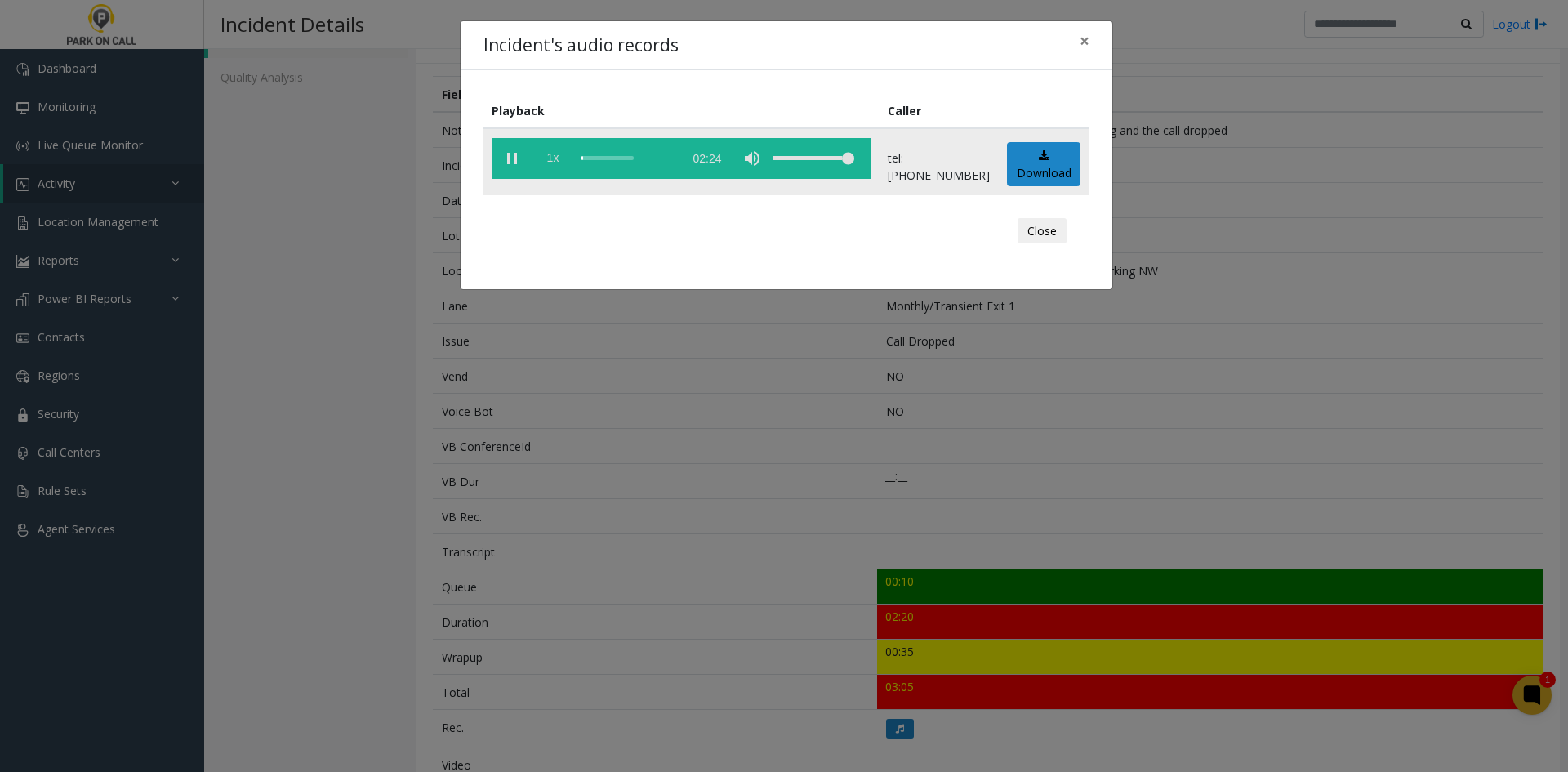 click on "1x" 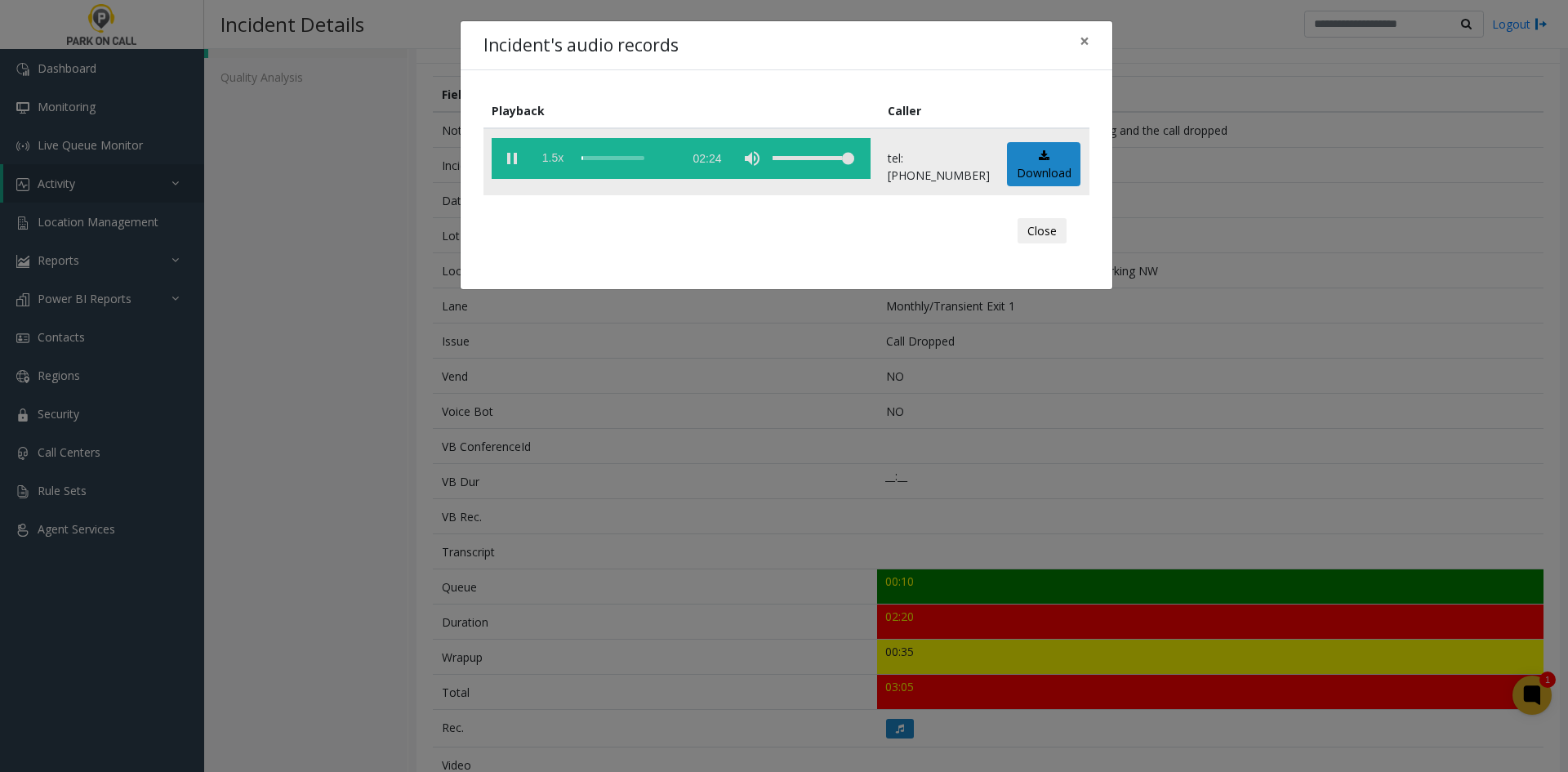 click on "1.5x" 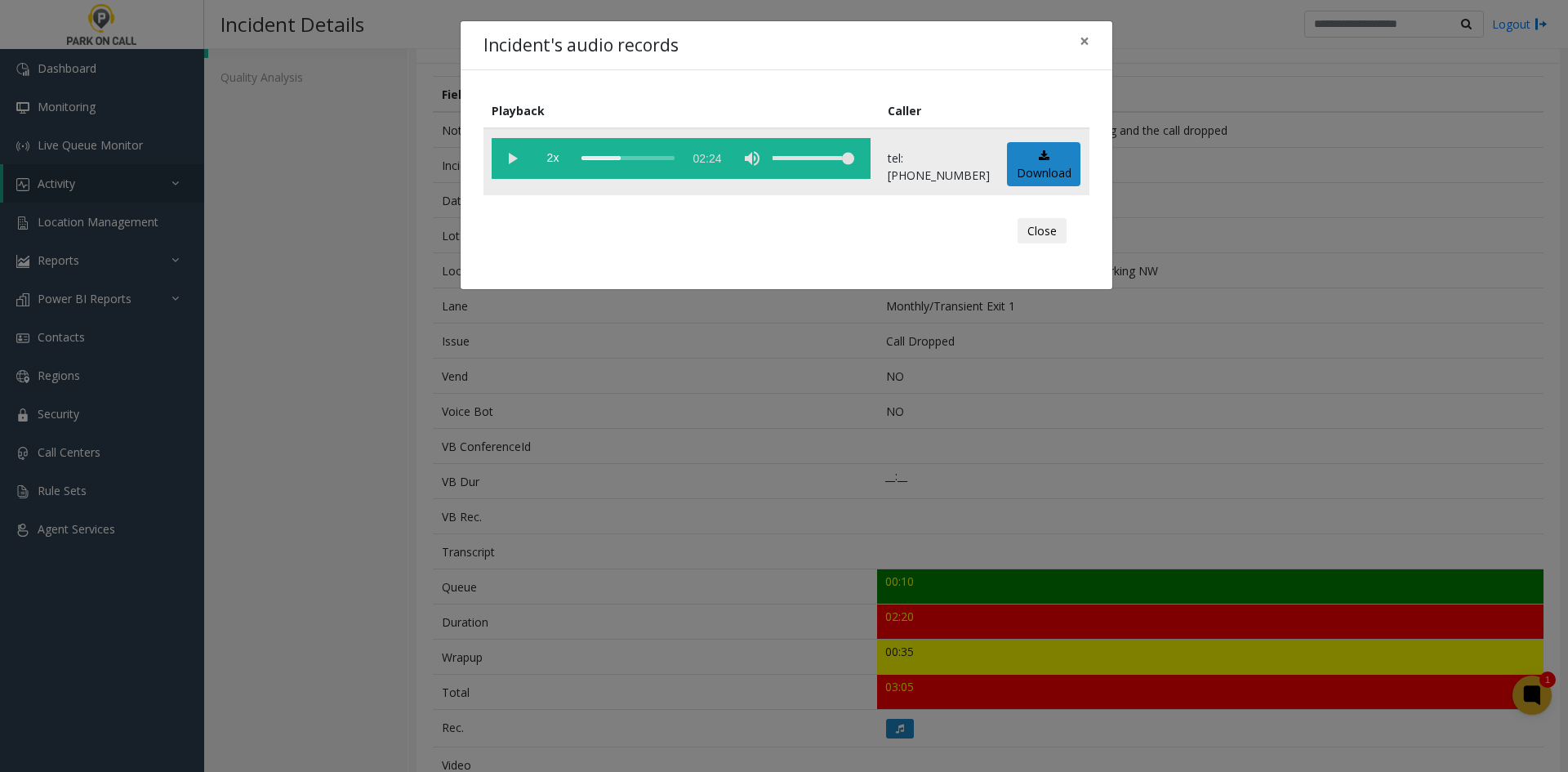 click 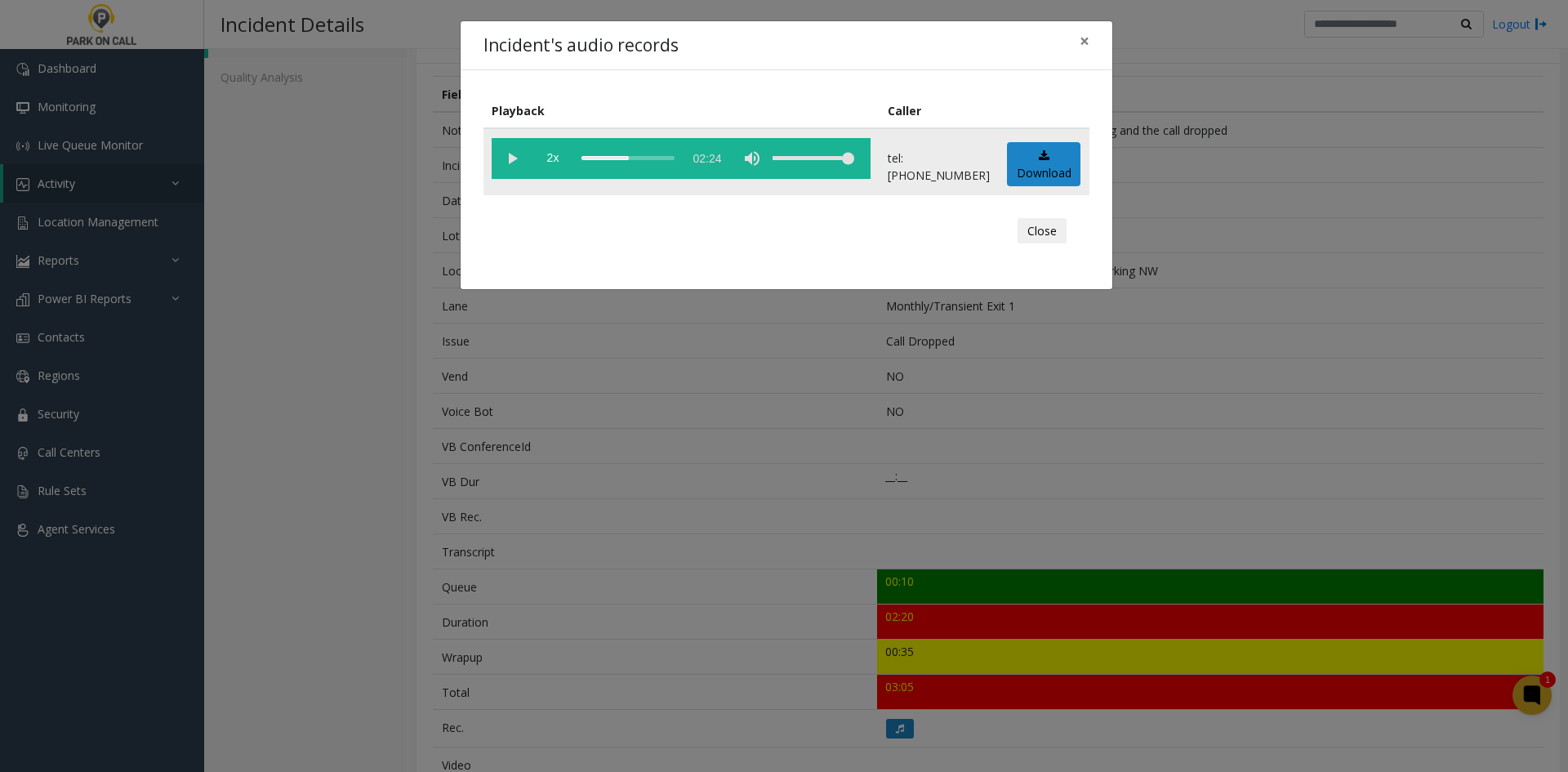 click 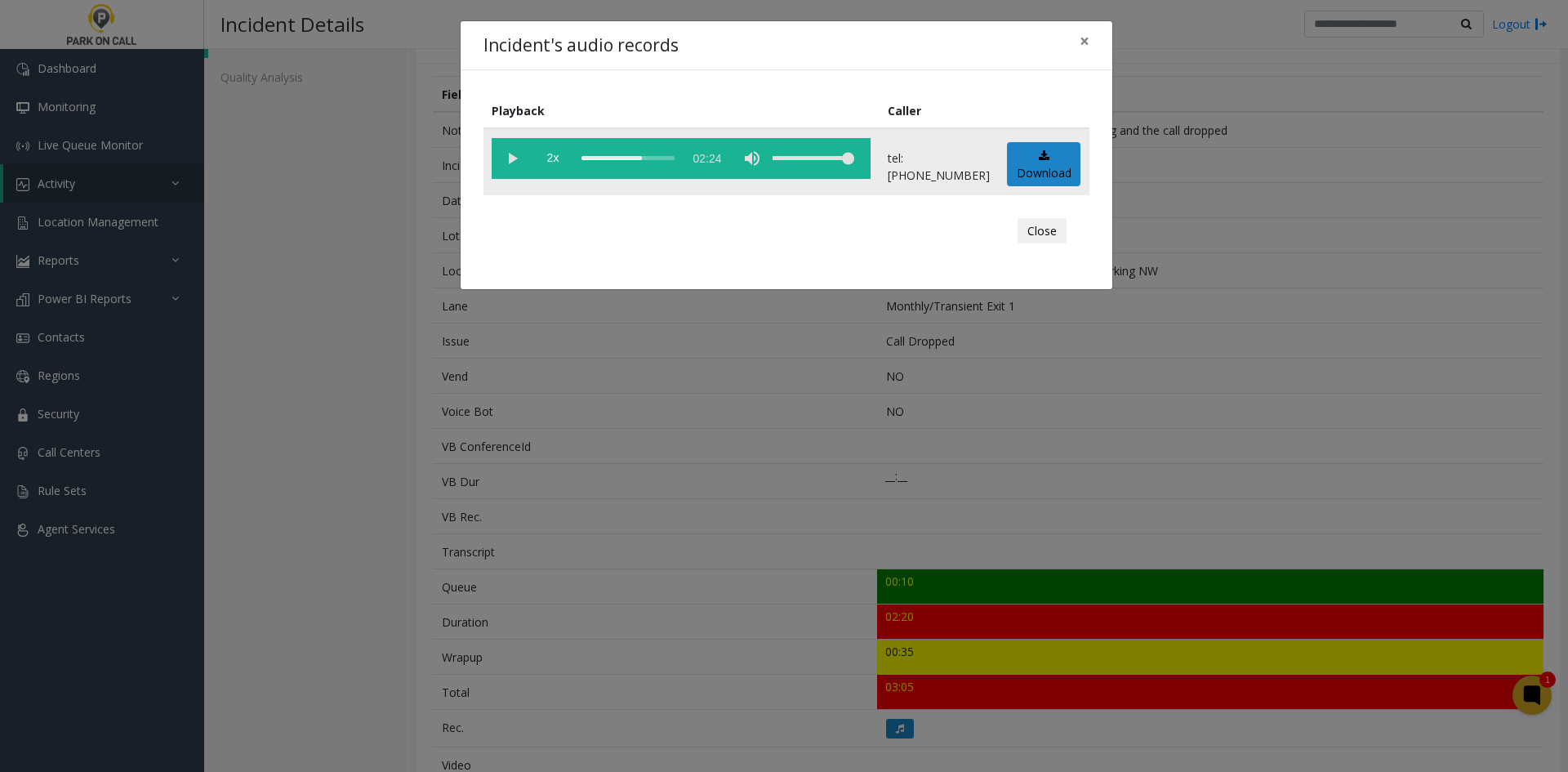 click 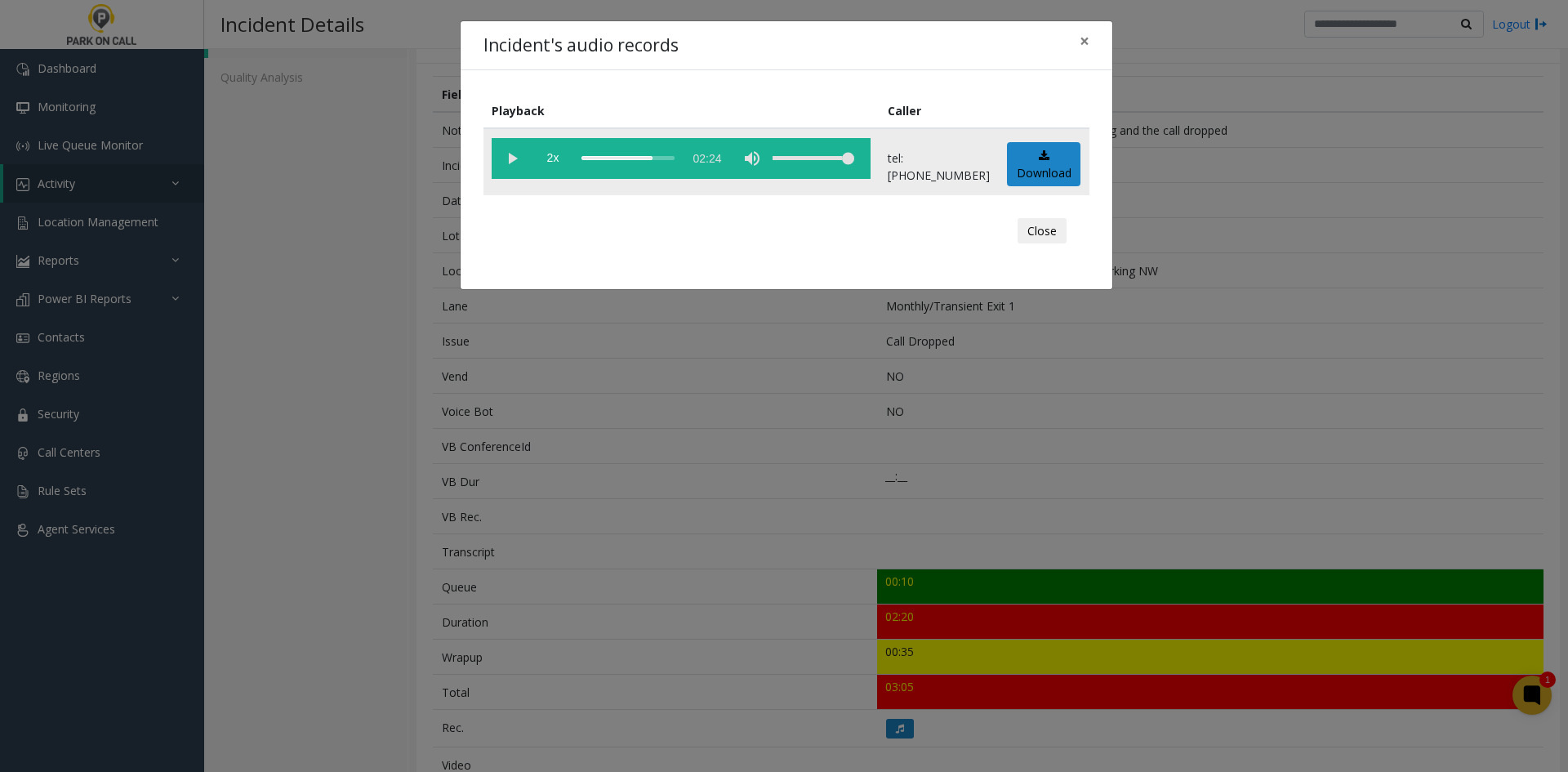 click 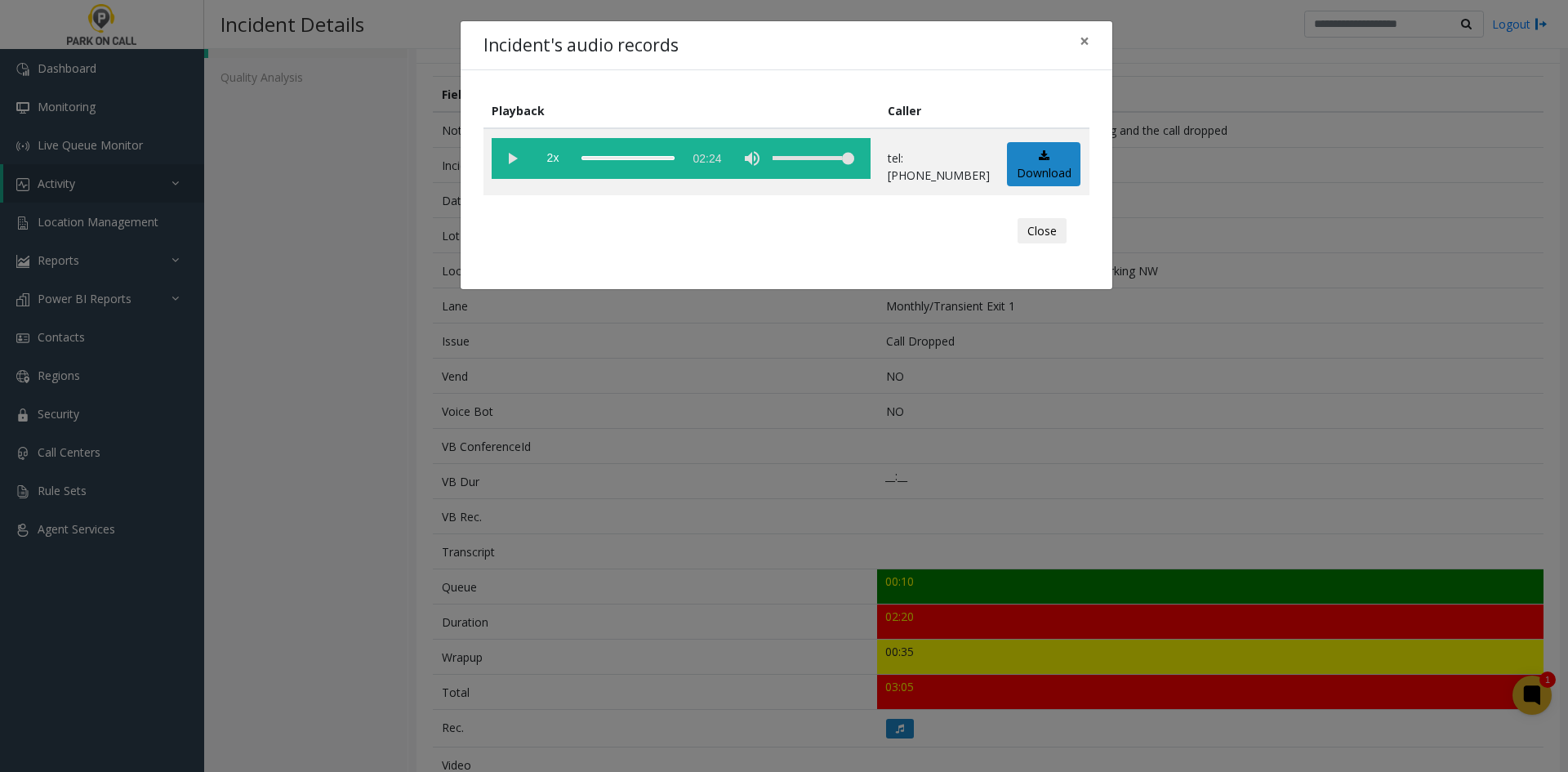 click on "Incident's audio records × Playback Caller  2x  02:24 tel:97201090035032213218  Download  Close" 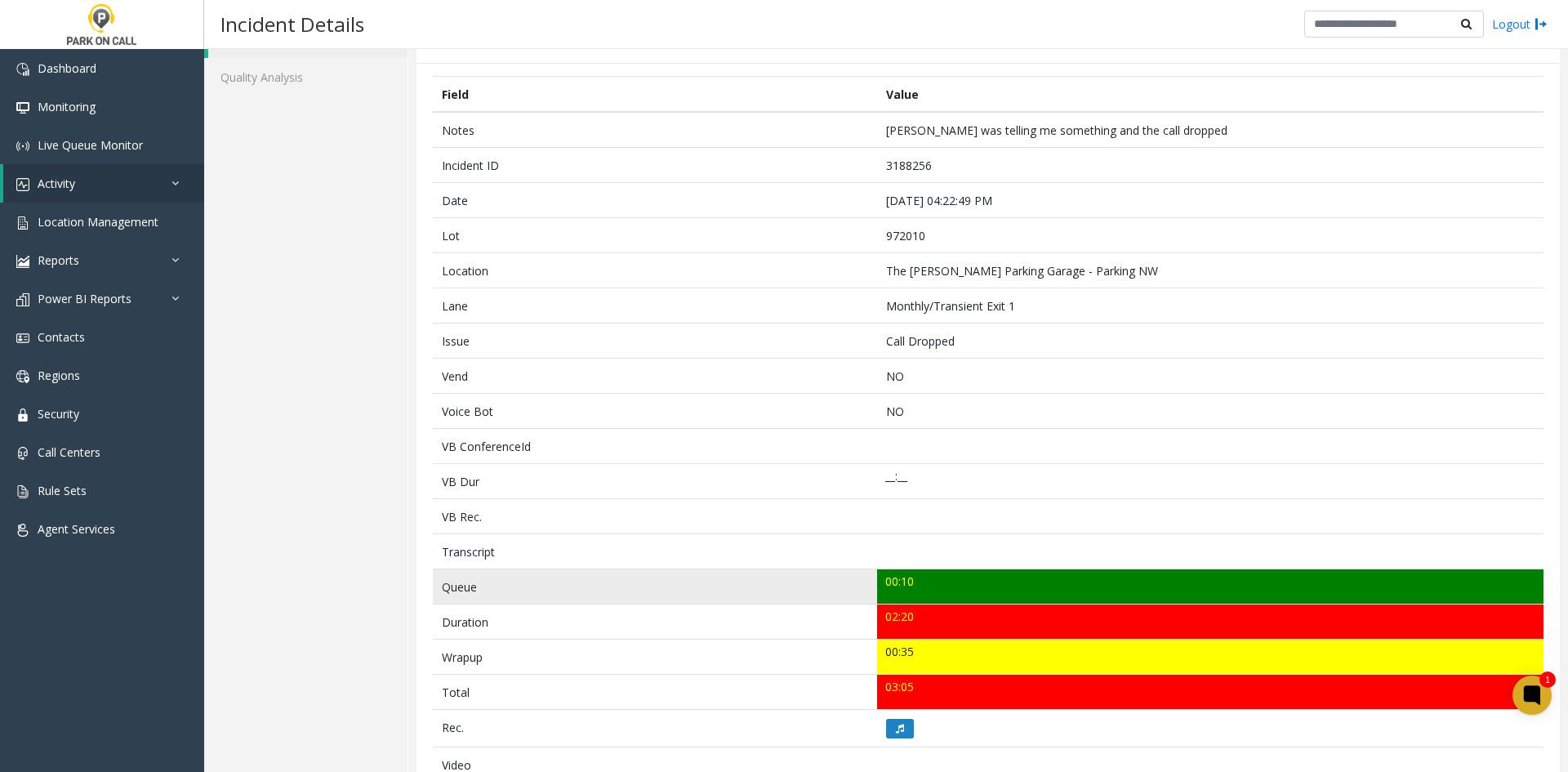 drag, startPoint x: 4, startPoint y: 435, endPoint x: 465, endPoint y: 577, distance: 482.37434 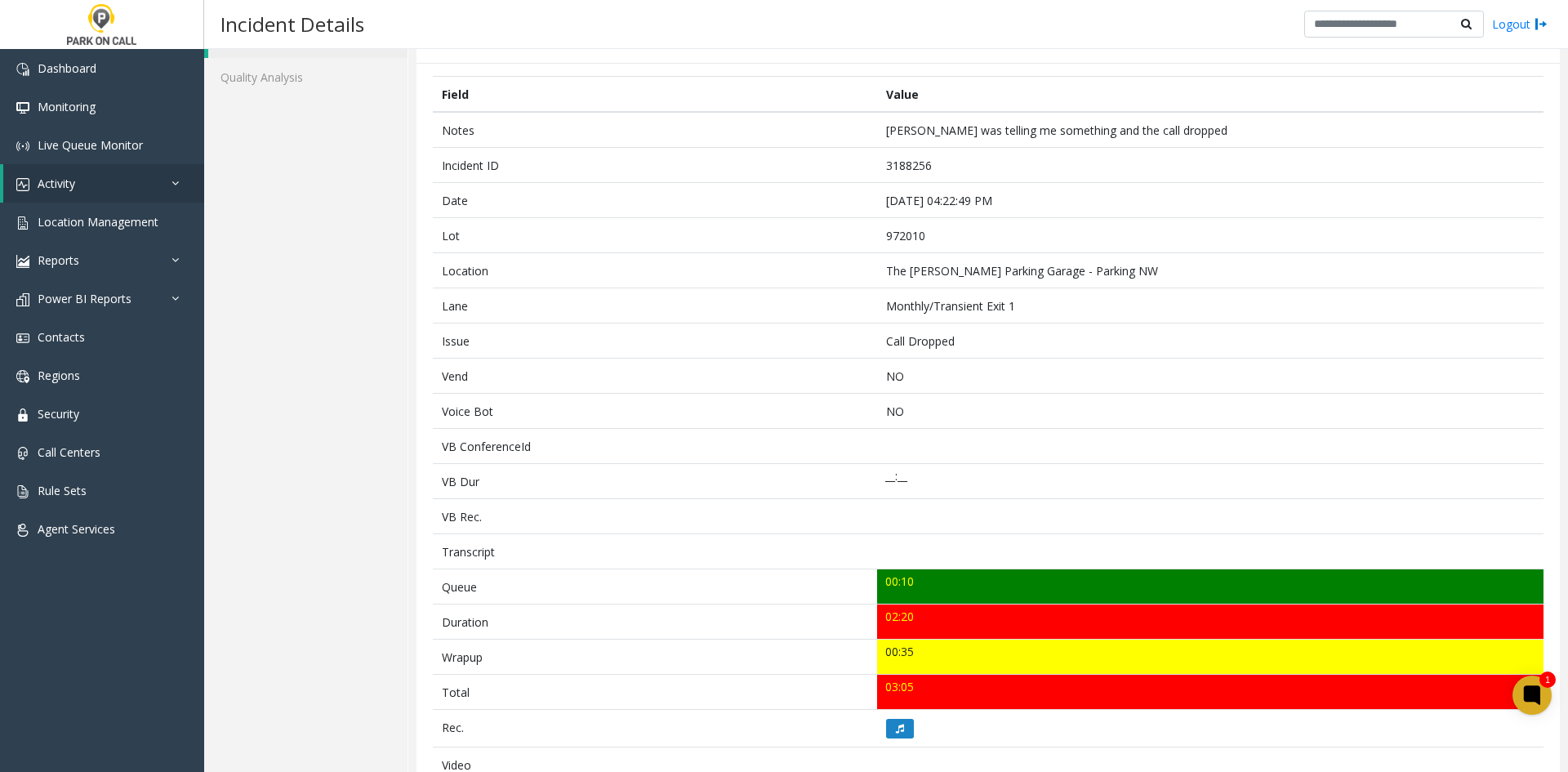 click on "Dashboard Monitoring Live Queue Monitor Activity Daily Activity Lane Activity Agent Activity Quality Analysis Heatmap Location Management Reports Incidents by Location Incidents by Month Locations by Volume Agent Metrics Call Stats Data Export Power BI Reports Call Center Stats Call Center Summary Location Heatmap Agent Trace Call Trace Abandoned Calls Contacts Regions Security Call Centers Rule Sets Agent Services Powered by Umojo © 2025 Incident Details Logout  Incident - 3188256 Back to Directory Details Quality Analysis Incident details Field Value Notes parker was telling me something and the call dropped Incident ID 3188256 Date Jul 16 04:22:49 PM Lot 972010 Location The Douglas Parking Garage - Parking NW Lane Monthly/Transient Exit 1 Issue Call Dropped Vend NO Voice Bot NO VB ConferenceId VB Dur __:__ VB Rec. Transcript Queue  00:10  Duration  02:20  Wrapup  00:35  Total  03:05  Rec. Video Station ID    Start Charging NO Stop Charging NO Soft Reset NO Maintenance Mode    Agent NO Alert NO" at bounding box center (784, 386) 